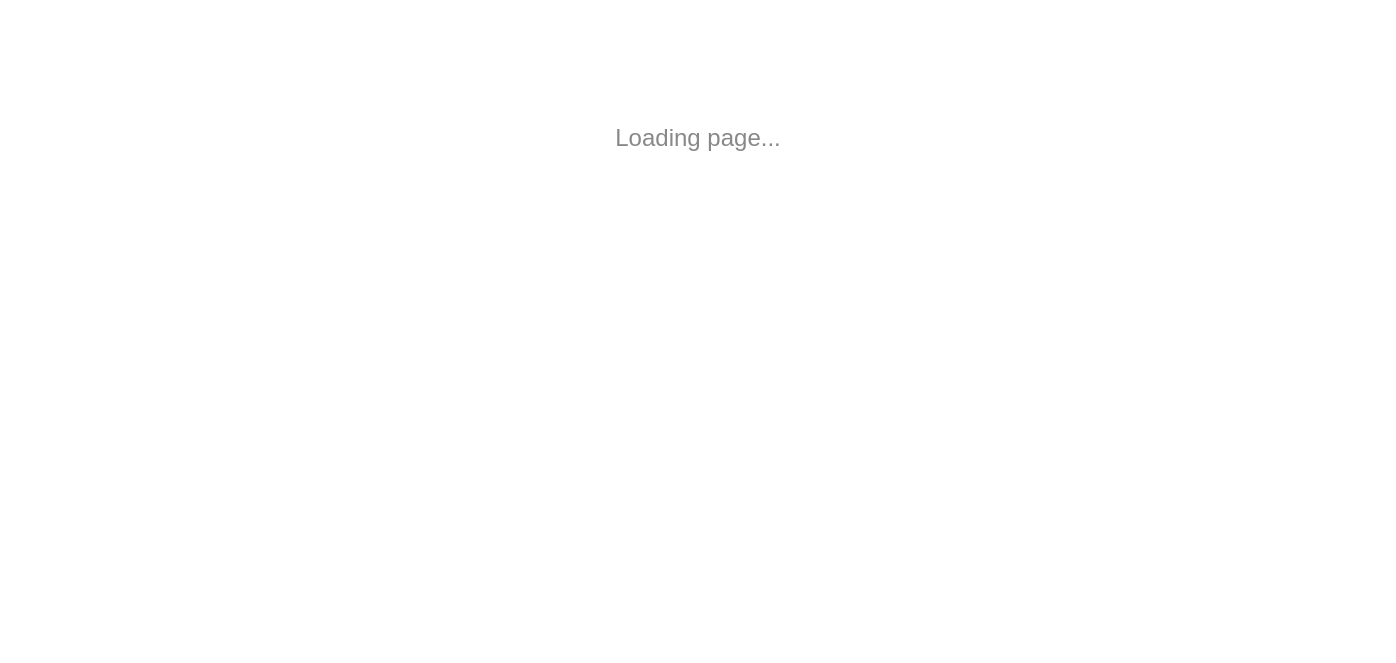 scroll, scrollTop: 0, scrollLeft: 0, axis: both 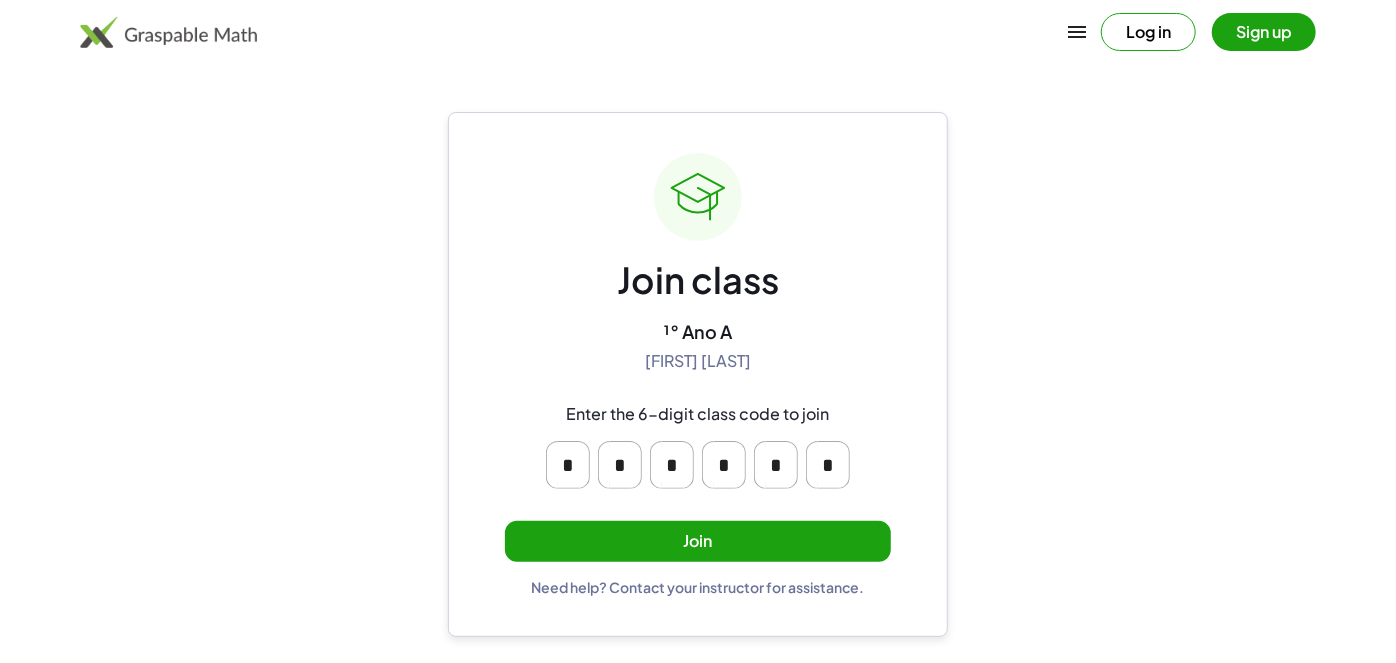 click on "Join" at bounding box center [698, 541] 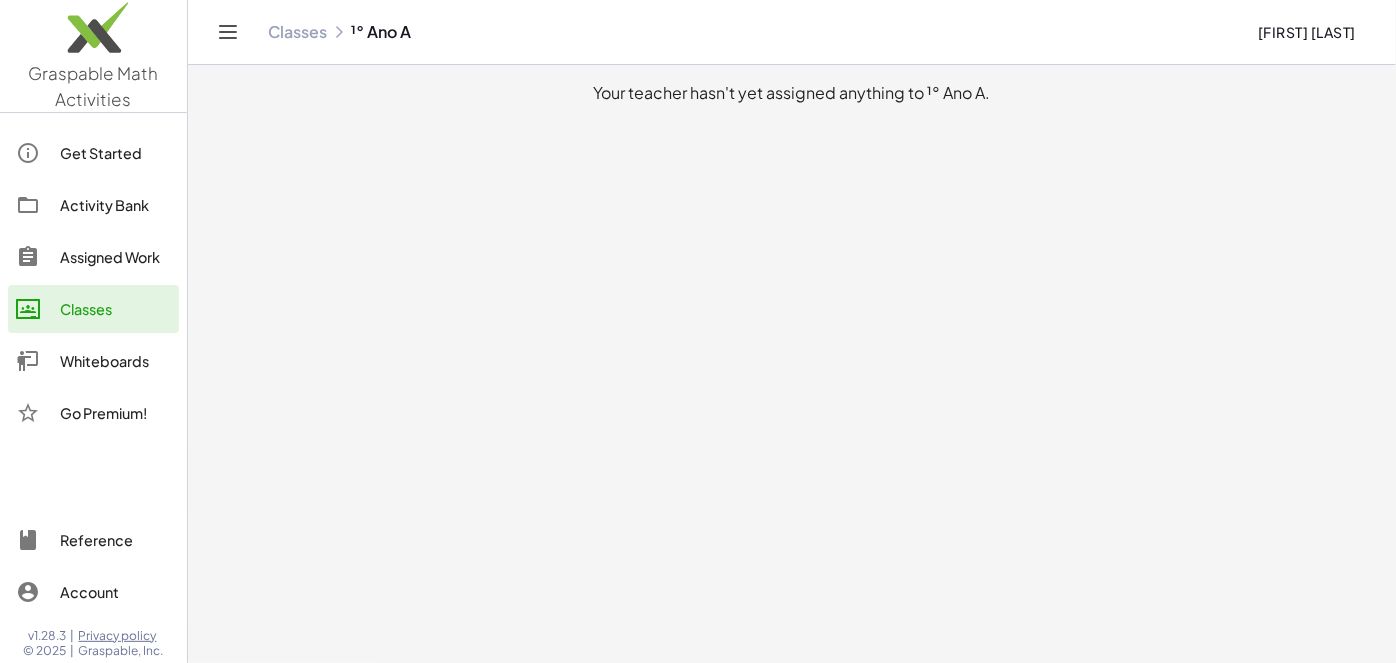 click on "Your teacher hasn't yet assigned anything to ¹° Ano A." 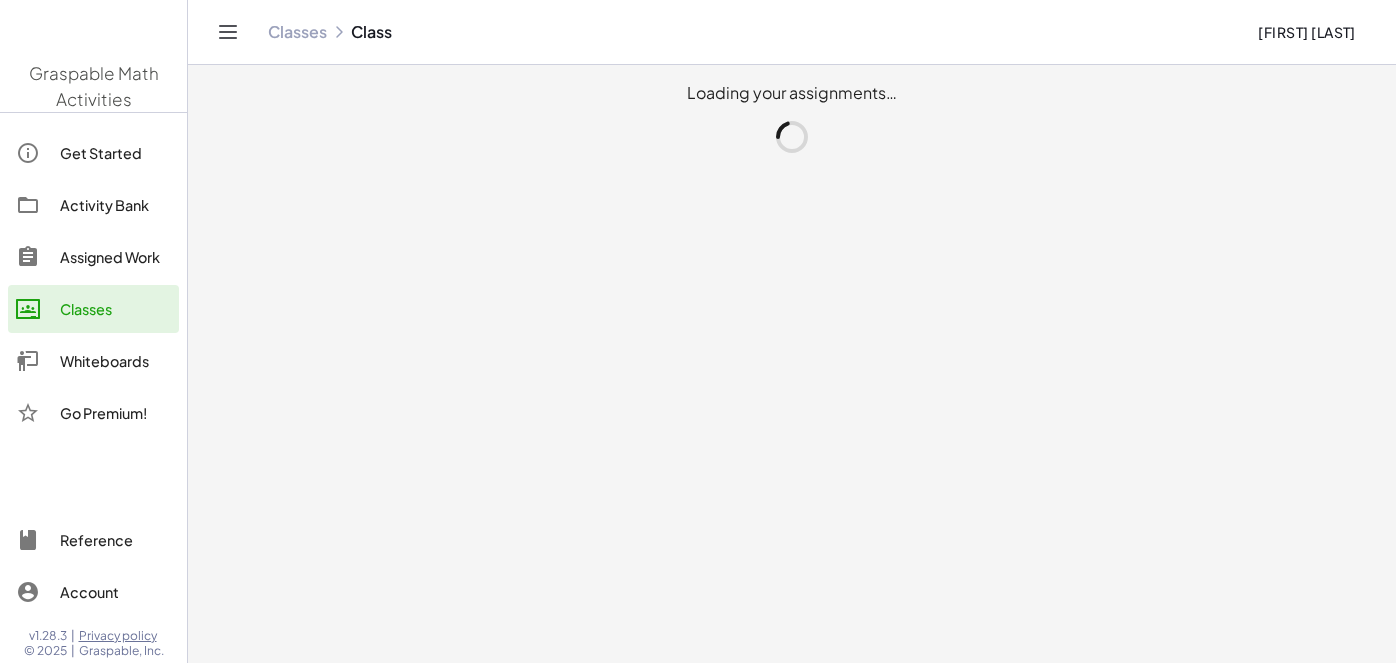 scroll, scrollTop: 0, scrollLeft: 0, axis: both 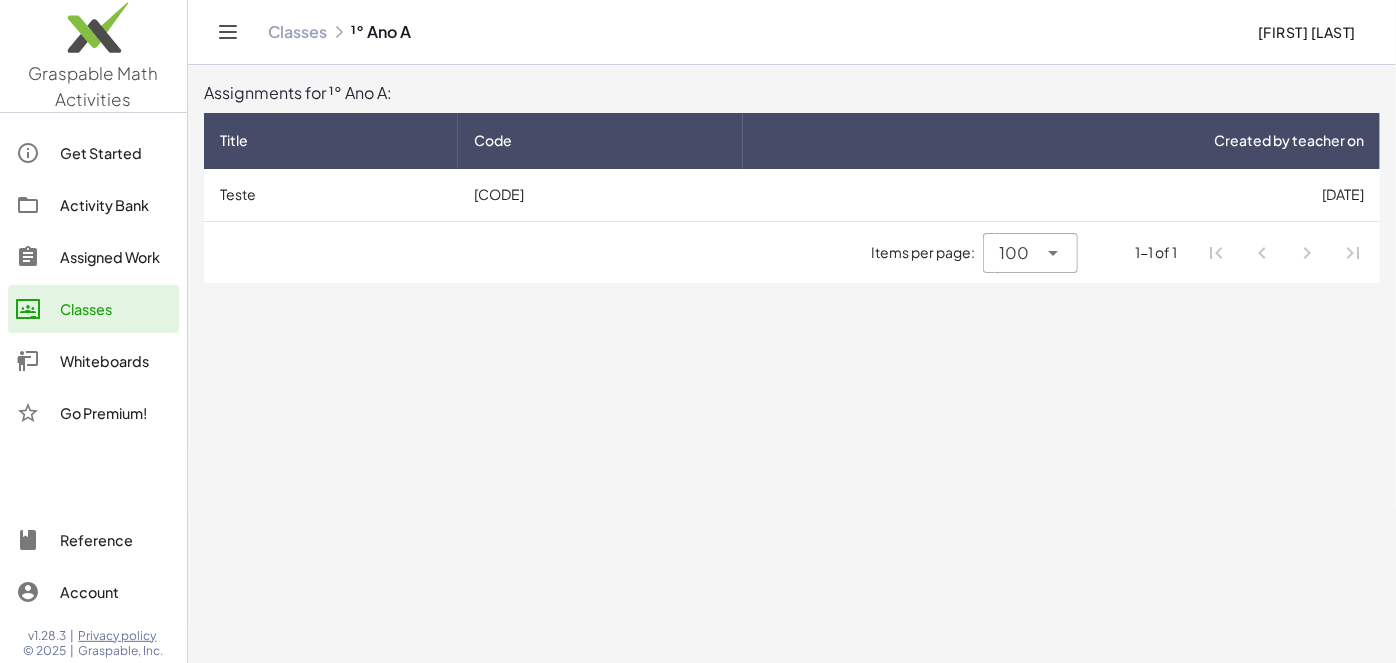 click on "5SRNR" at bounding box center [600, 195] 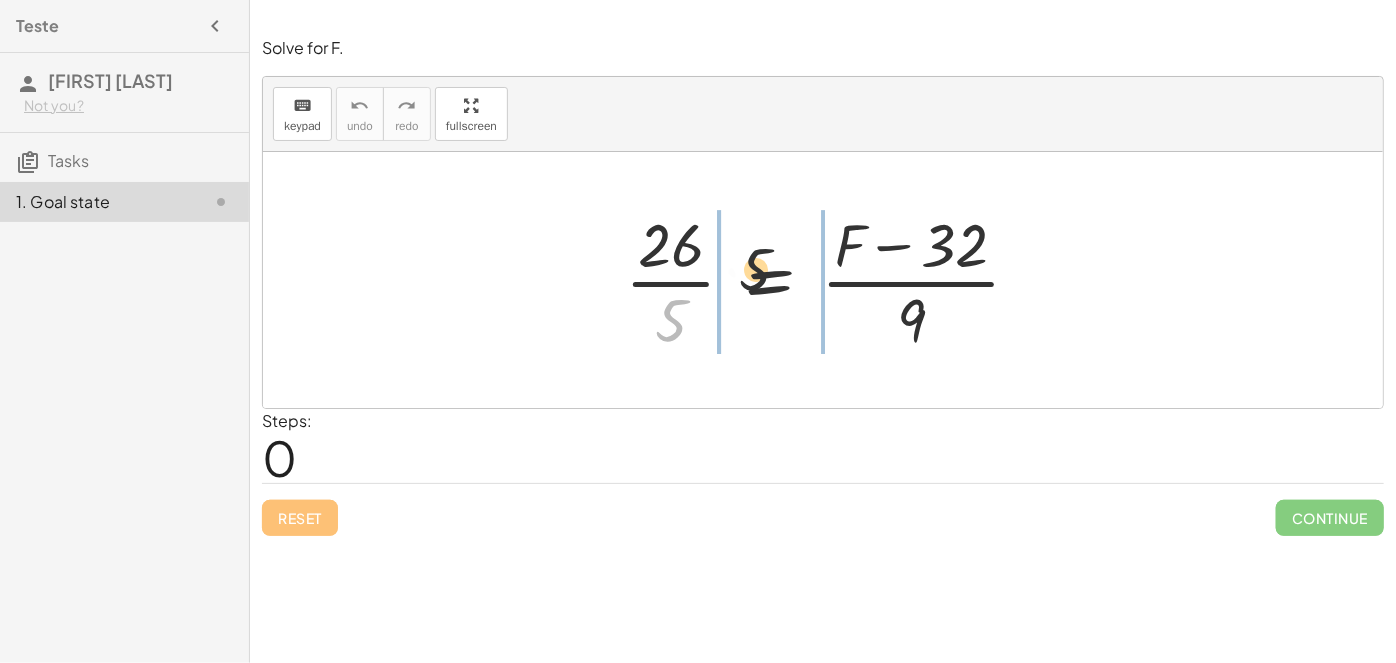 drag, startPoint x: 672, startPoint y: 316, endPoint x: 839, endPoint y: 235, distance: 185.60712 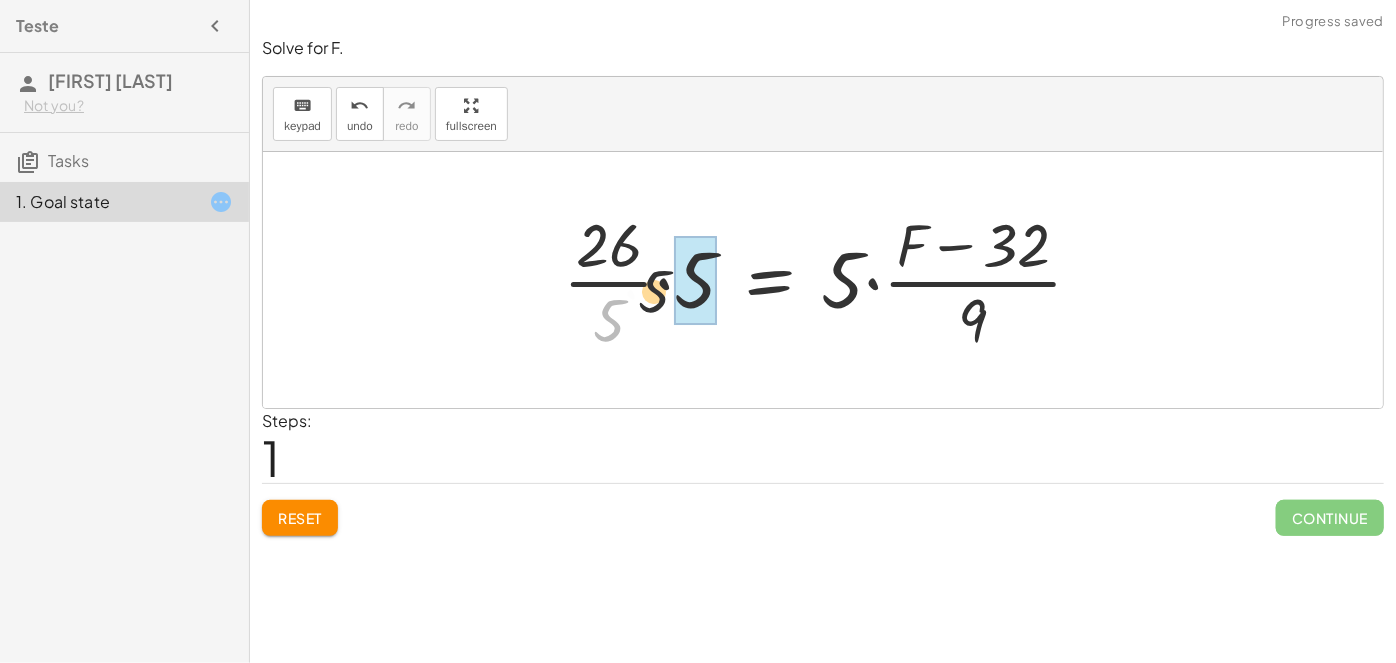drag, startPoint x: 670, startPoint y: 296, endPoint x: 693, endPoint y: 289, distance: 24.04163 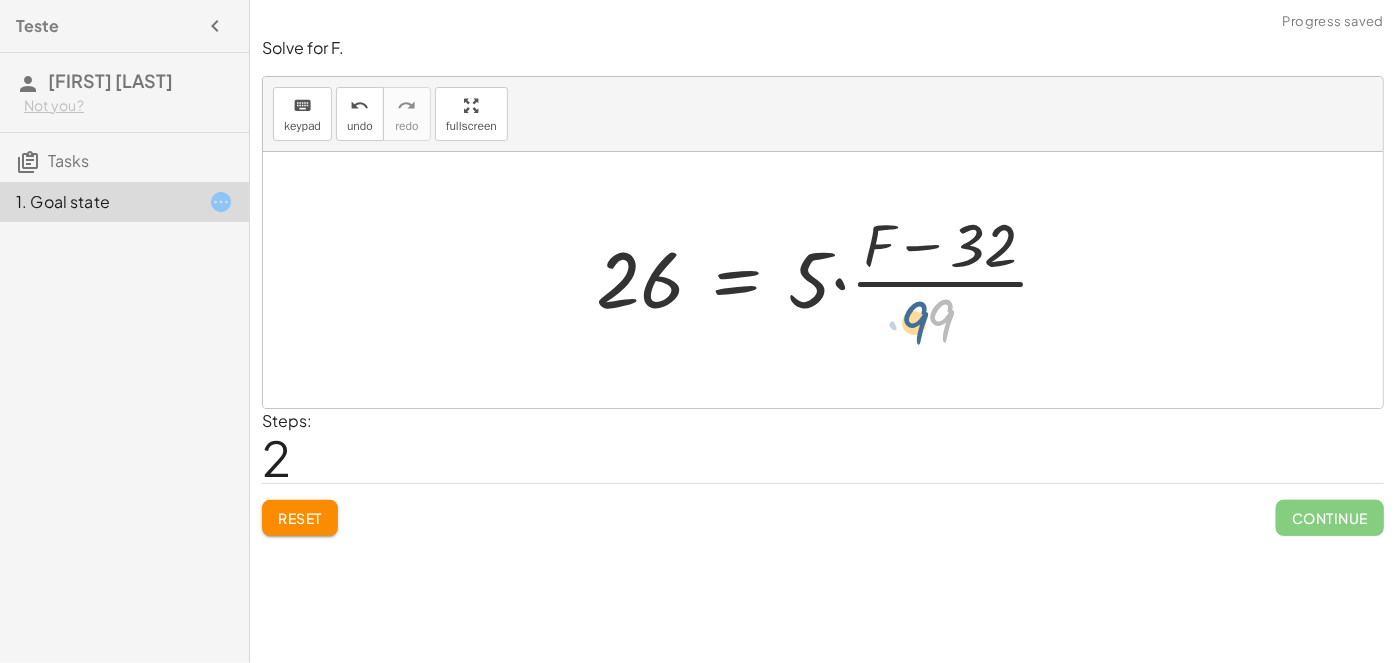 drag, startPoint x: 946, startPoint y: 319, endPoint x: 914, endPoint y: 327, distance: 32.984844 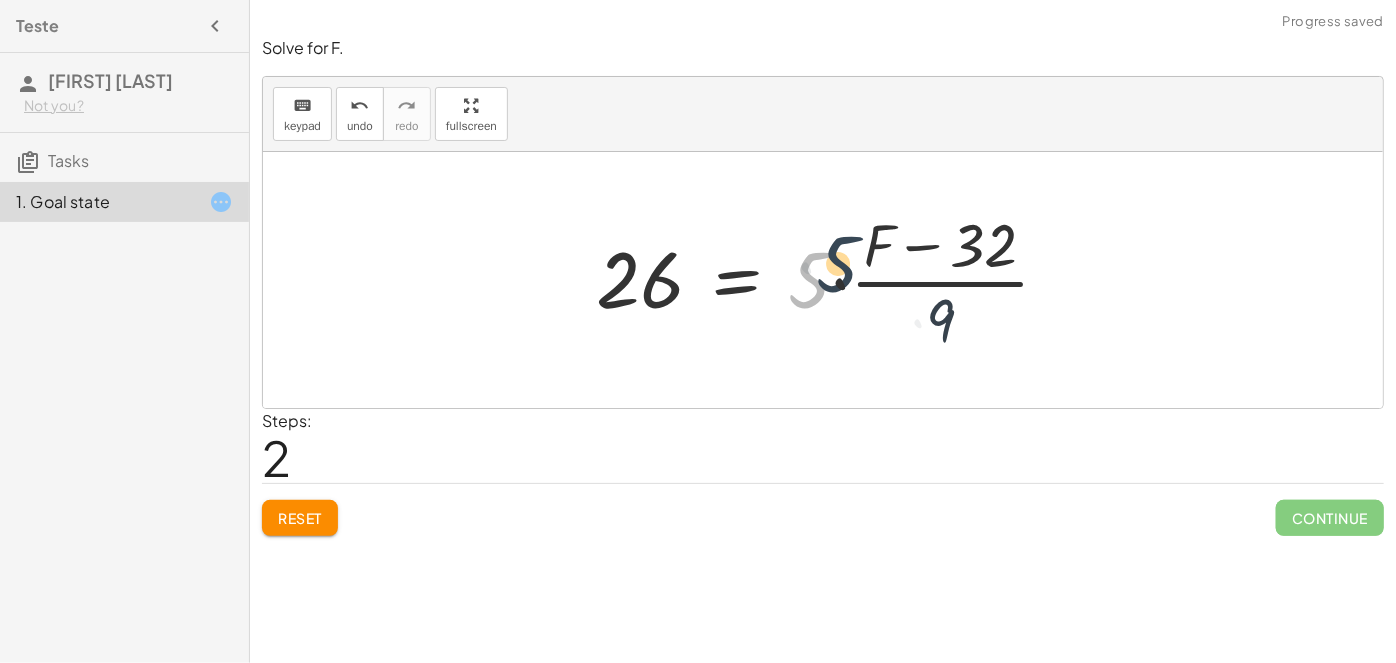 drag, startPoint x: 884, startPoint y: 234, endPoint x: 877, endPoint y: 298, distance: 64.381676 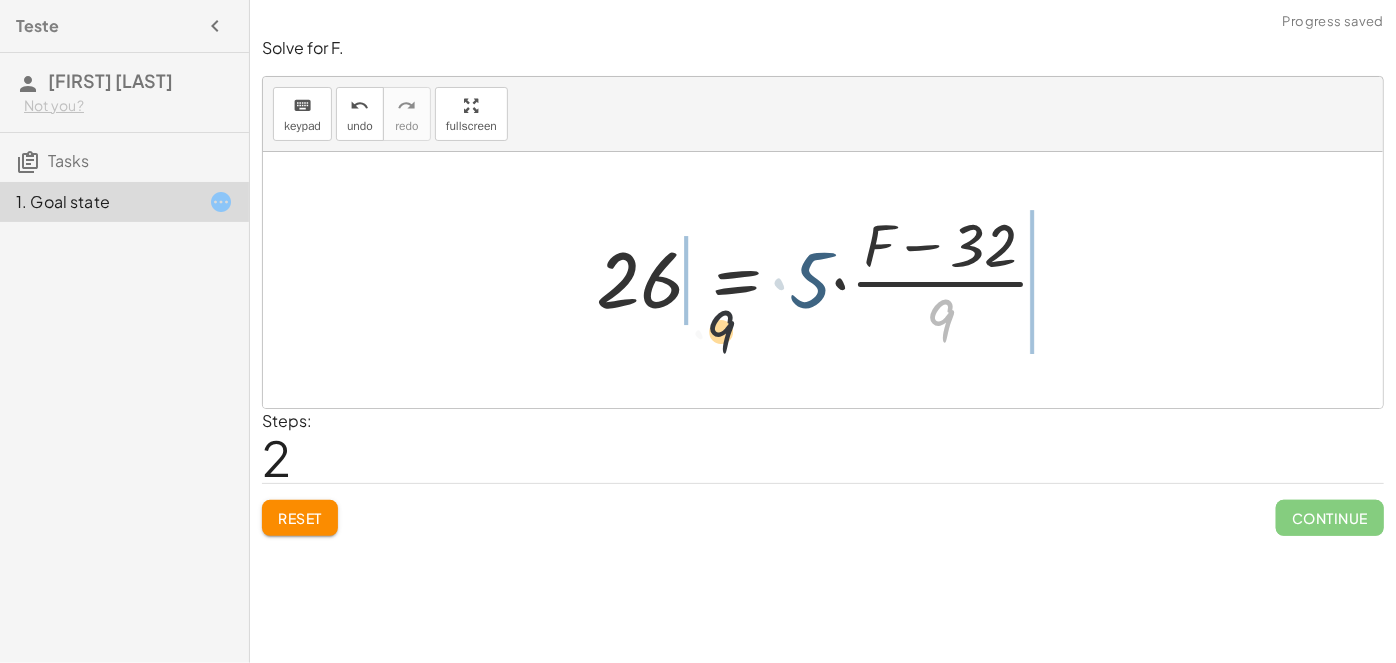 drag, startPoint x: 933, startPoint y: 325, endPoint x: 638, endPoint y: 280, distance: 298.41248 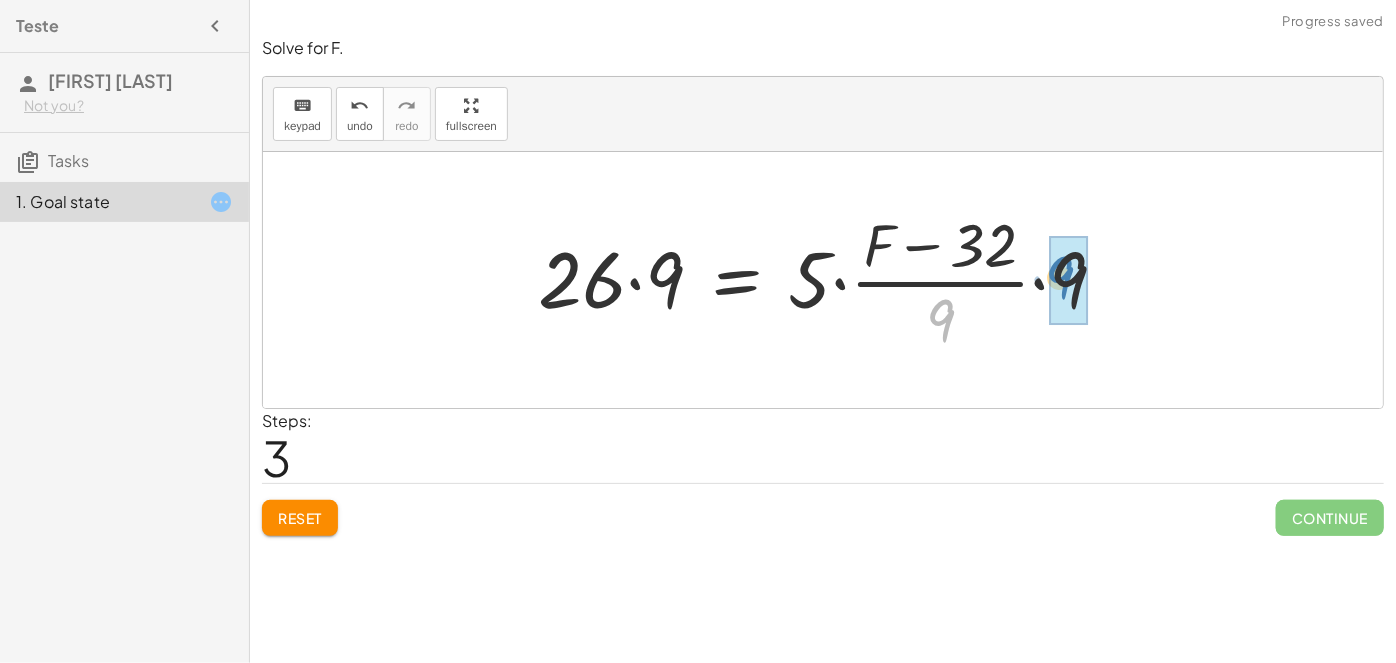 drag, startPoint x: 944, startPoint y: 318, endPoint x: 1064, endPoint y: 275, distance: 127.471565 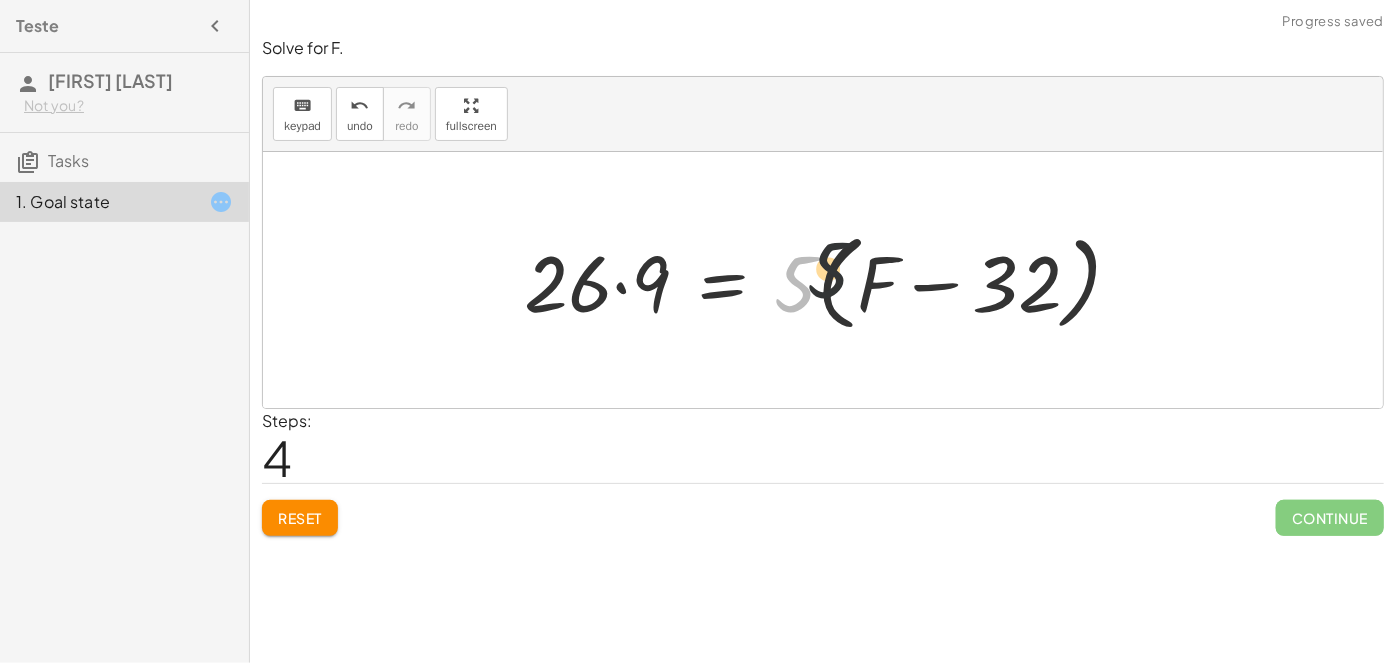 drag, startPoint x: 803, startPoint y: 272, endPoint x: 858, endPoint y: 253, distance: 58.189346 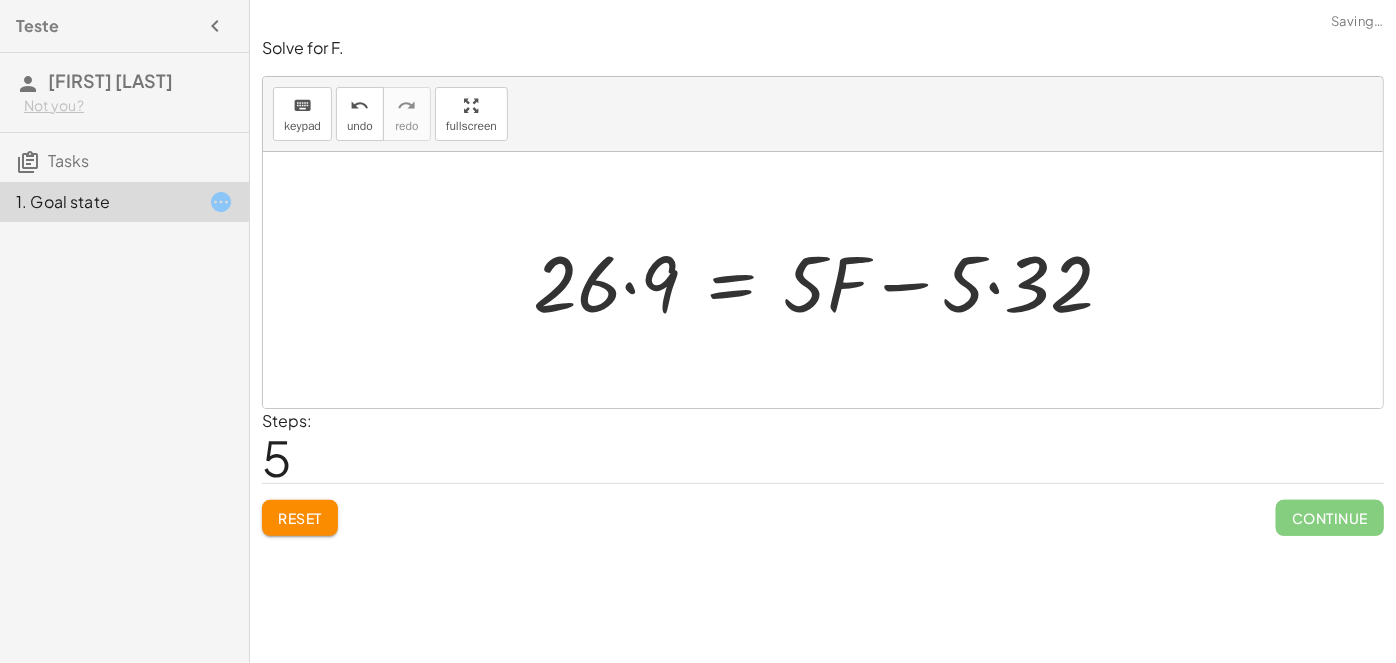 click at bounding box center (831, 280) 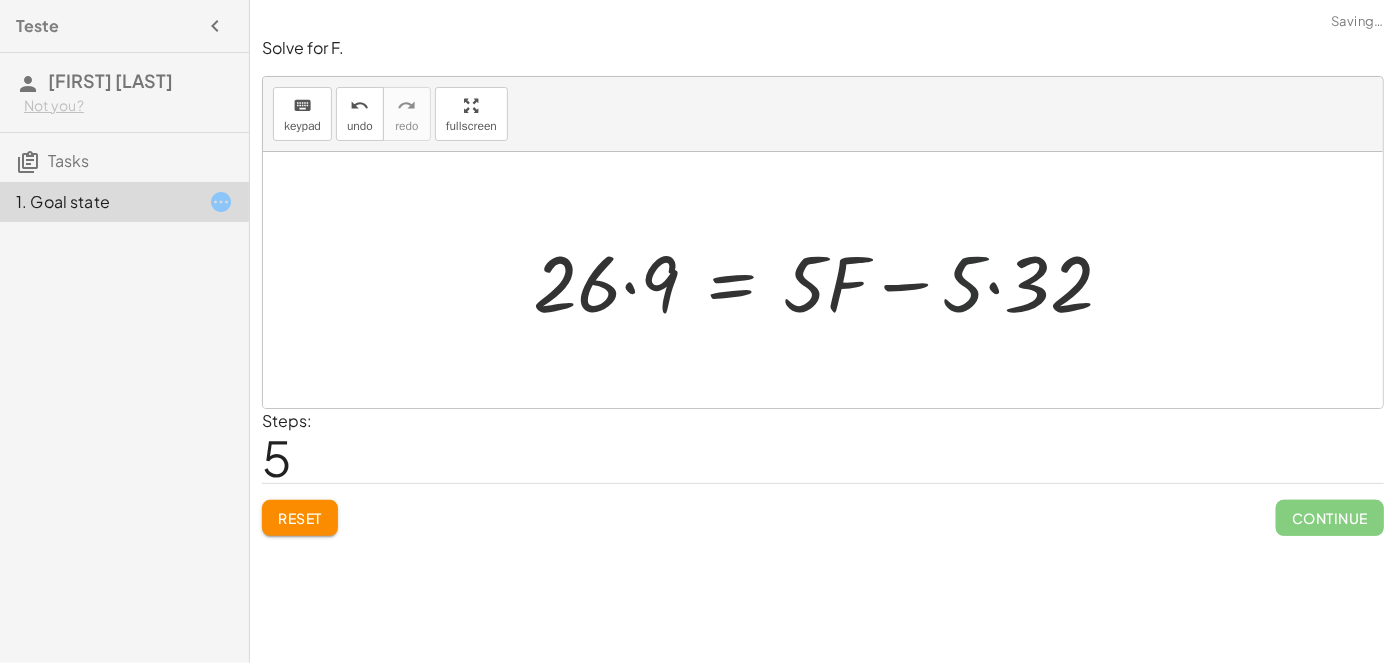 click at bounding box center [831, 280] 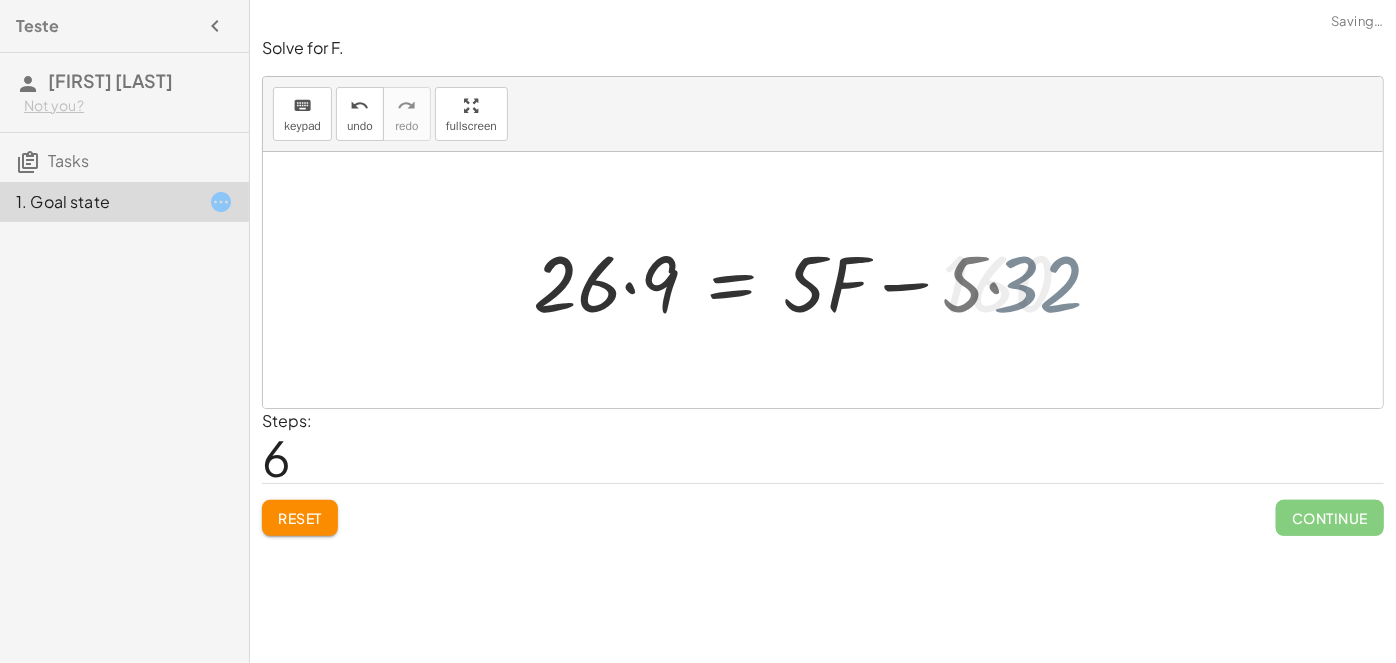 click at bounding box center [811, 280] 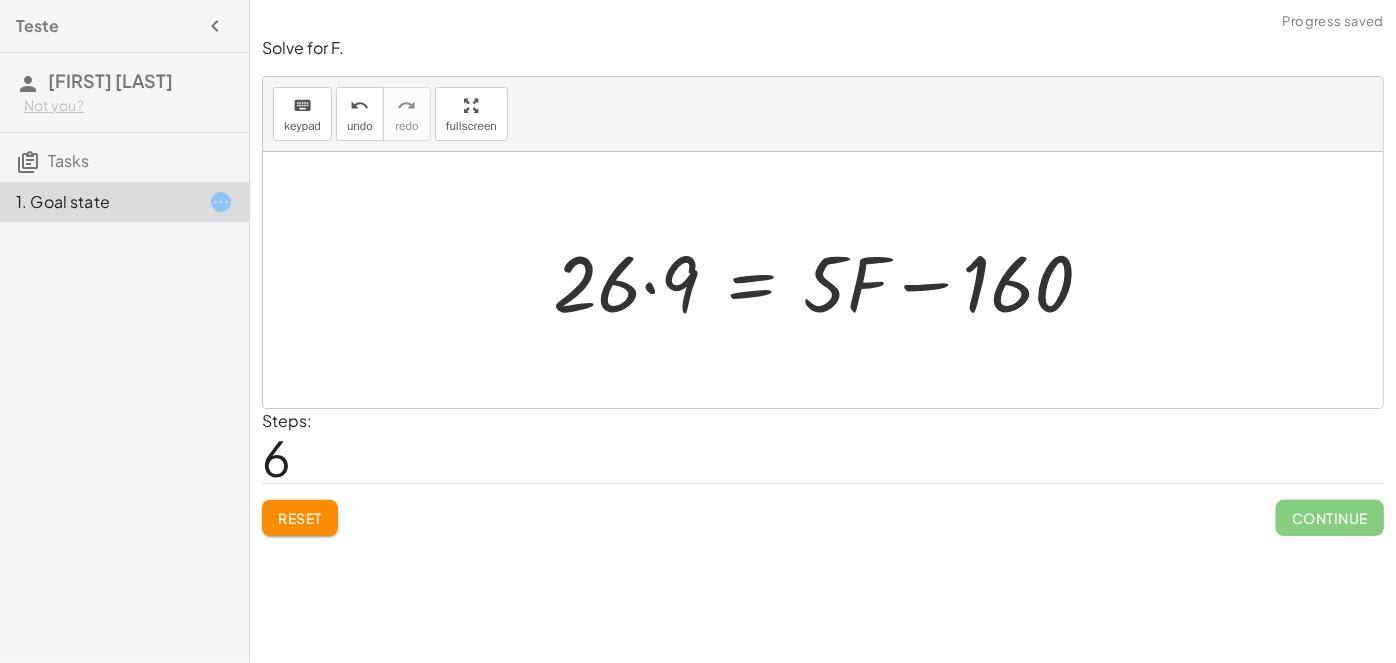 click at bounding box center (831, 280) 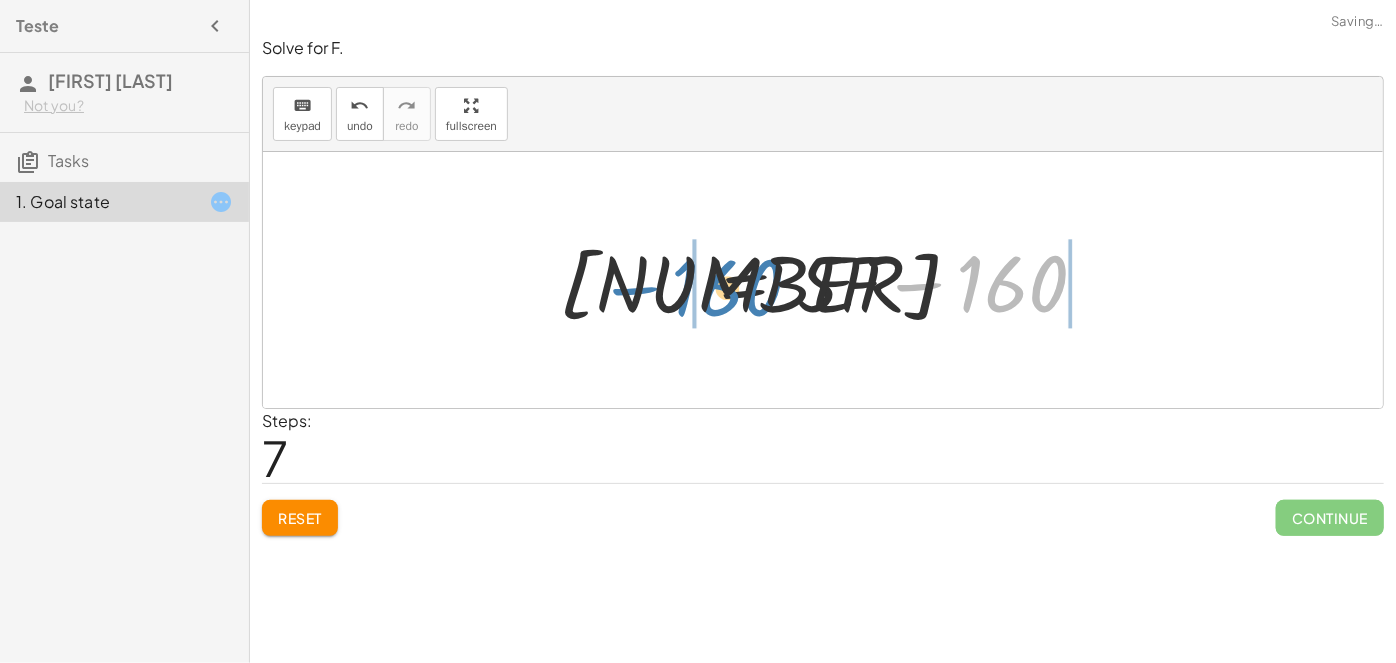 drag, startPoint x: 917, startPoint y: 286, endPoint x: 655, endPoint y: 296, distance: 262.19077 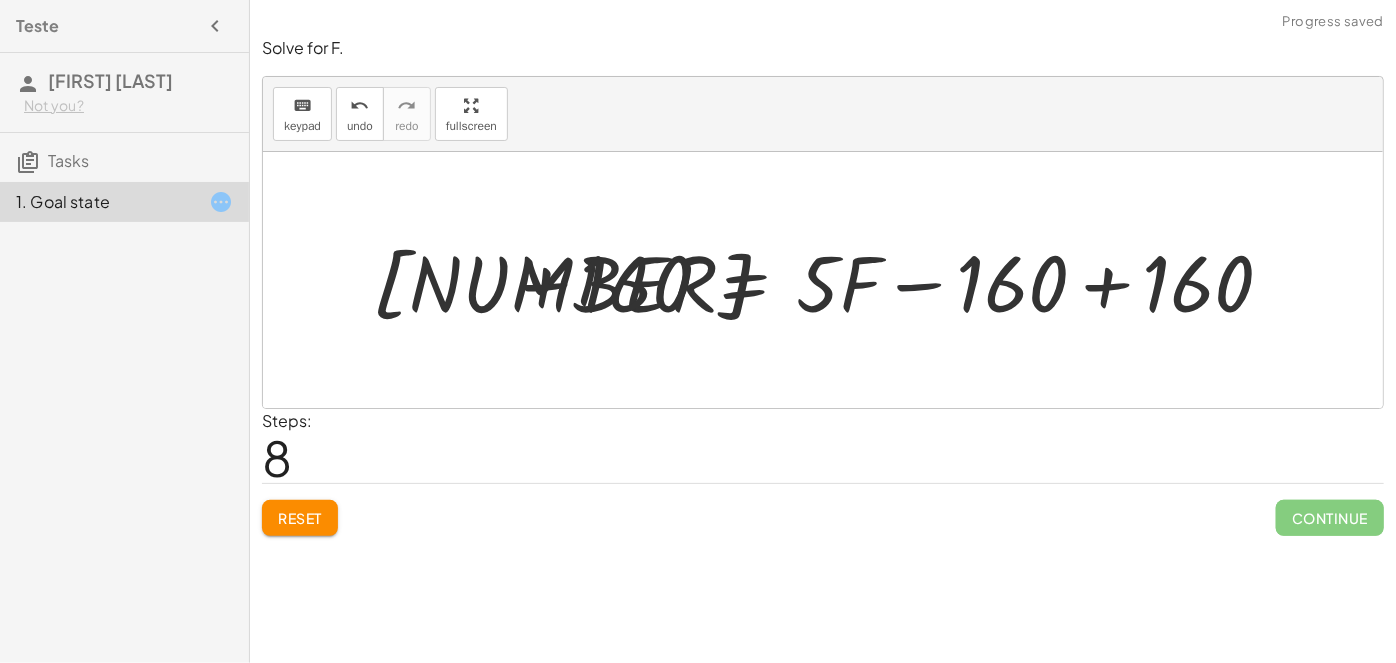 click at bounding box center [831, 280] 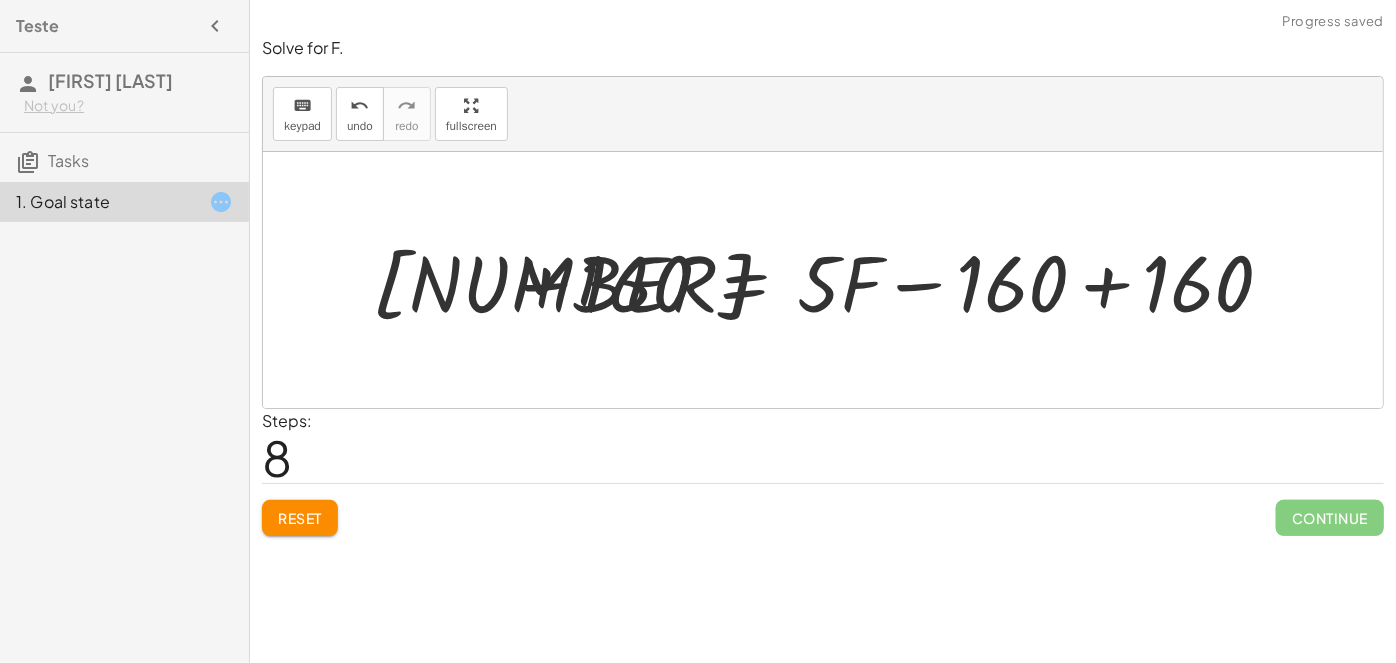 click at bounding box center [831, 280] 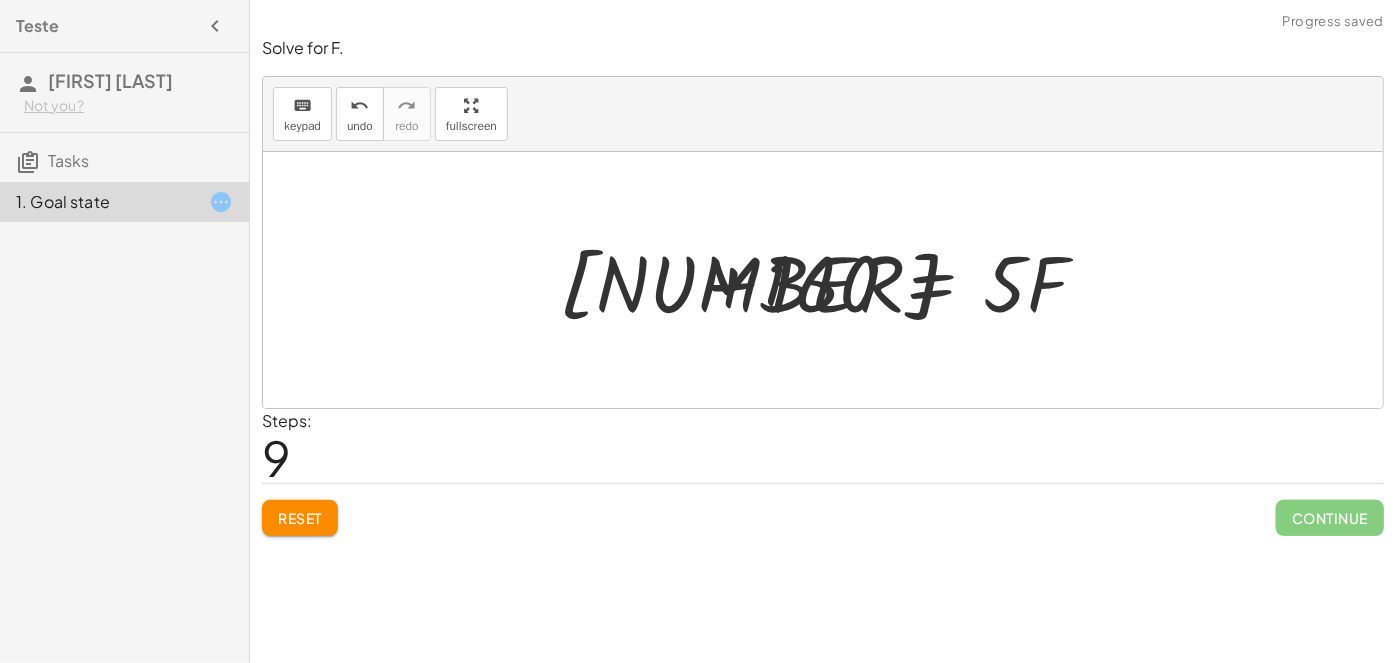 click at bounding box center (831, 280) 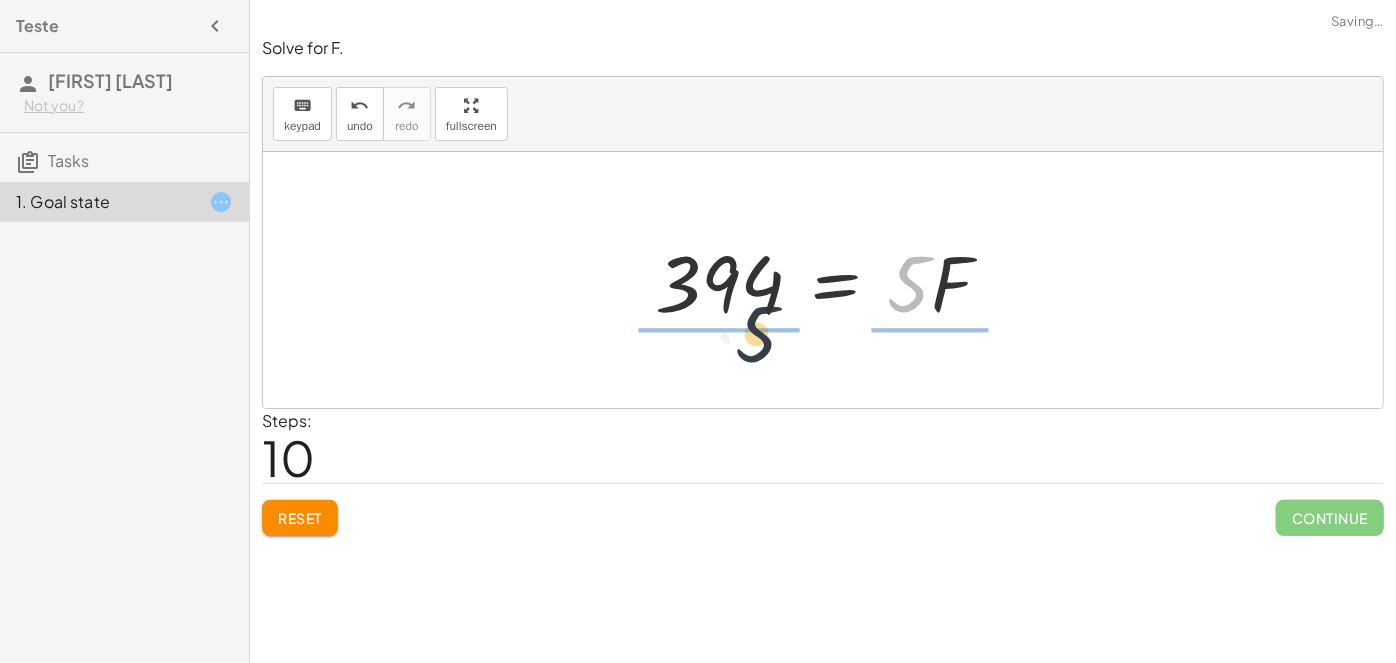 drag, startPoint x: 900, startPoint y: 287, endPoint x: 737, endPoint y: 336, distance: 170.20576 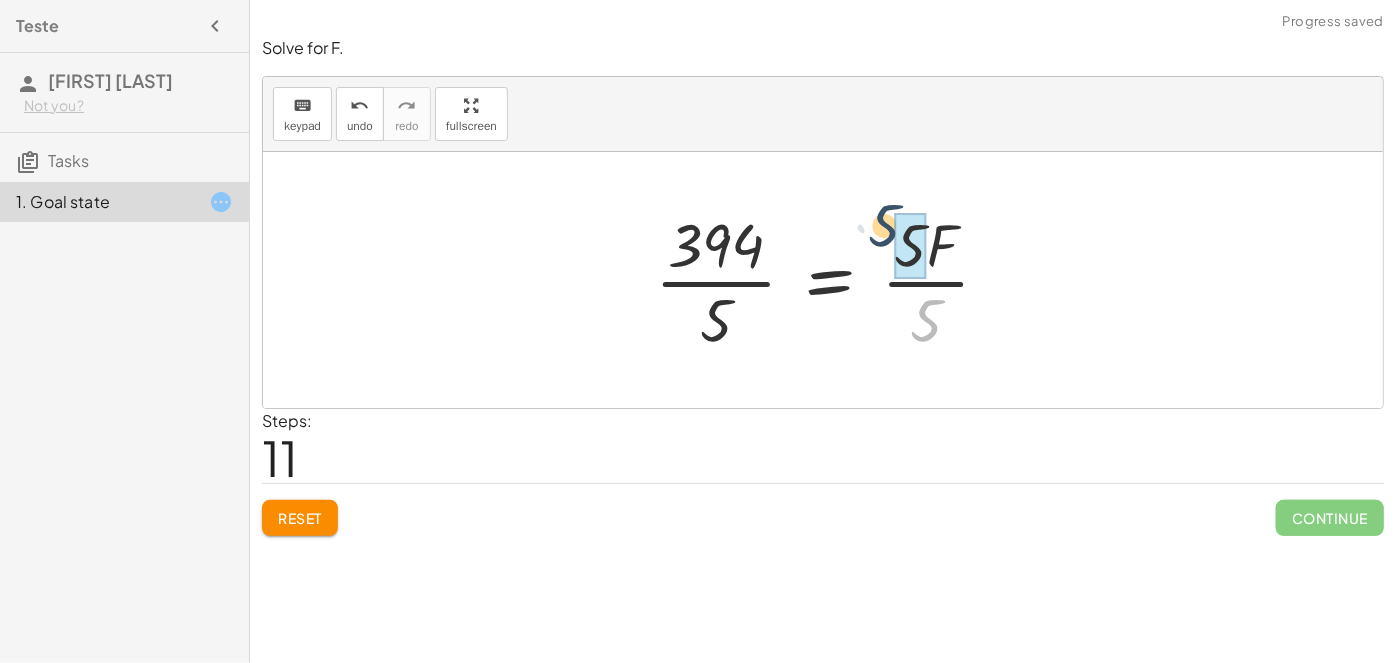 drag, startPoint x: 930, startPoint y: 322, endPoint x: 912, endPoint y: 242, distance: 82 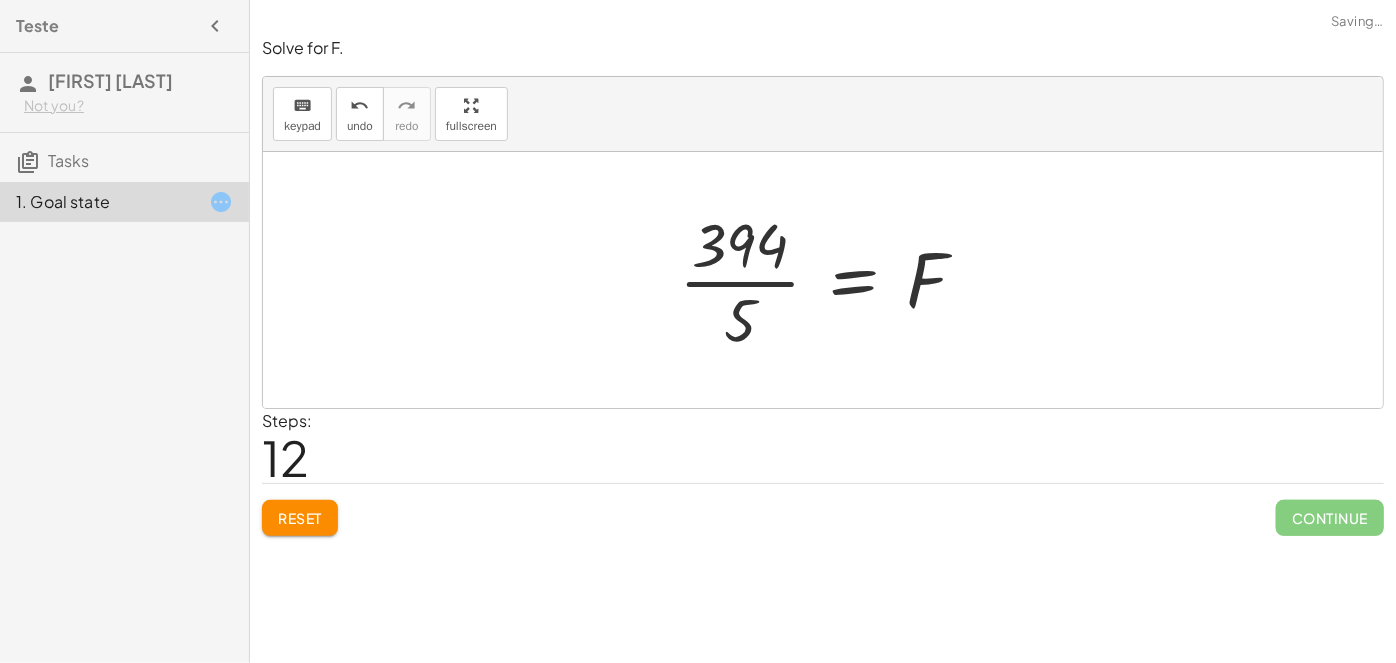 click on "Continue" 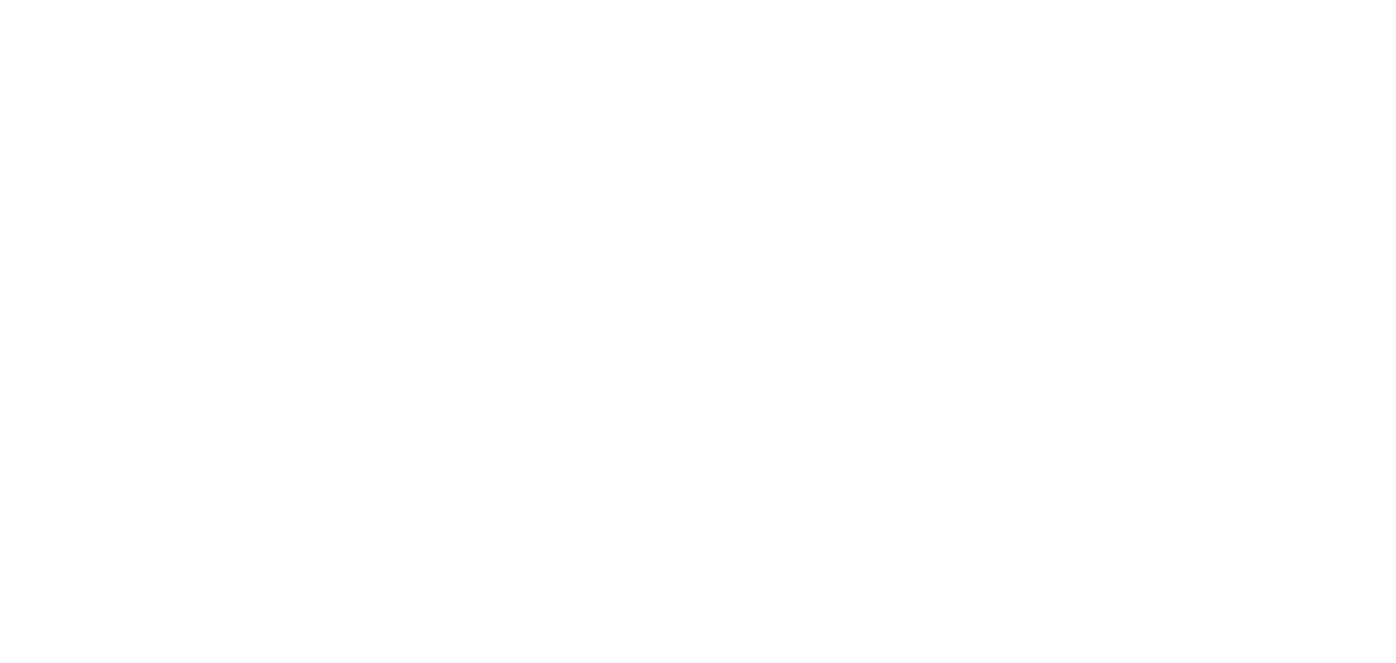 scroll, scrollTop: 0, scrollLeft: 0, axis: both 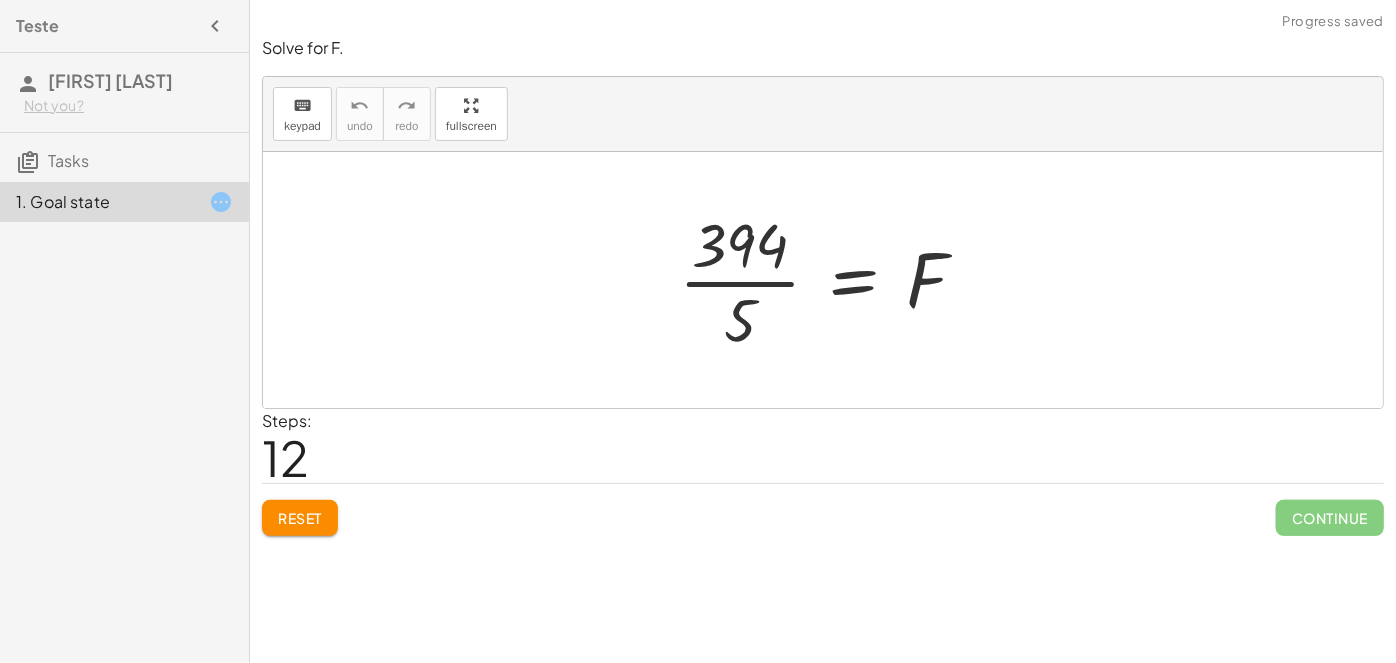 click on "Reset" 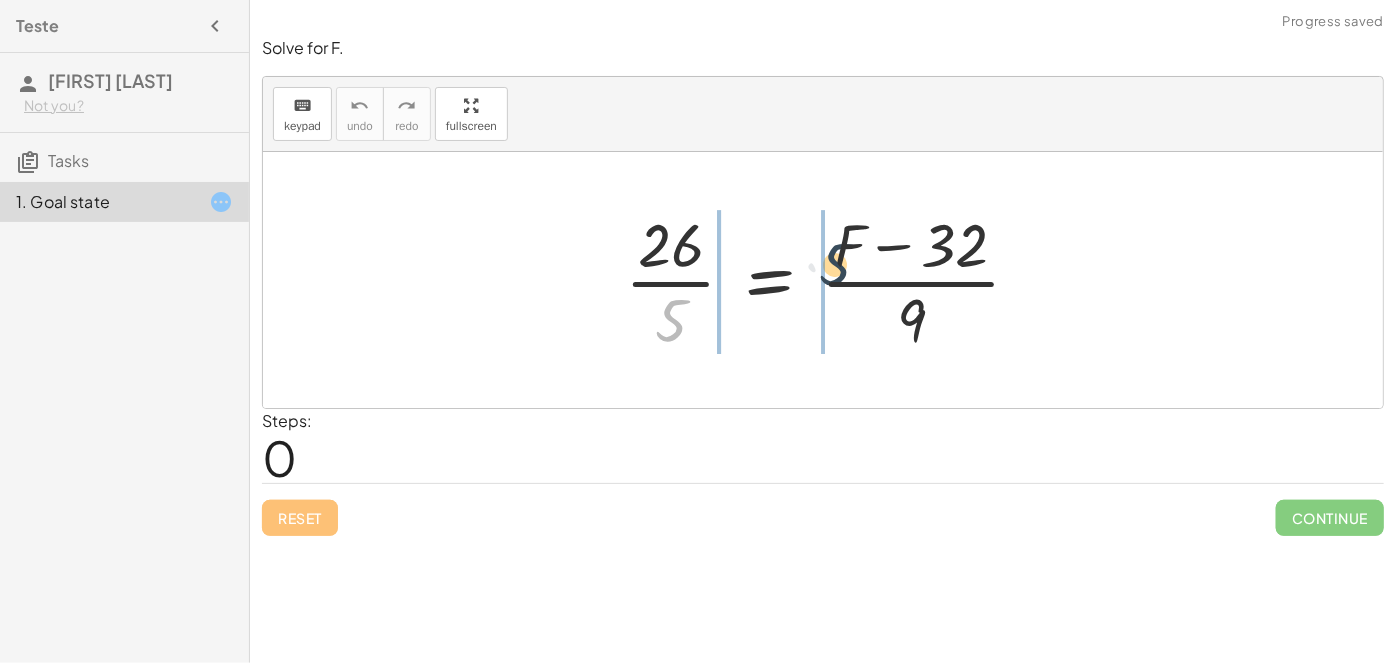 drag, startPoint x: 678, startPoint y: 321, endPoint x: 971, endPoint y: 317, distance: 293.0273 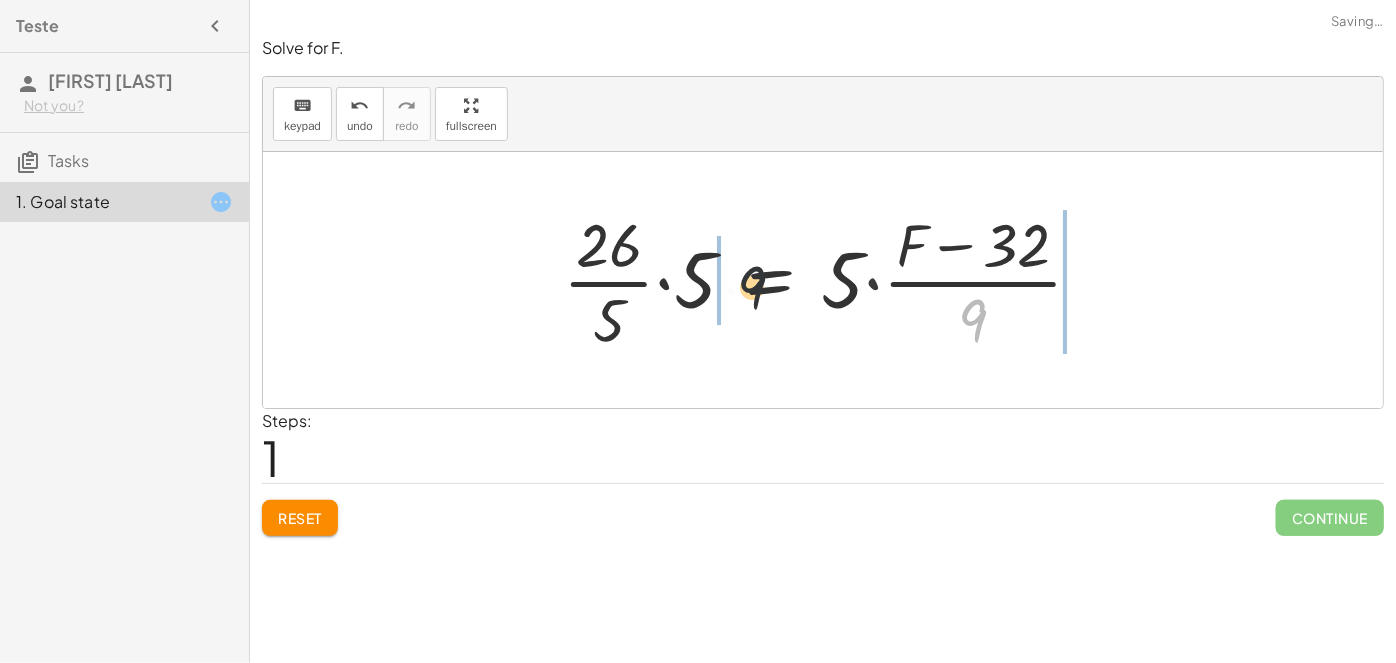 drag, startPoint x: 963, startPoint y: 315, endPoint x: 622, endPoint y: 262, distance: 345.09418 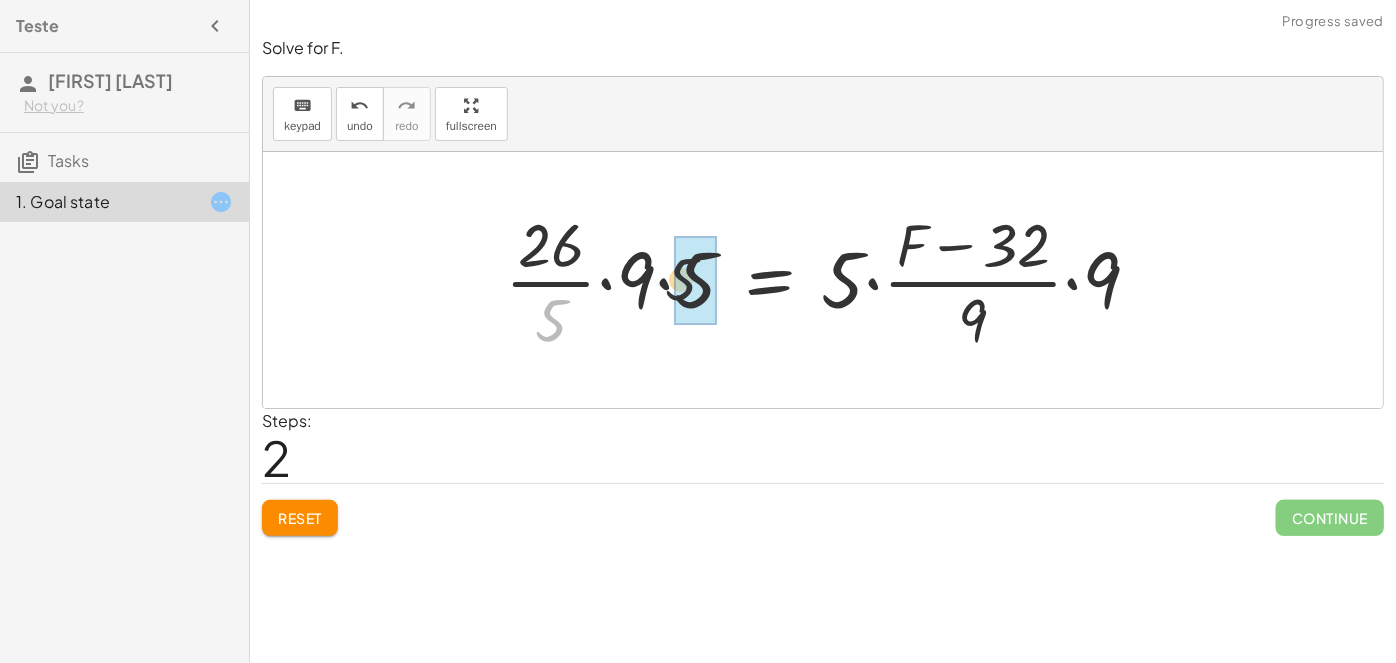 drag, startPoint x: 549, startPoint y: 328, endPoint x: 672, endPoint y: 288, distance: 129.34064 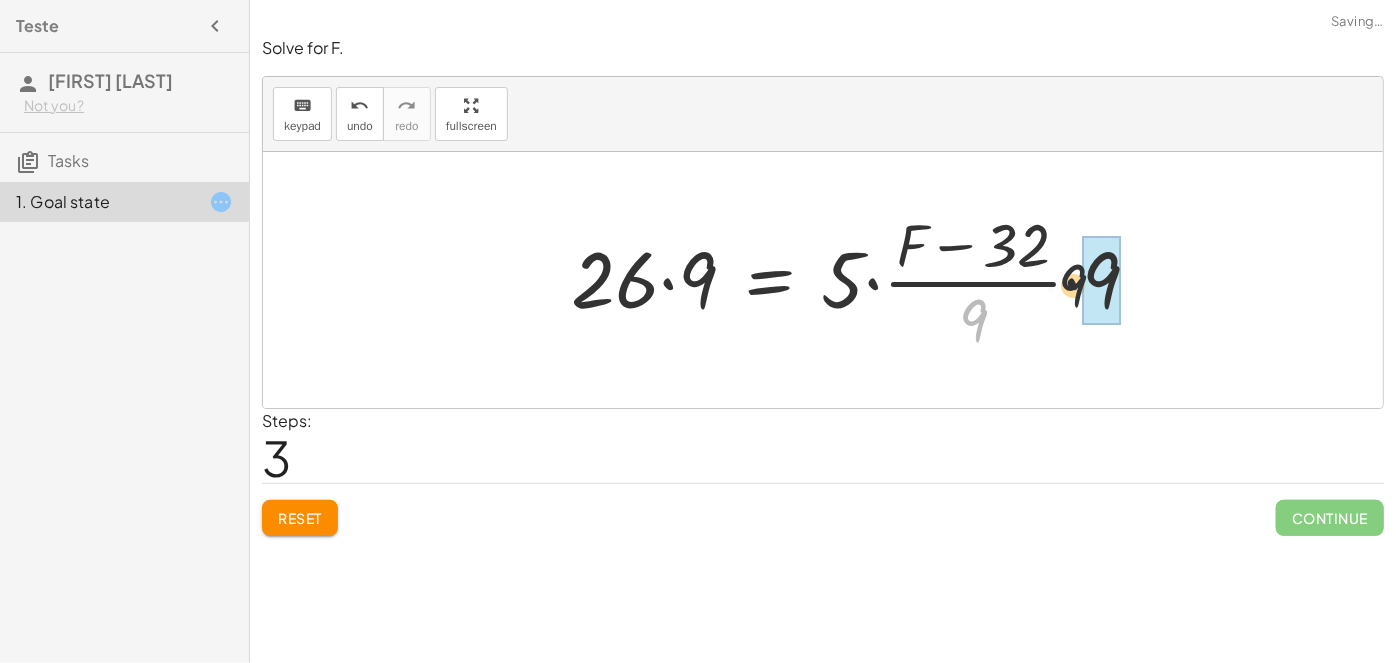 drag, startPoint x: 991, startPoint y: 307, endPoint x: 1109, endPoint y: 272, distance: 123.081276 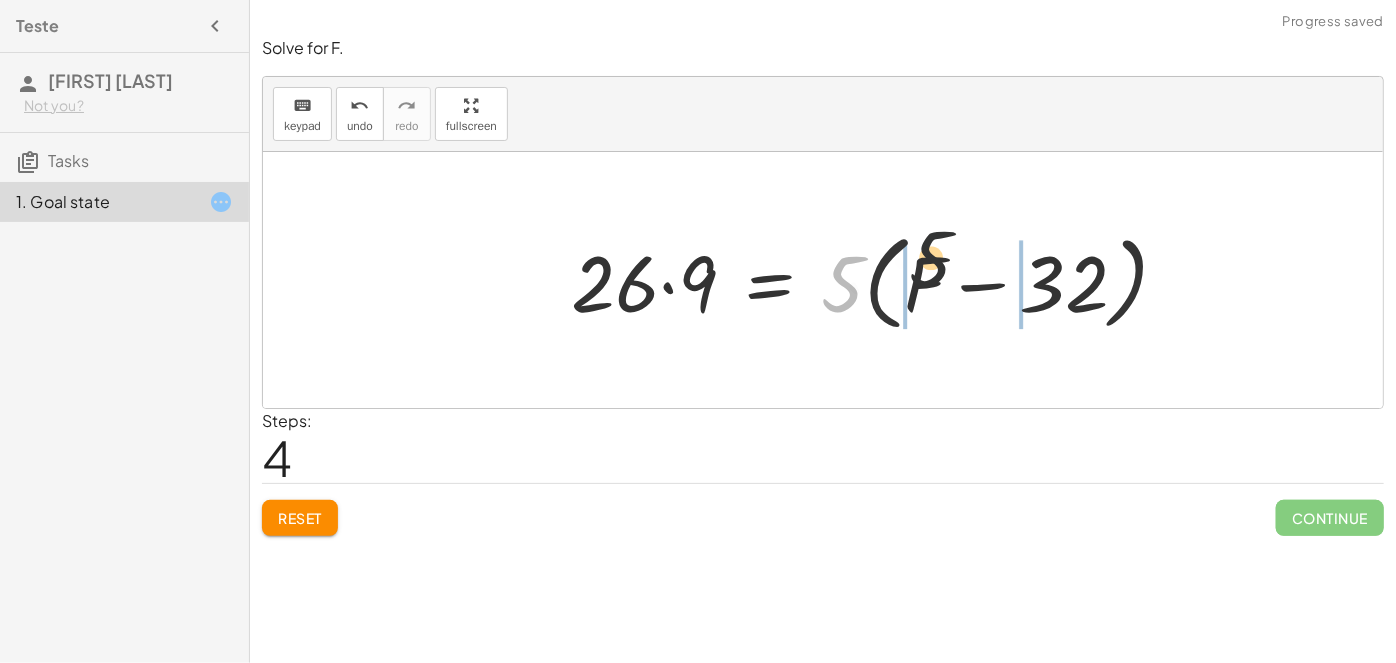 drag, startPoint x: 840, startPoint y: 280, endPoint x: 953, endPoint y: 251, distance: 116.6619 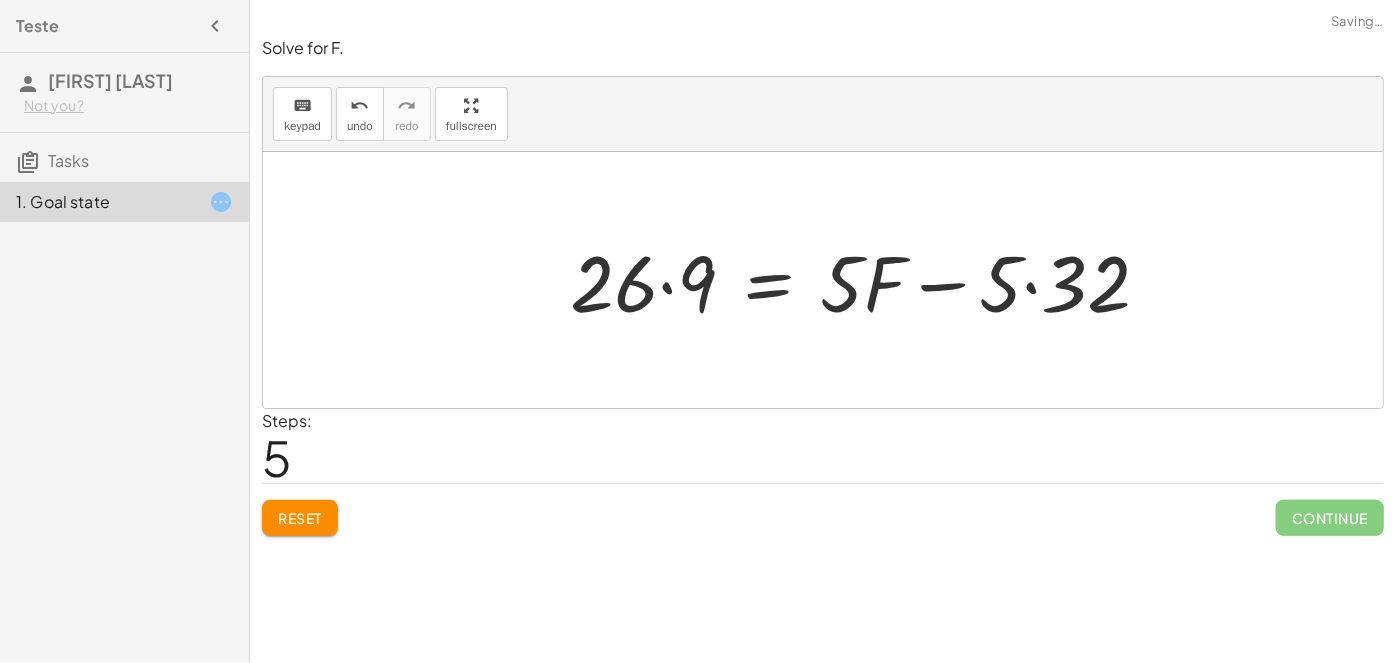 click at bounding box center (868, 280) 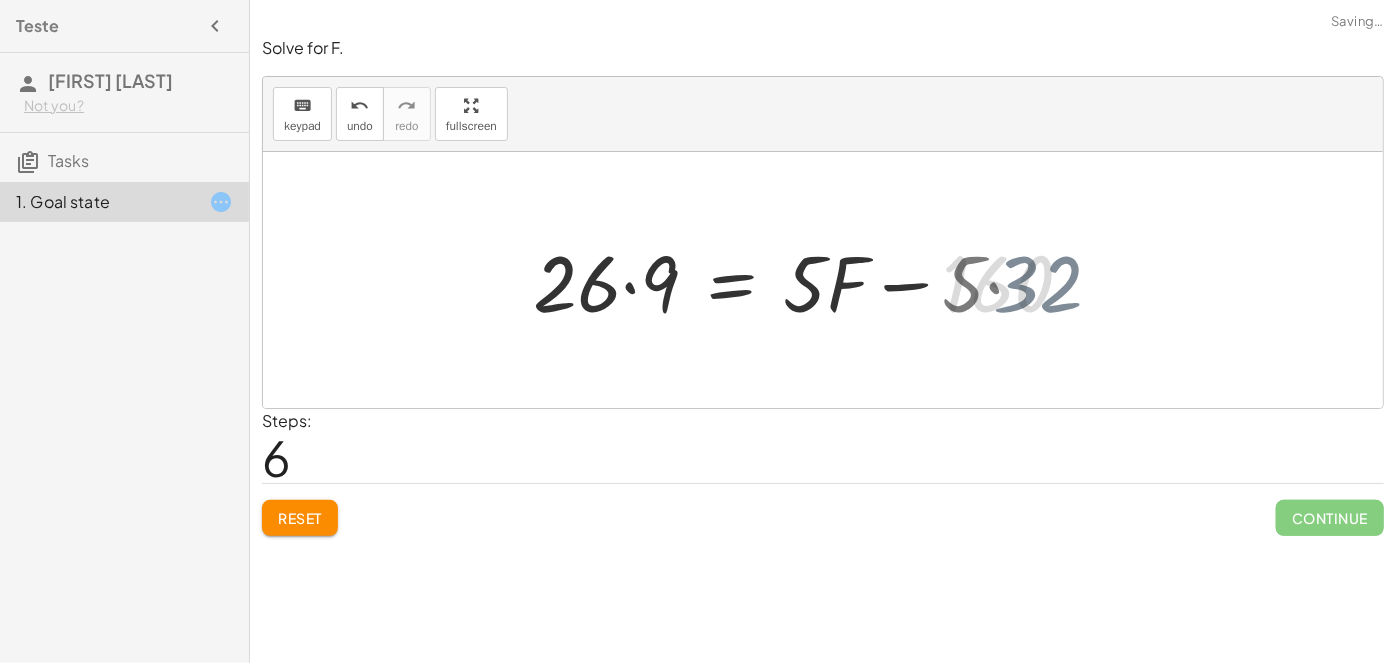 click at bounding box center [811, 280] 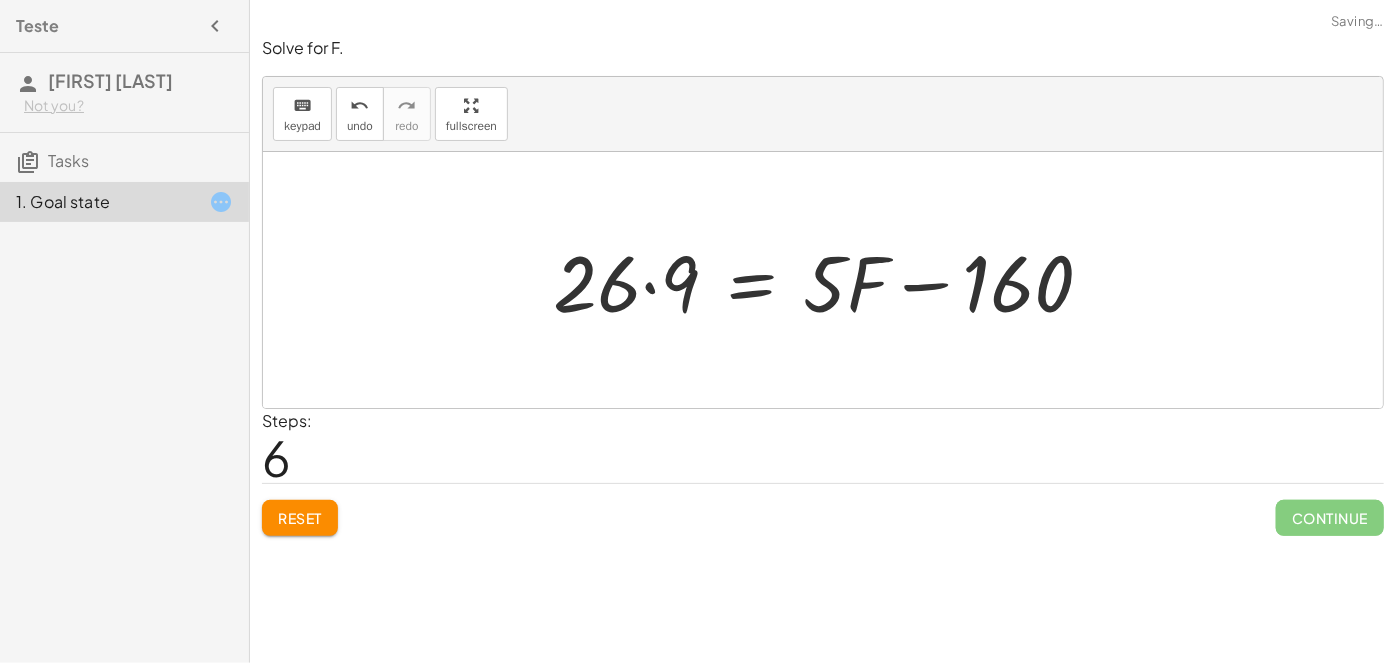 drag, startPoint x: 664, startPoint y: 283, endPoint x: 719, endPoint y: 296, distance: 56.515484 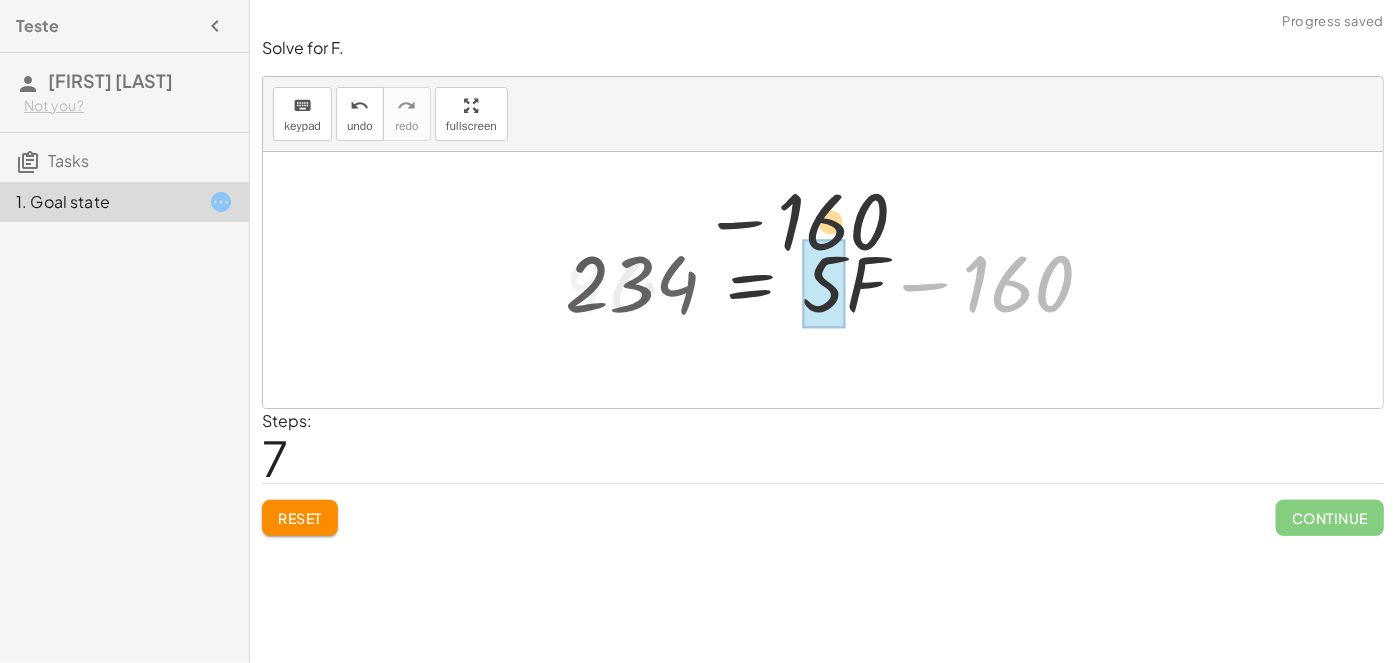 drag, startPoint x: 933, startPoint y: 285, endPoint x: 613, endPoint y: 274, distance: 320.189 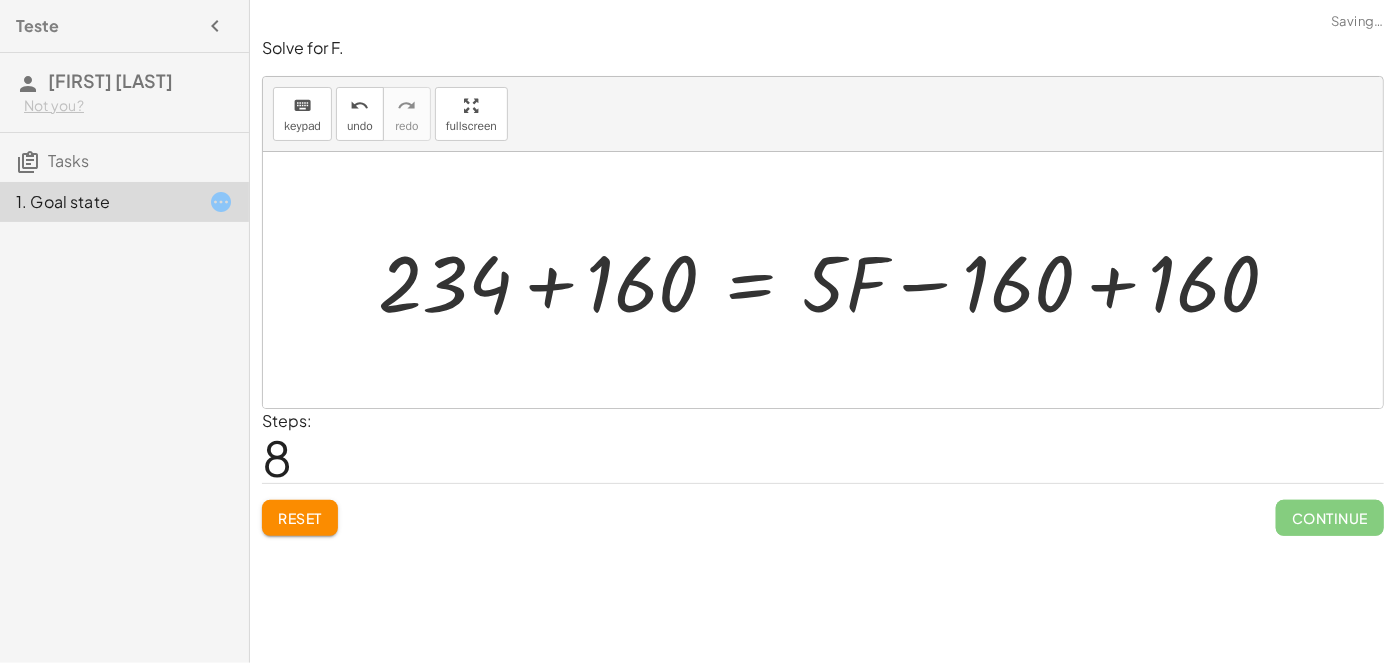 click at bounding box center (837, 280) 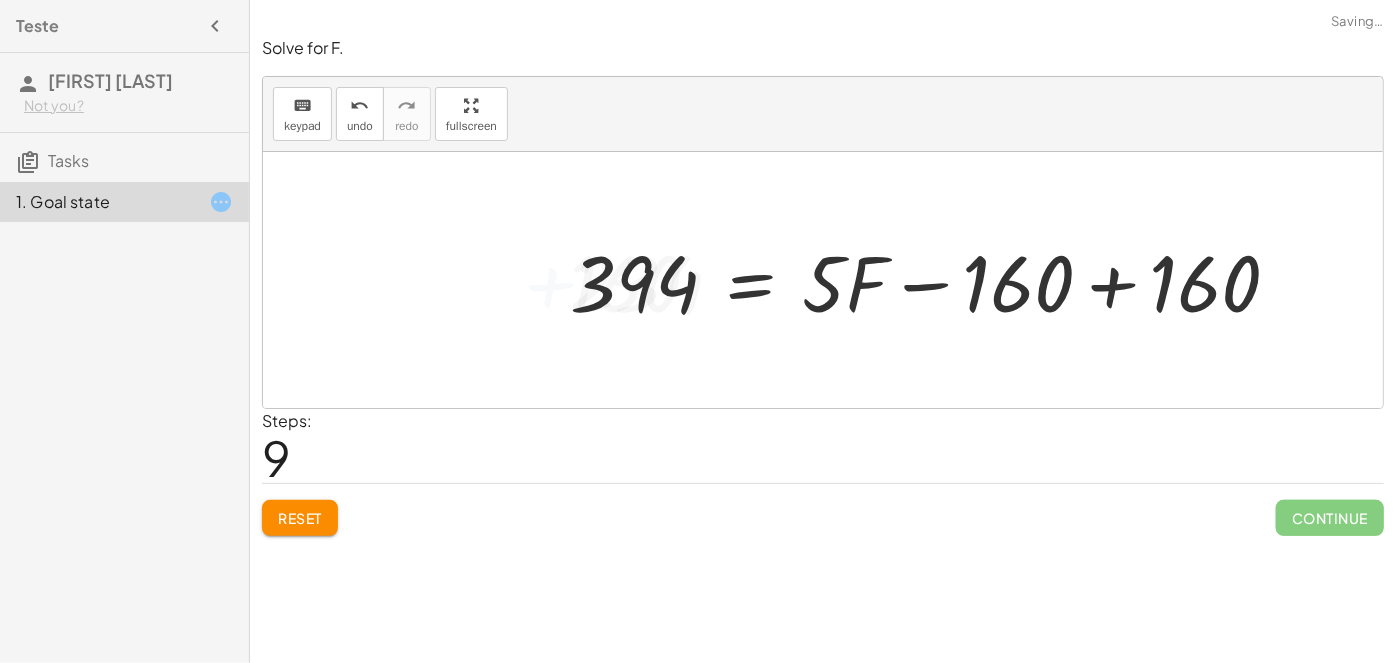 click at bounding box center (933, 280) 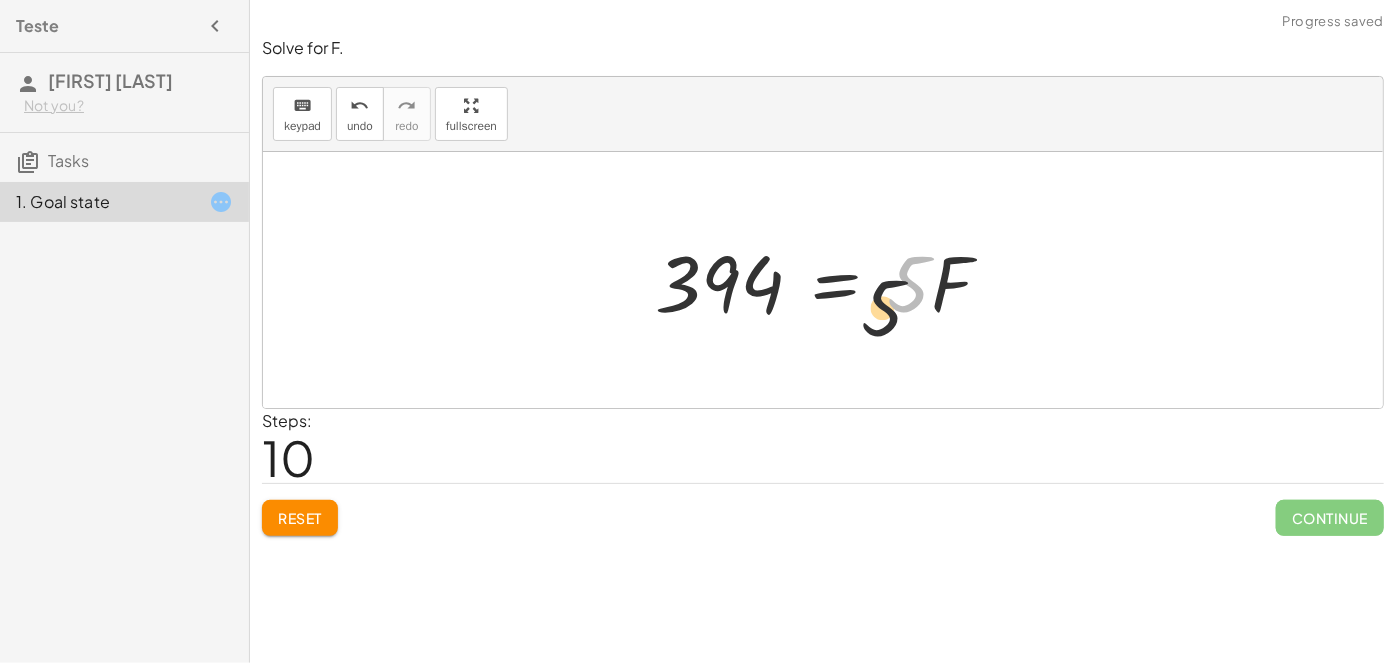 drag, startPoint x: 908, startPoint y: 288, endPoint x: 776, endPoint y: 355, distance: 148.0304 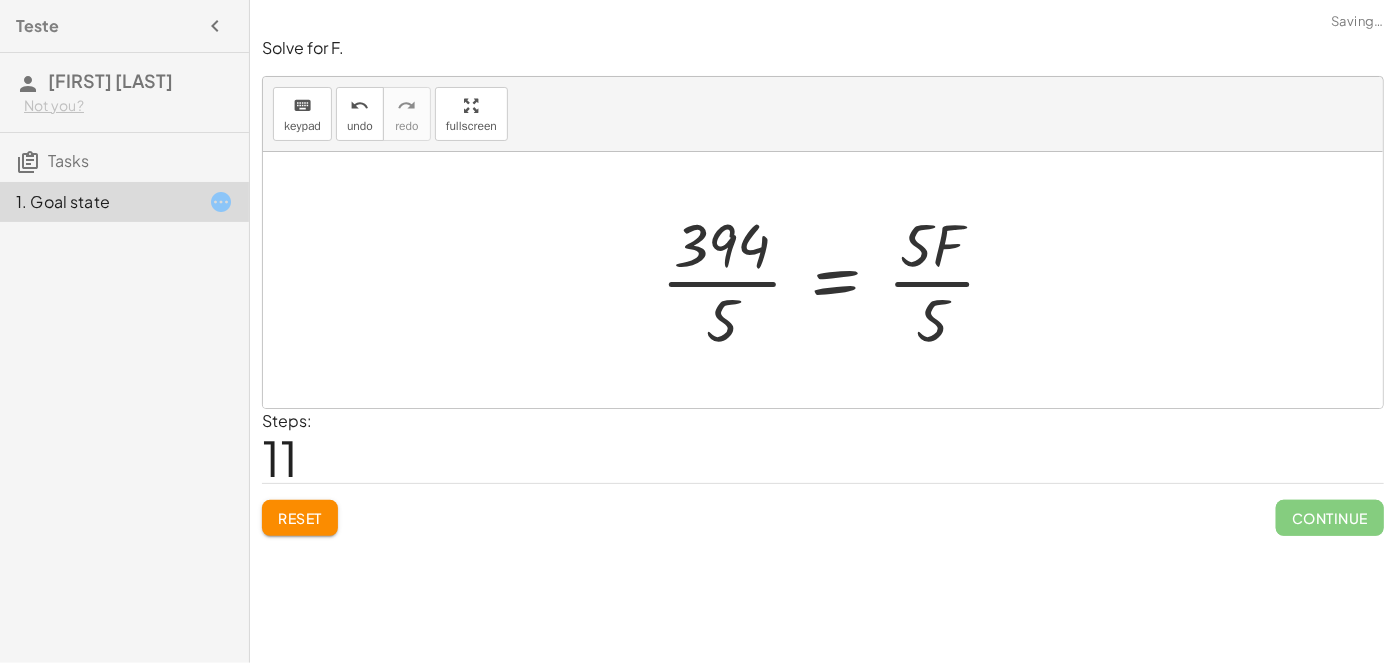 click at bounding box center [836, 280] 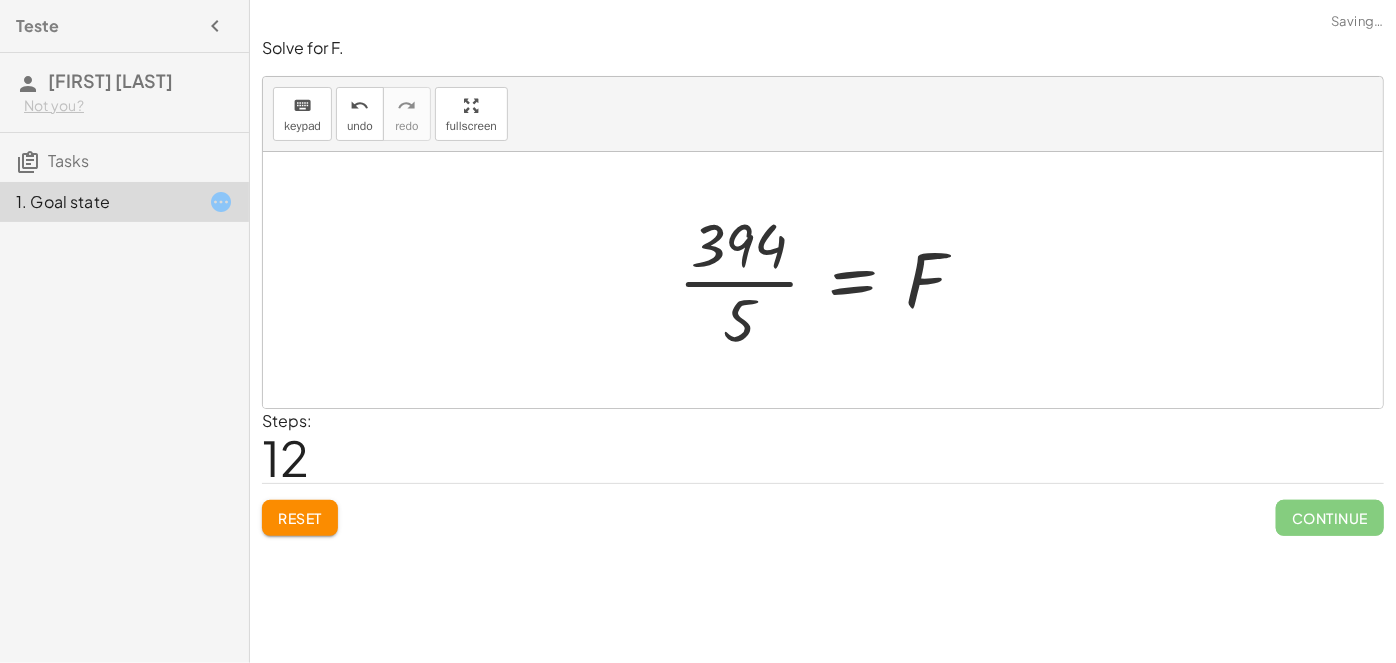 click on "Continue" 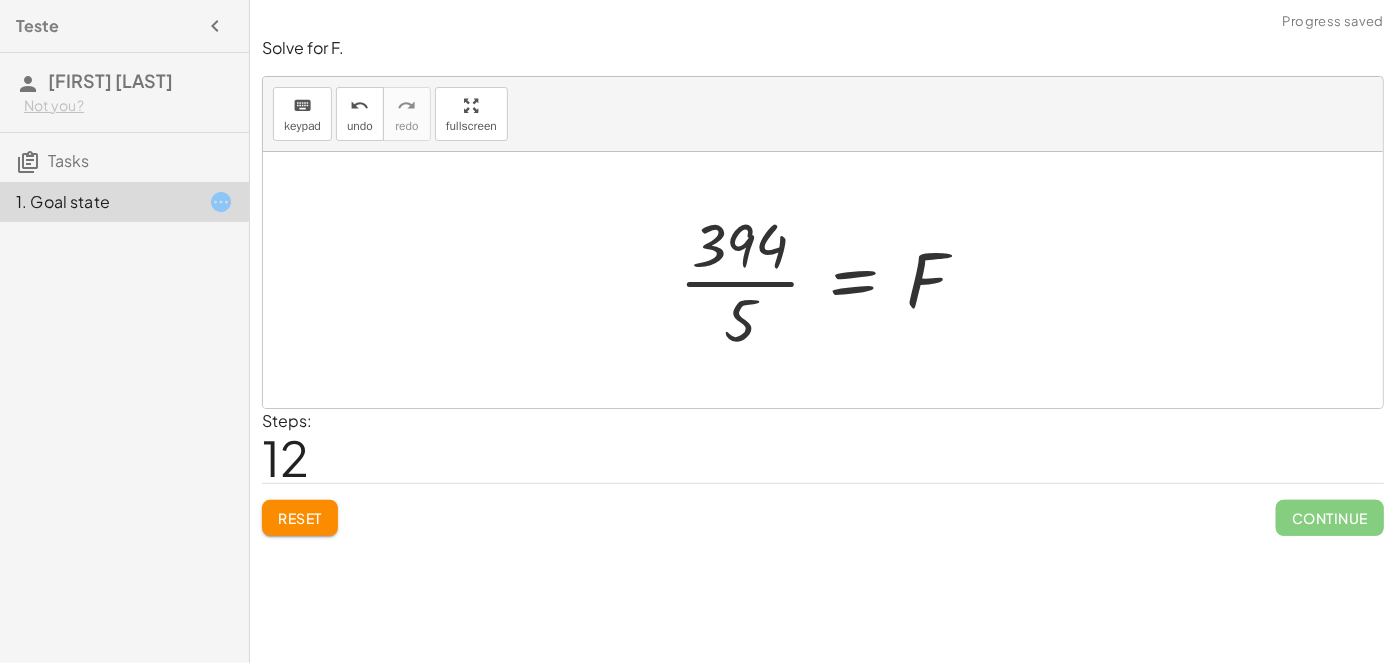 drag, startPoint x: 872, startPoint y: 286, endPoint x: 850, endPoint y: 286, distance: 22 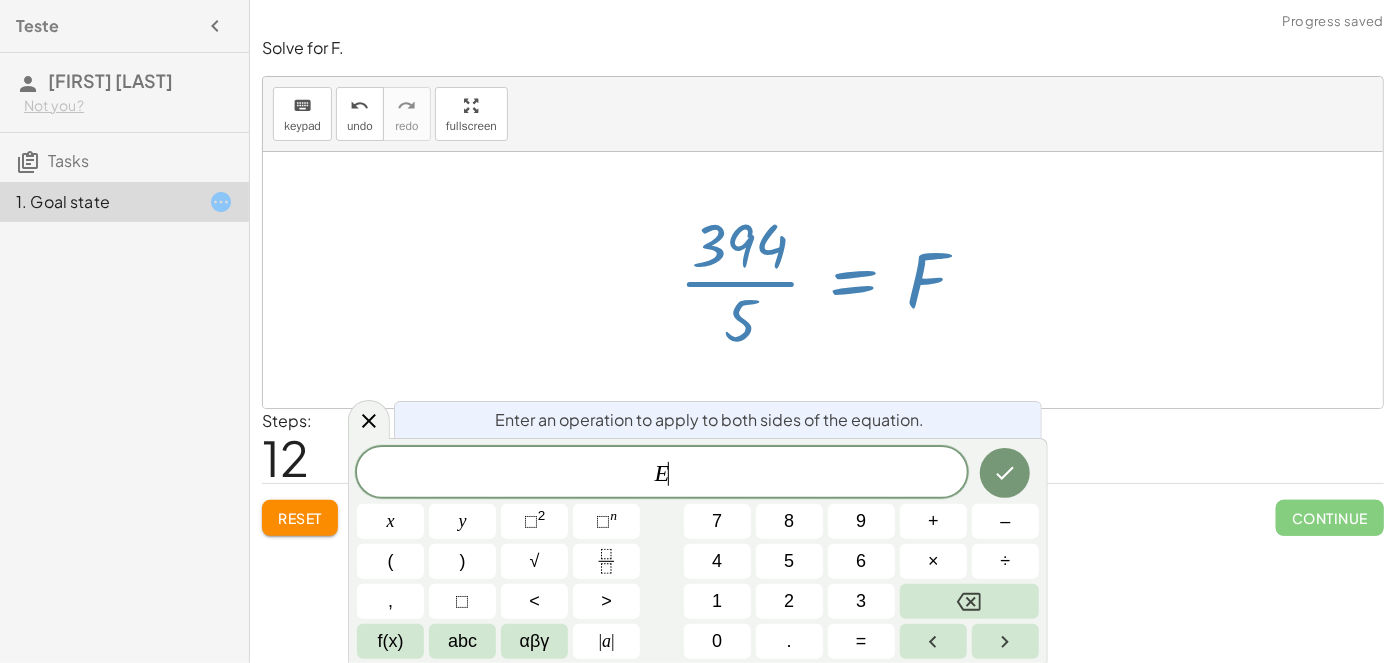 click at bounding box center [830, 280] 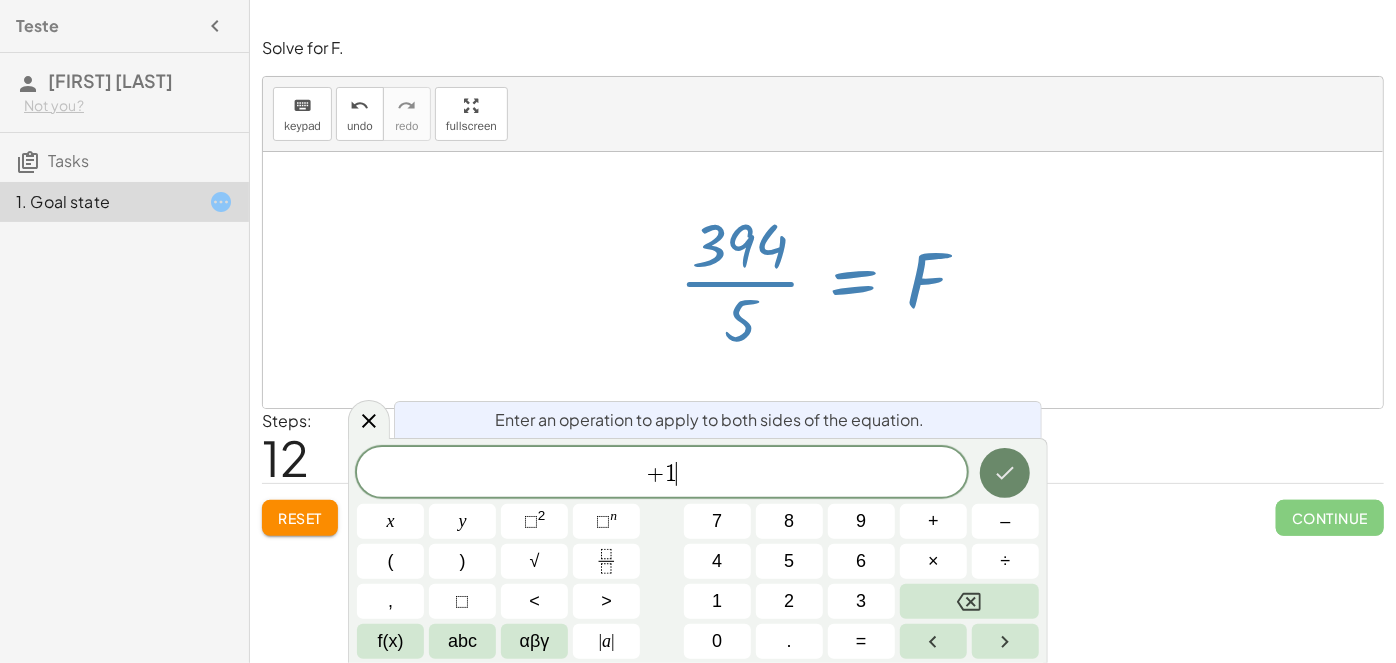 click 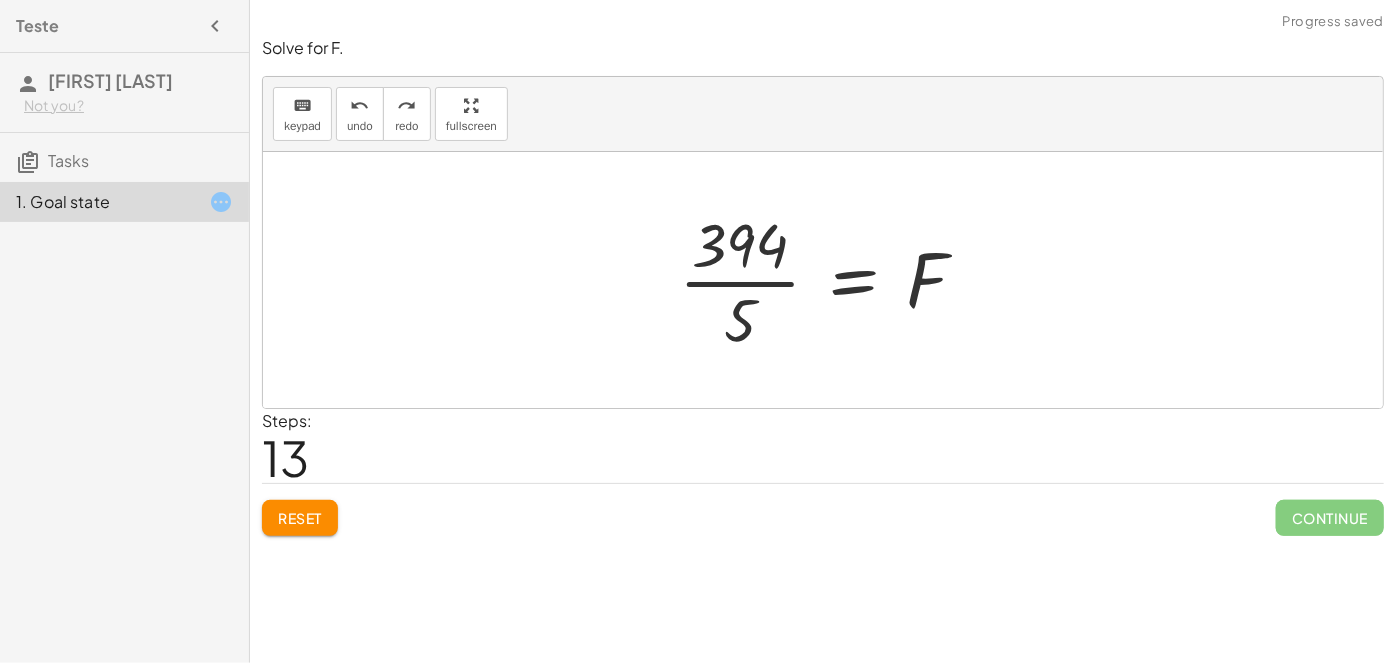click at bounding box center (830, 280) 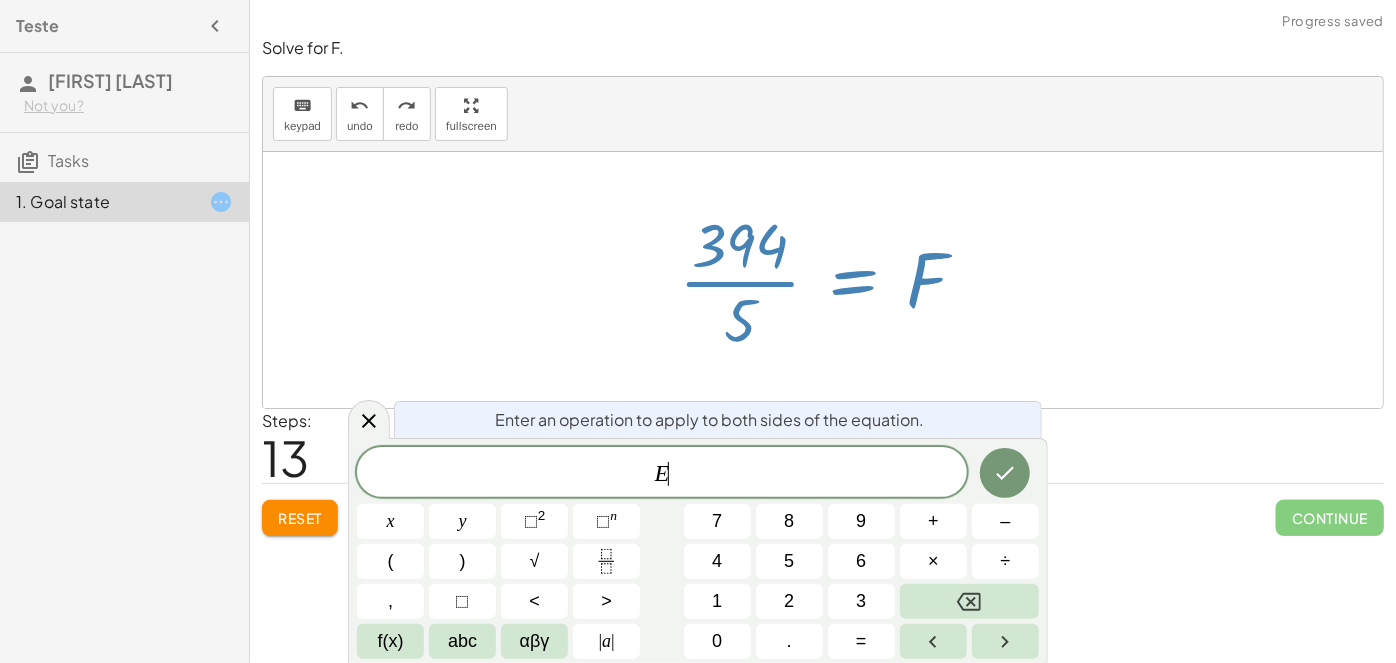 click at bounding box center (830, 280) 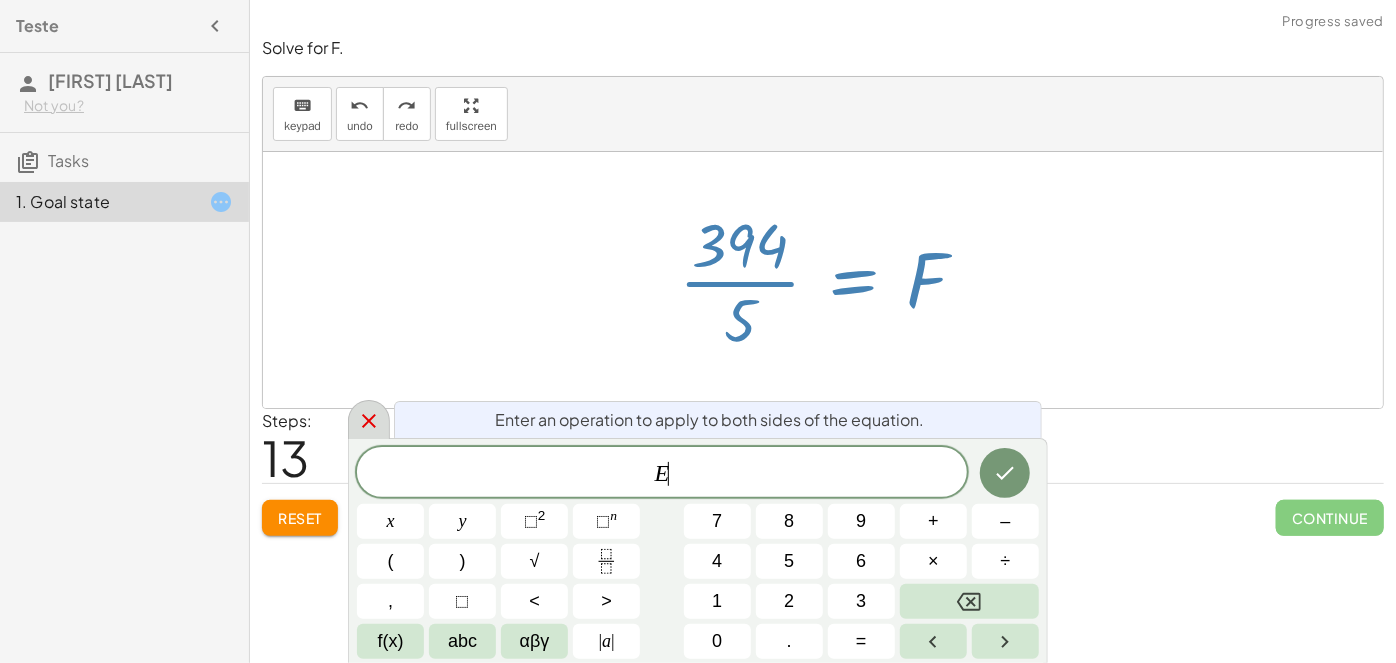 click at bounding box center [369, 419] 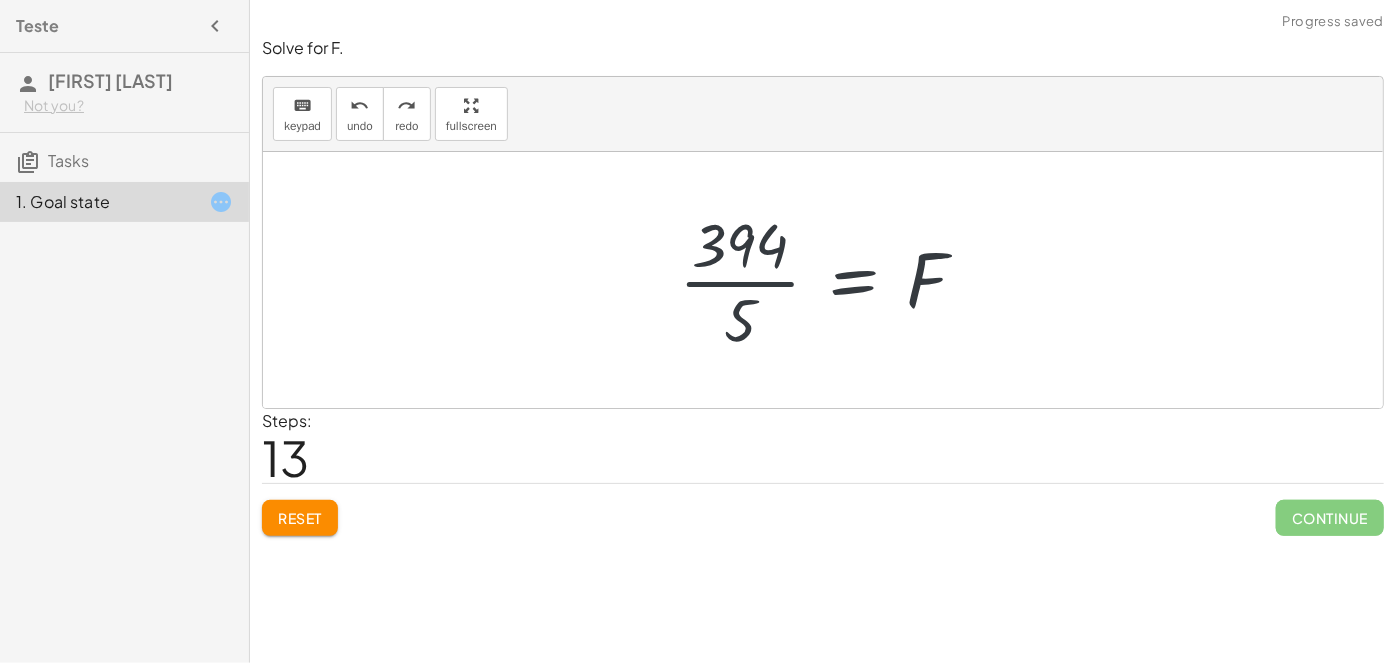 click at bounding box center (830, 280) 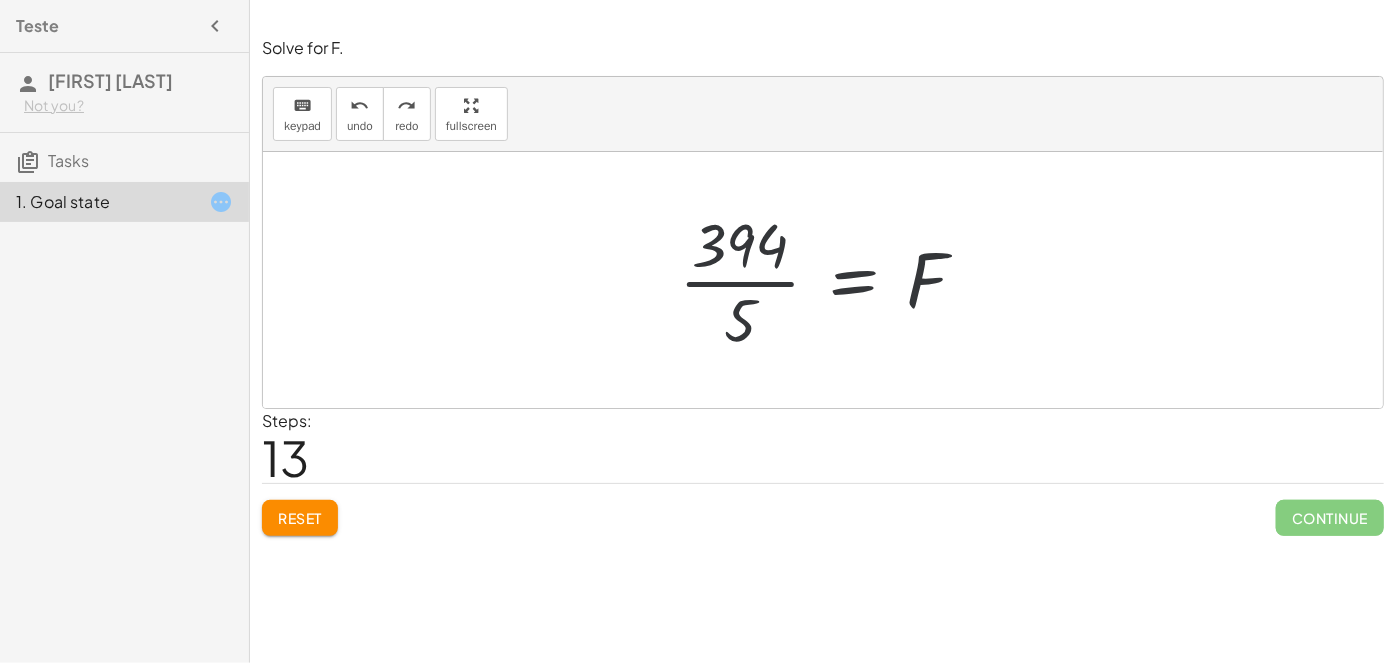 click at bounding box center (830, 280) 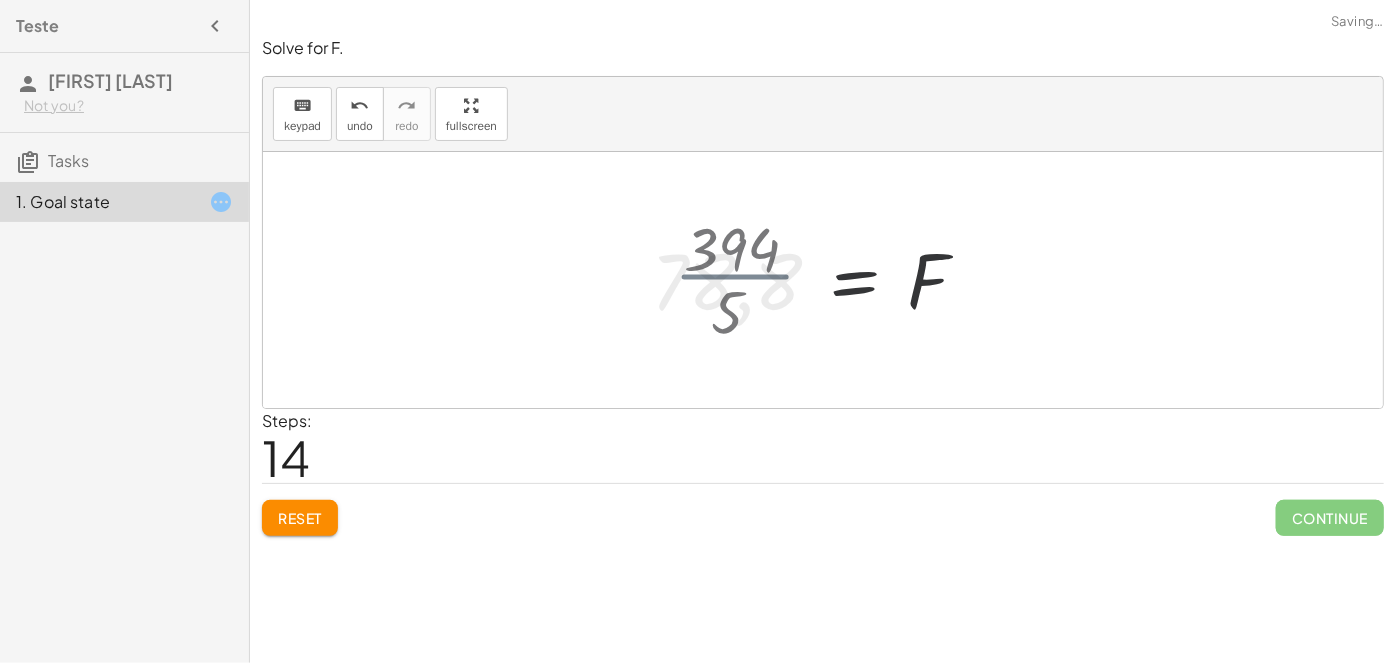 click at bounding box center (817, 280) 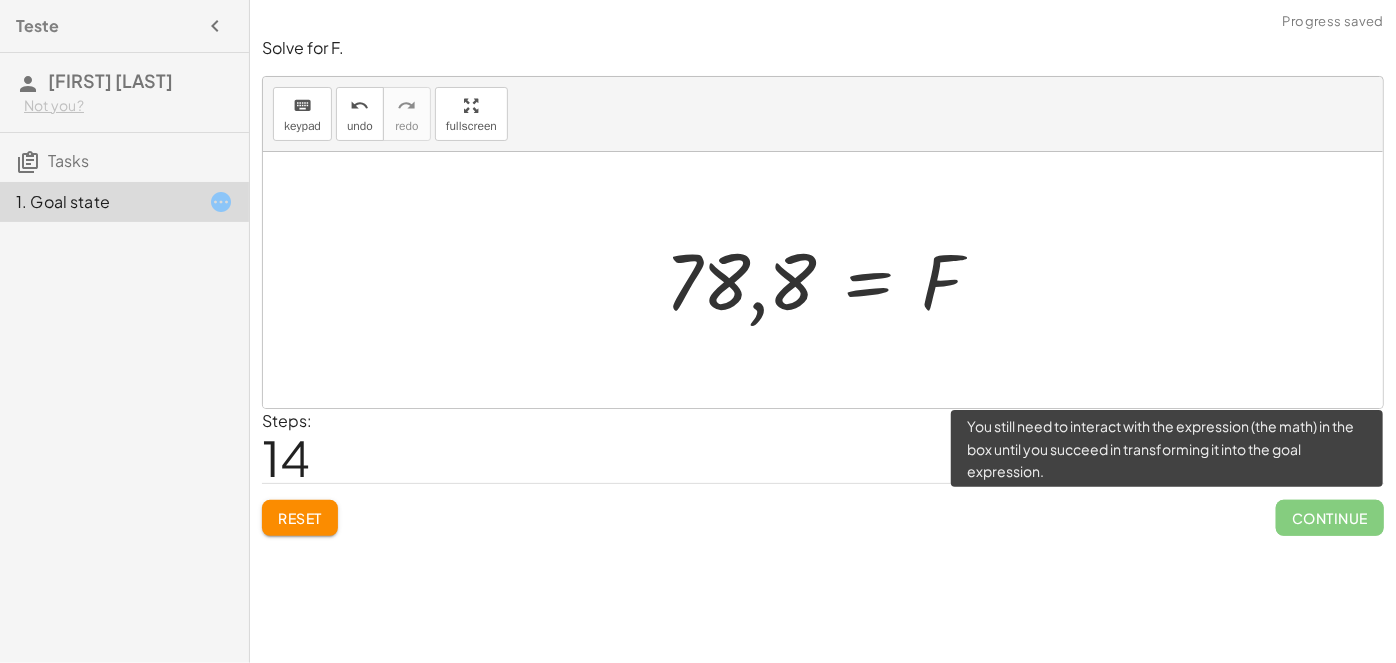 click on "Continue" 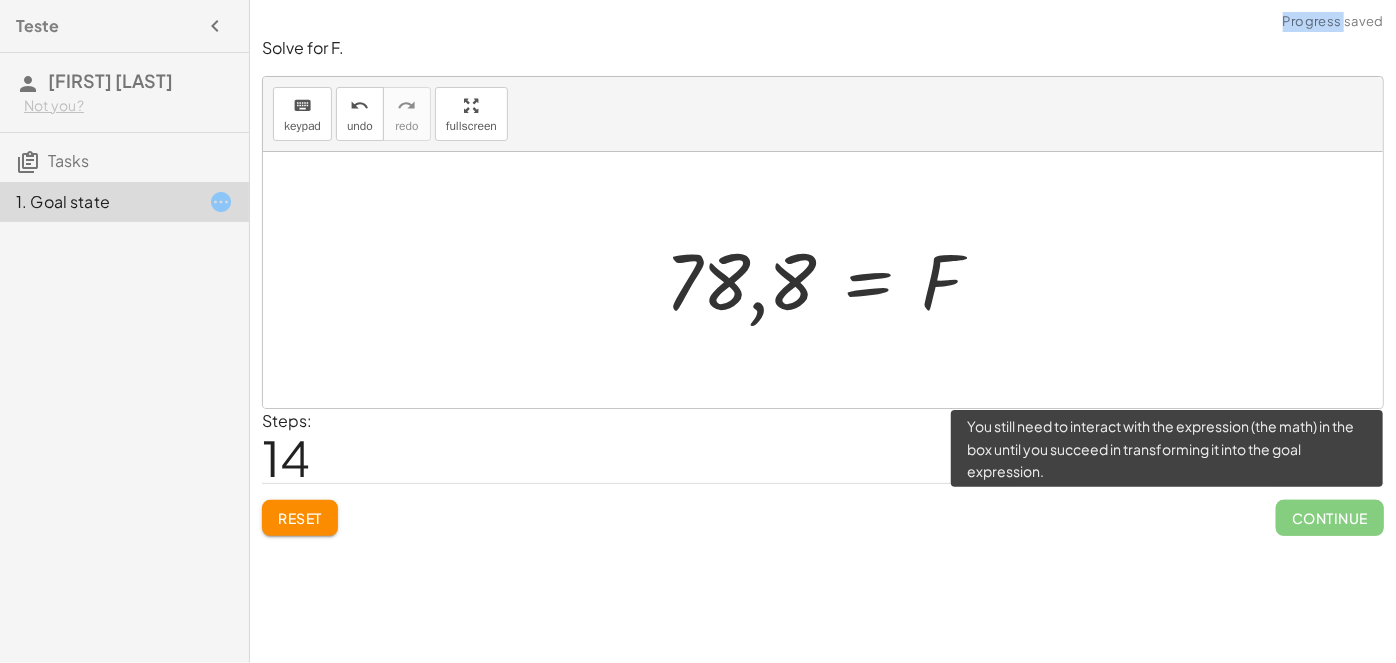 click on "Continue" 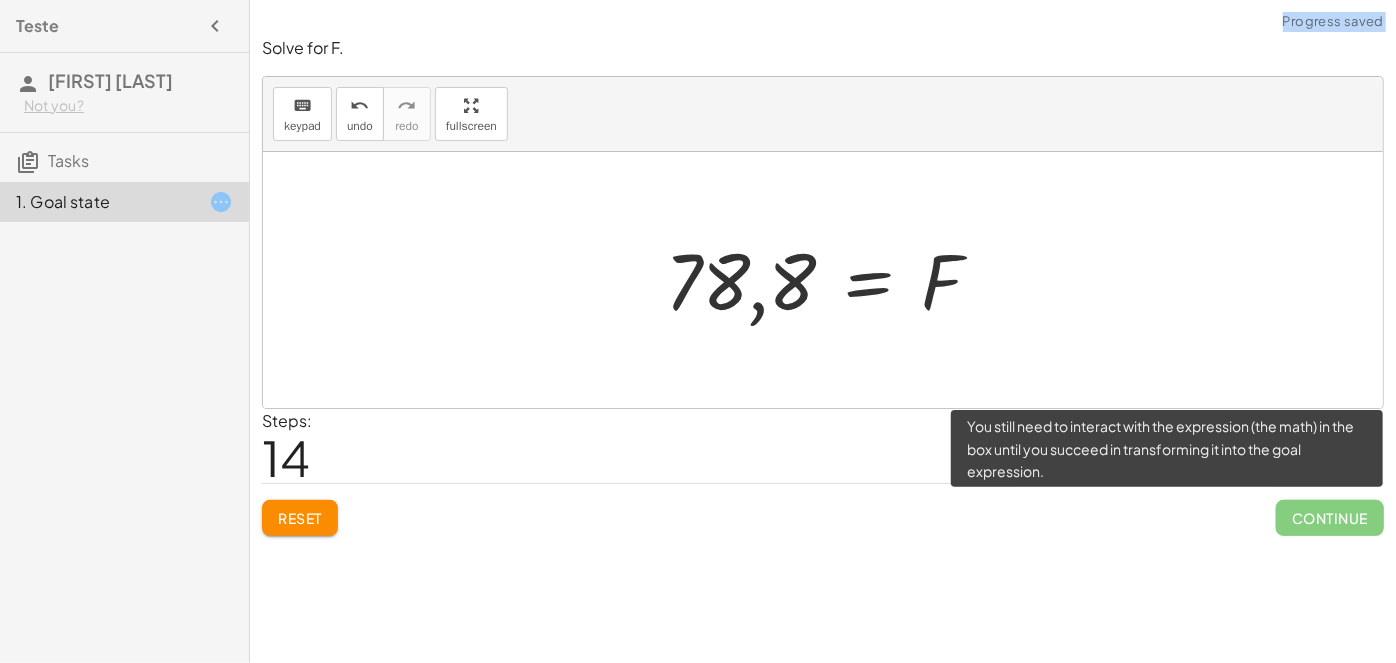 click on "Continue" 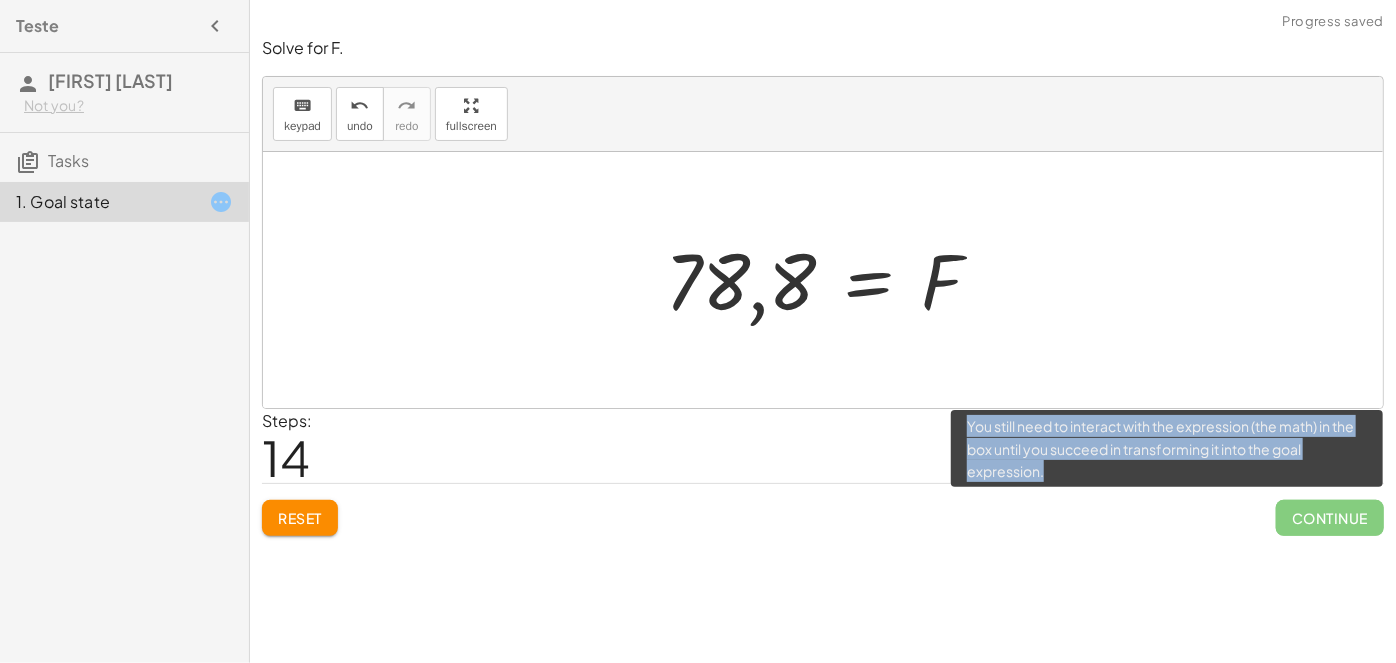 click on "Continue" 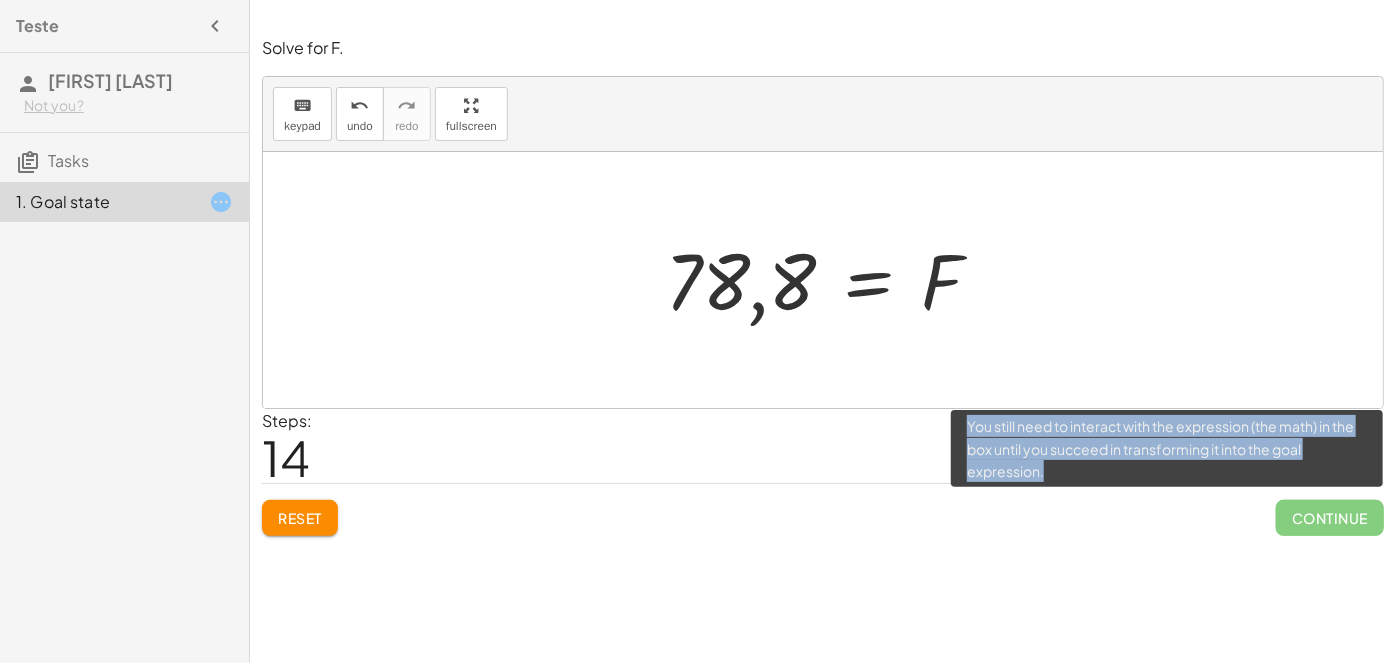 click on "Continue" 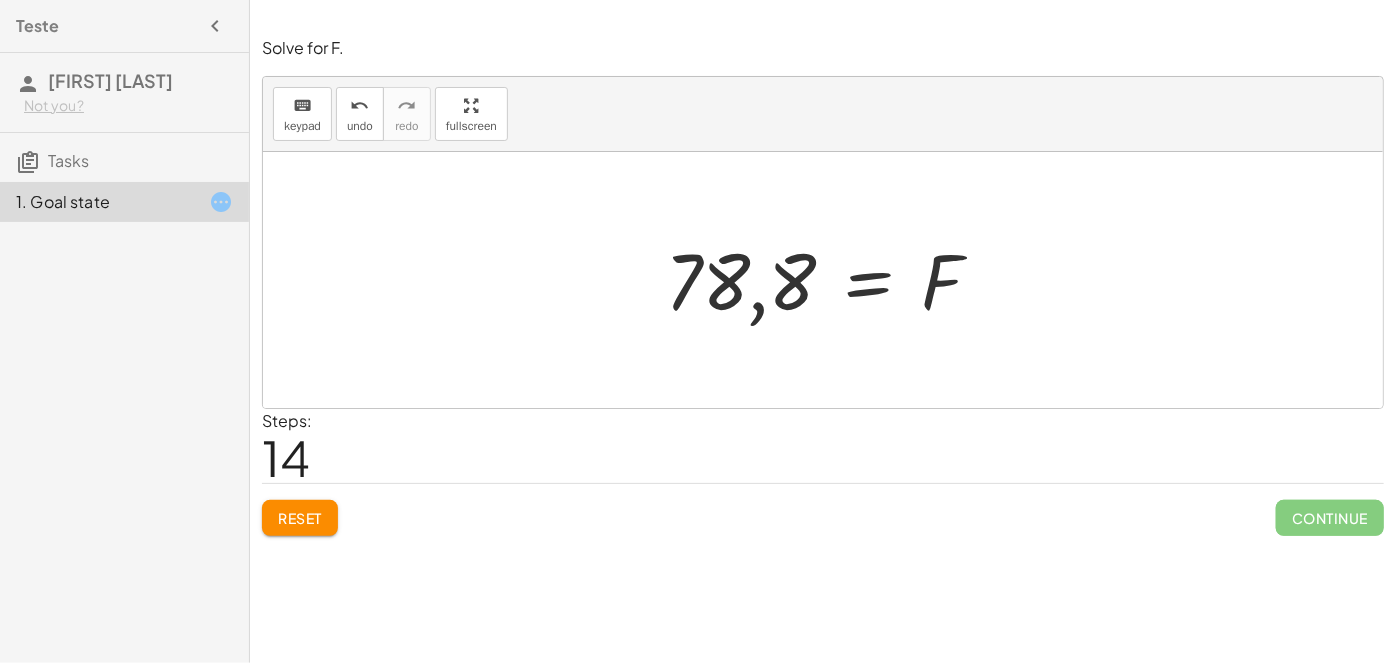 click on "Solve for F. keyboard keypad undo undo redo redo fullscreen · 26 · 5 = · ( + F − 32 ) · 9 · · 26 · 5 · 5 = · 5 · · ( + F − 32 ) · 9 · · 26 · 5 · 9 · 5 = · 5 · · ( + F − 32 ) · 9 · 9 · 26 · 9 = · 5 · · ( + F − 32 ) · 9 · 9 · 26 · 9 = · 5 · ( + F − 32 ) · 26 · 9 = + · 5 · F − · 5 · 32 · 26 · 9 = + · 5 · F − 160 234 = + · 5 · F − 160 + 234 + 160 = + · 5 · F − 160 + 160 394 = + · 5 · F − 160 + 160 394 = + · 5 · F + 0 394 = · 5 · F · 394 · 5 = · 5 · F · 5 · 394 · 5 = F = F 78,8 × Steps:  14 Reset   Continue" 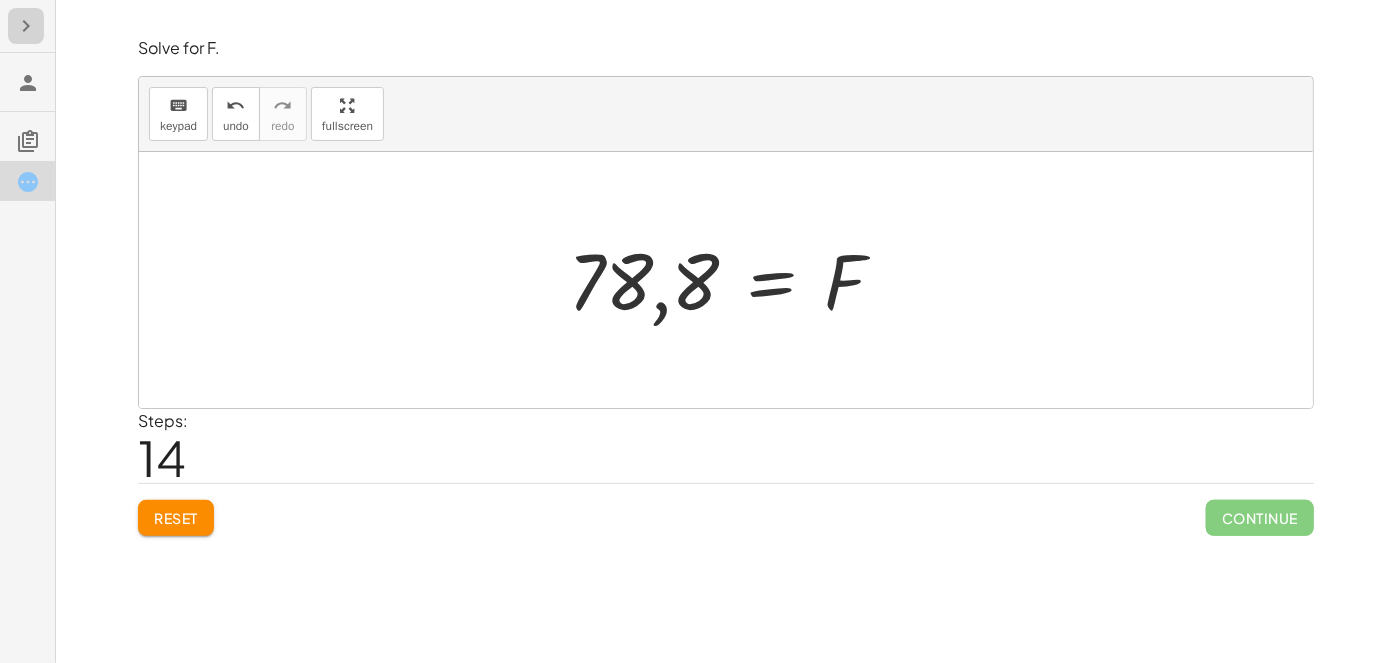 click 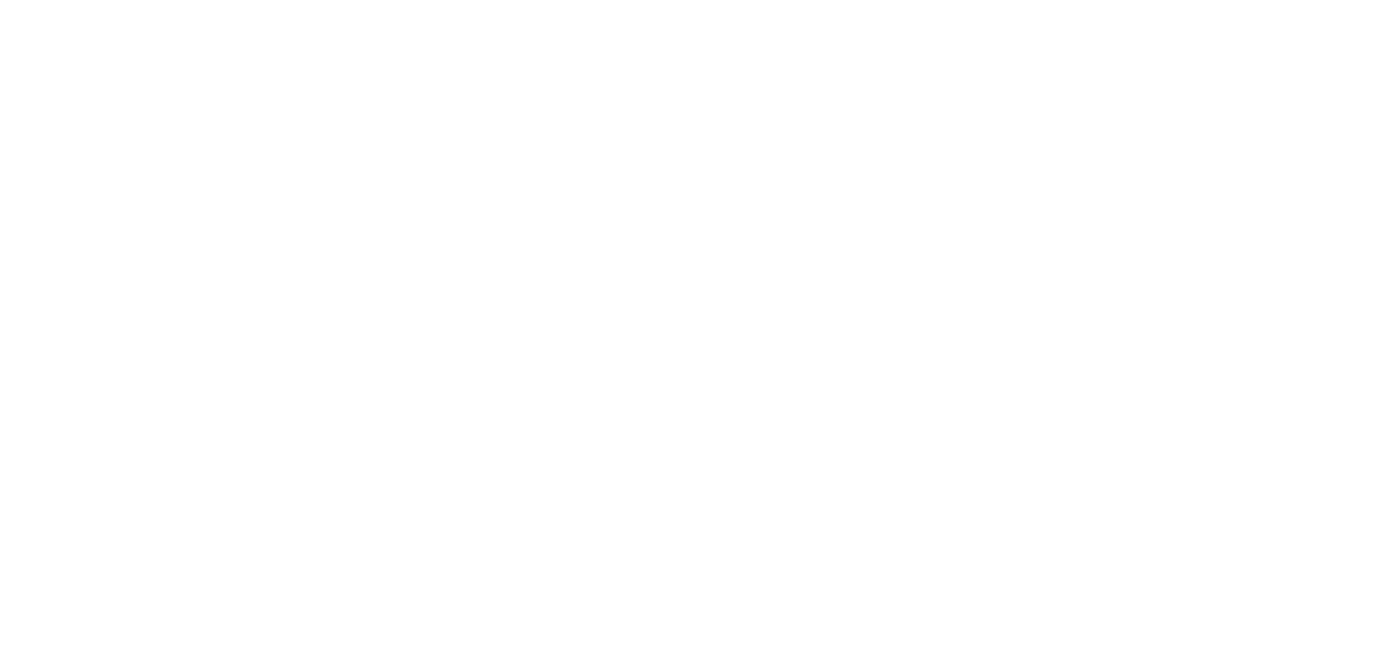 scroll, scrollTop: 0, scrollLeft: 0, axis: both 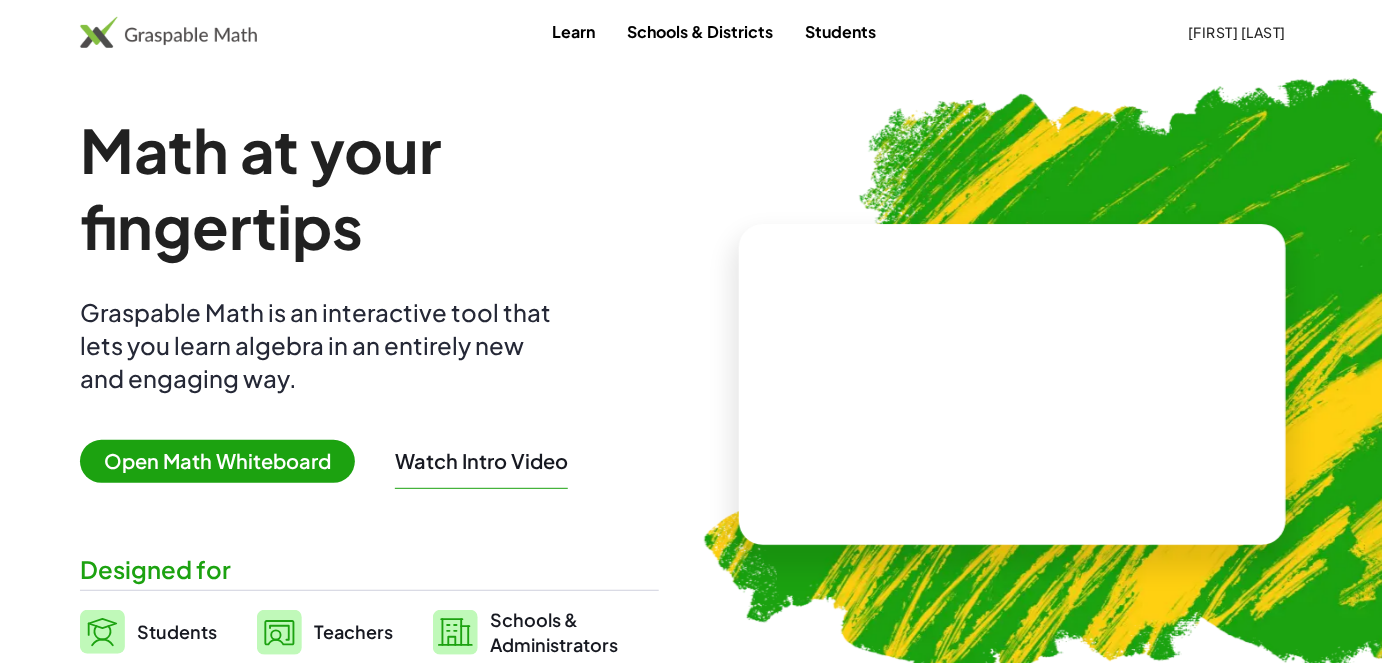 click on "[FIRST] [LAST]" 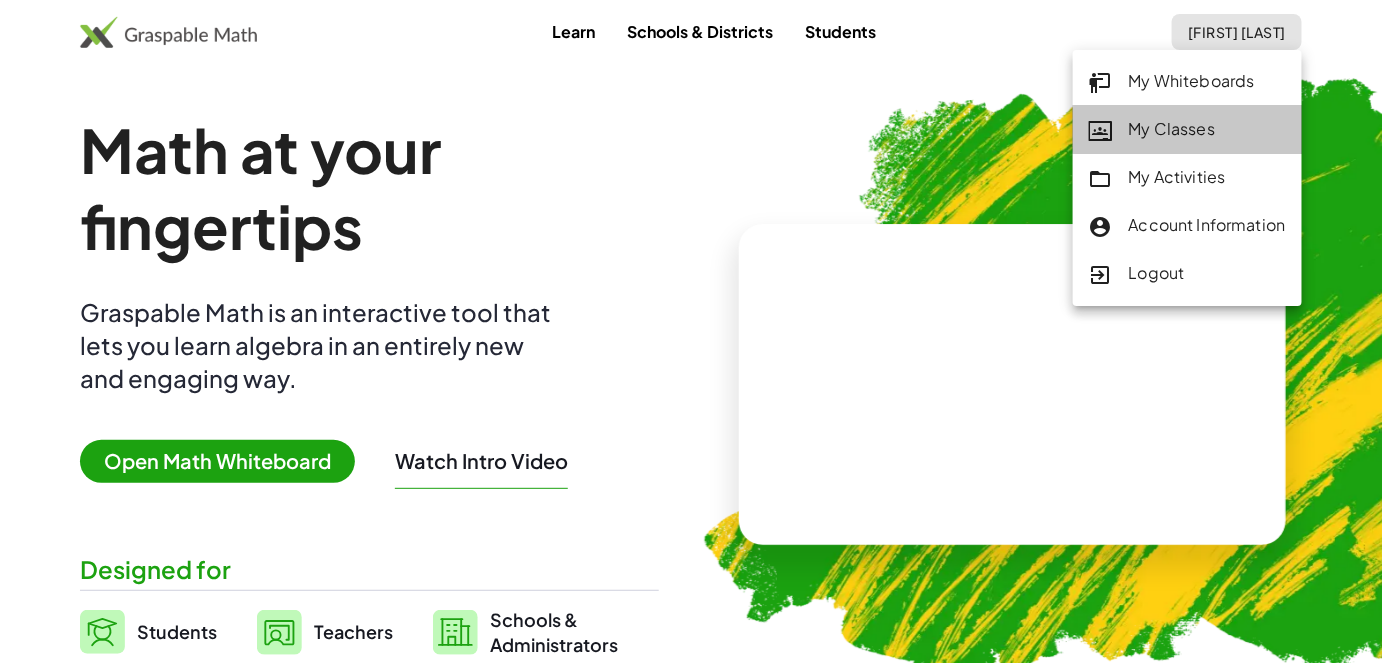 click on "My Classes" 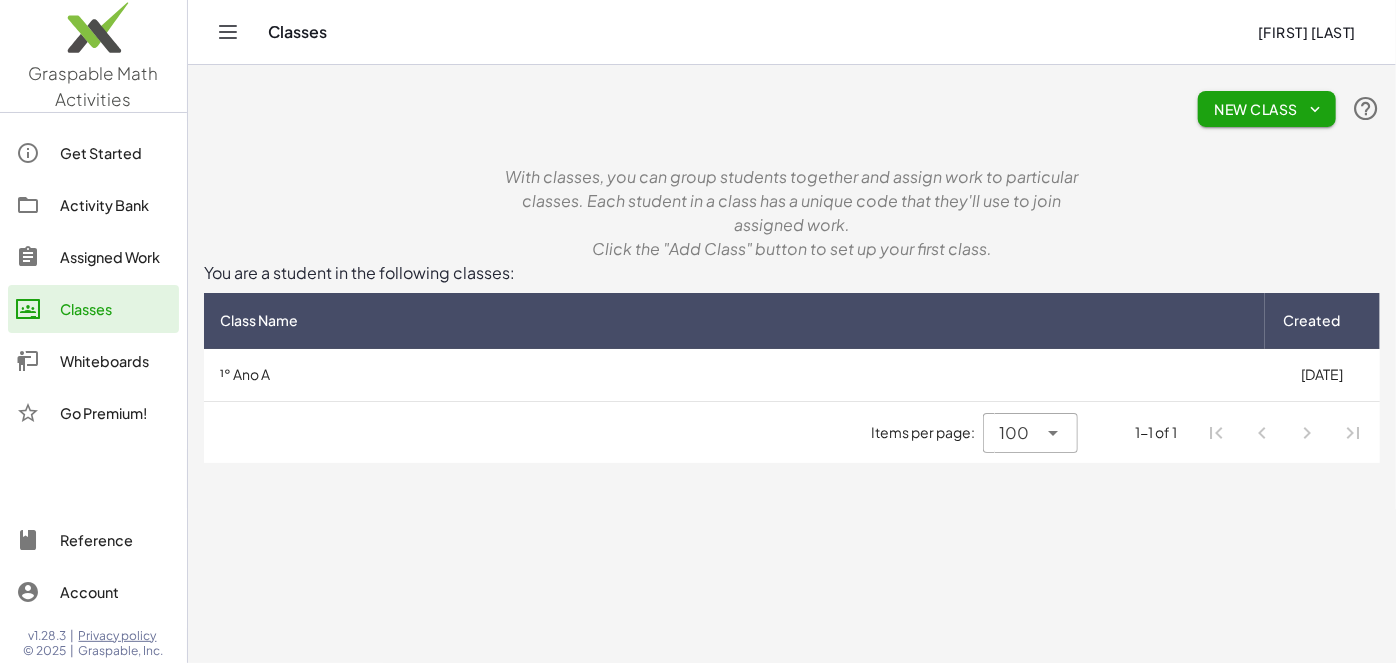 click on "¹° Ano A" at bounding box center [734, 375] 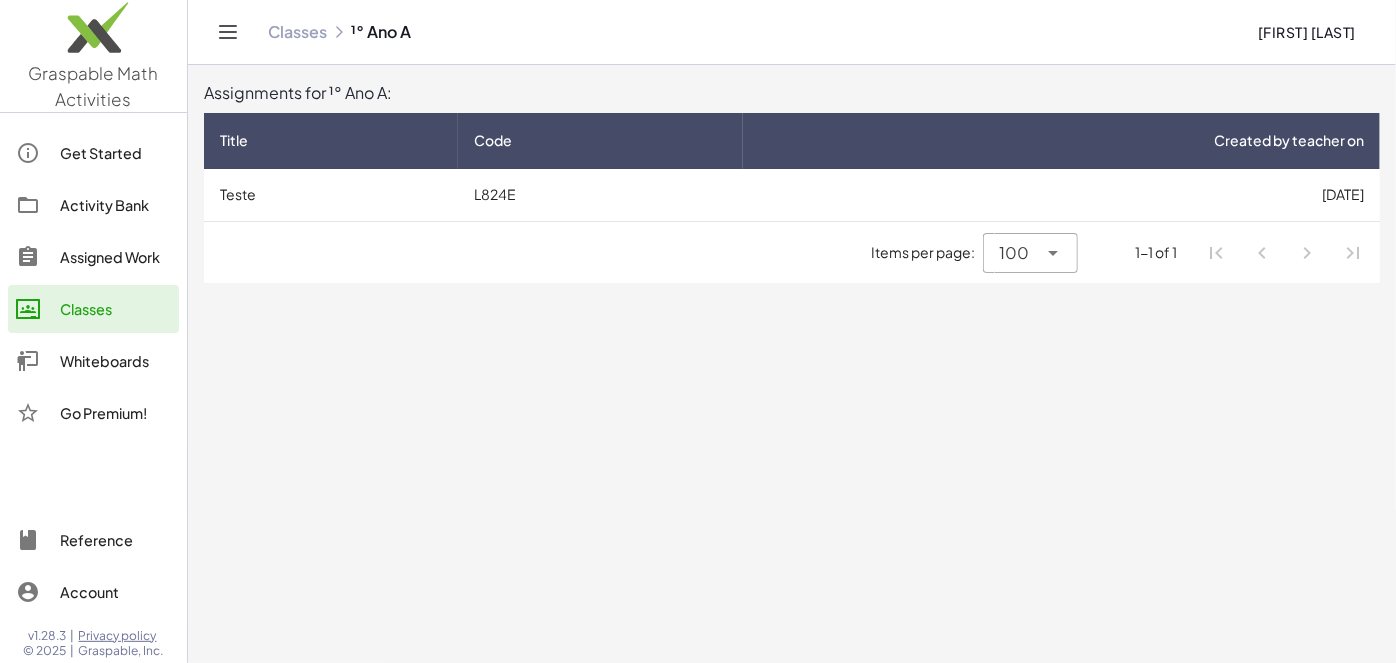 click on "[DATE]" at bounding box center [1061, 195] 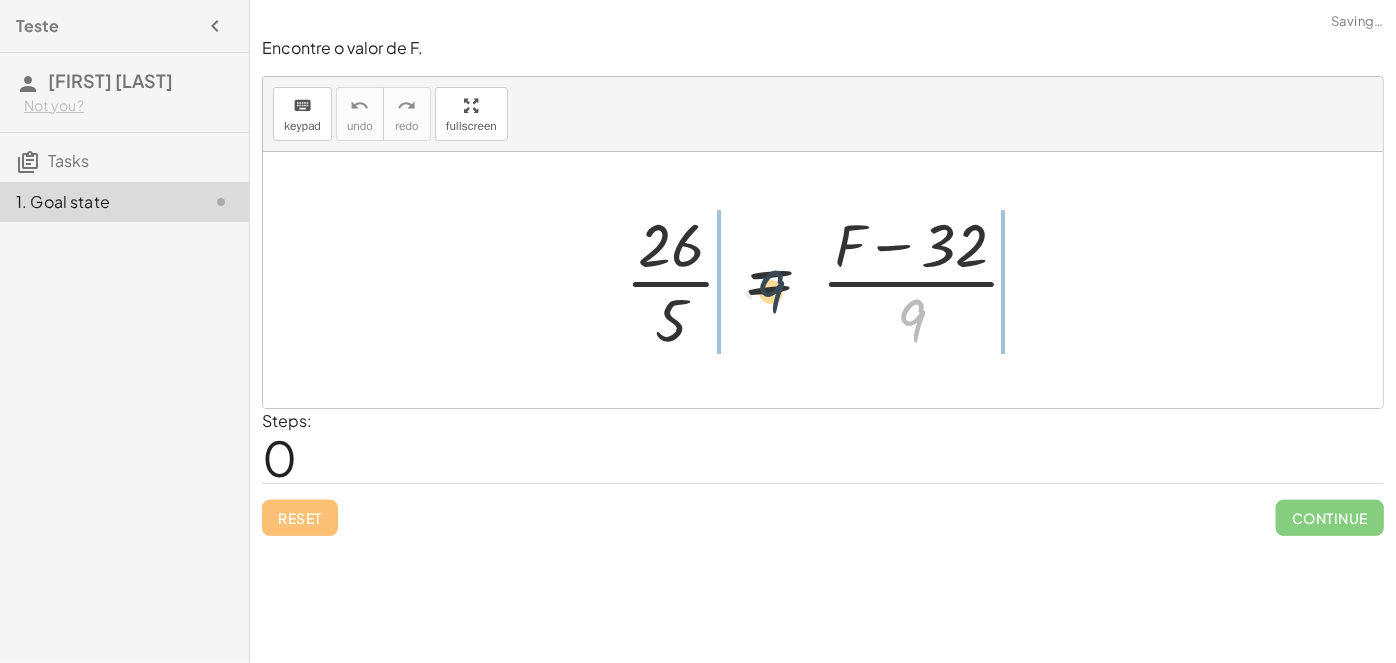 drag, startPoint x: 918, startPoint y: 307, endPoint x: 705, endPoint y: 259, distance: 218.34148 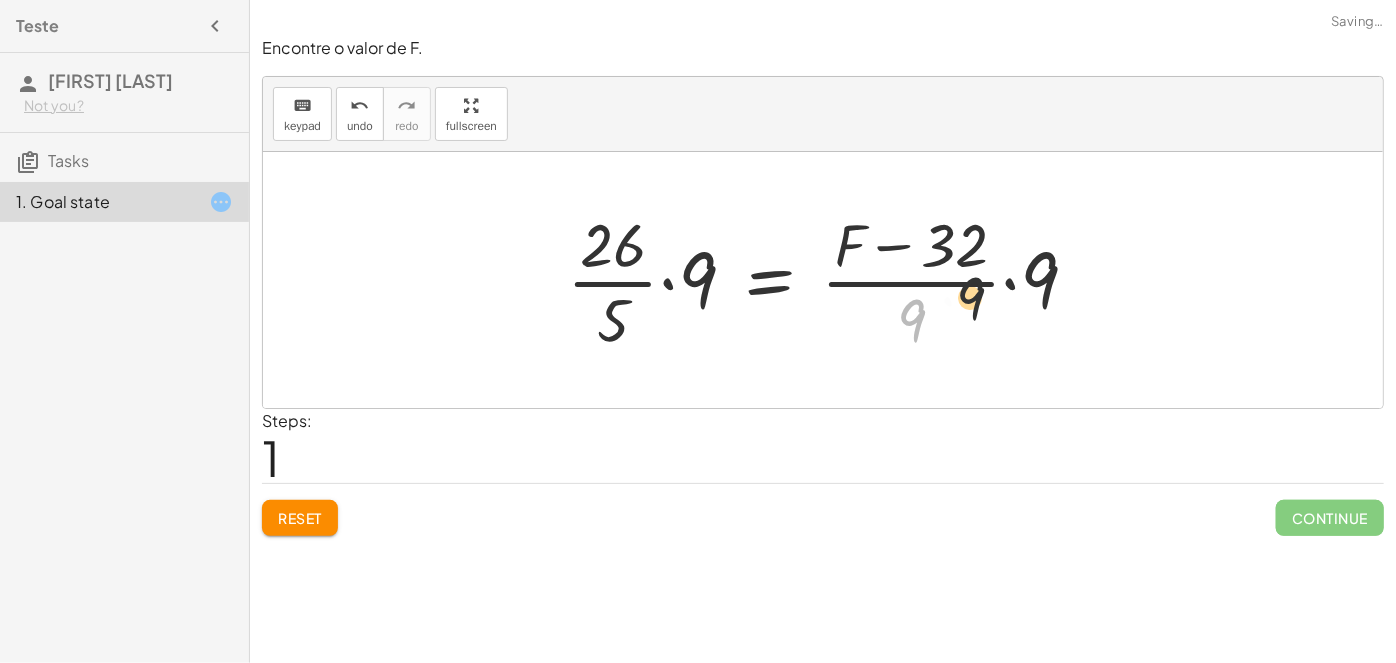 drag, startPoint x: 989, startPoint y: 286, endPoint x: 1063, endPoint y: 262, distance: 77.7946 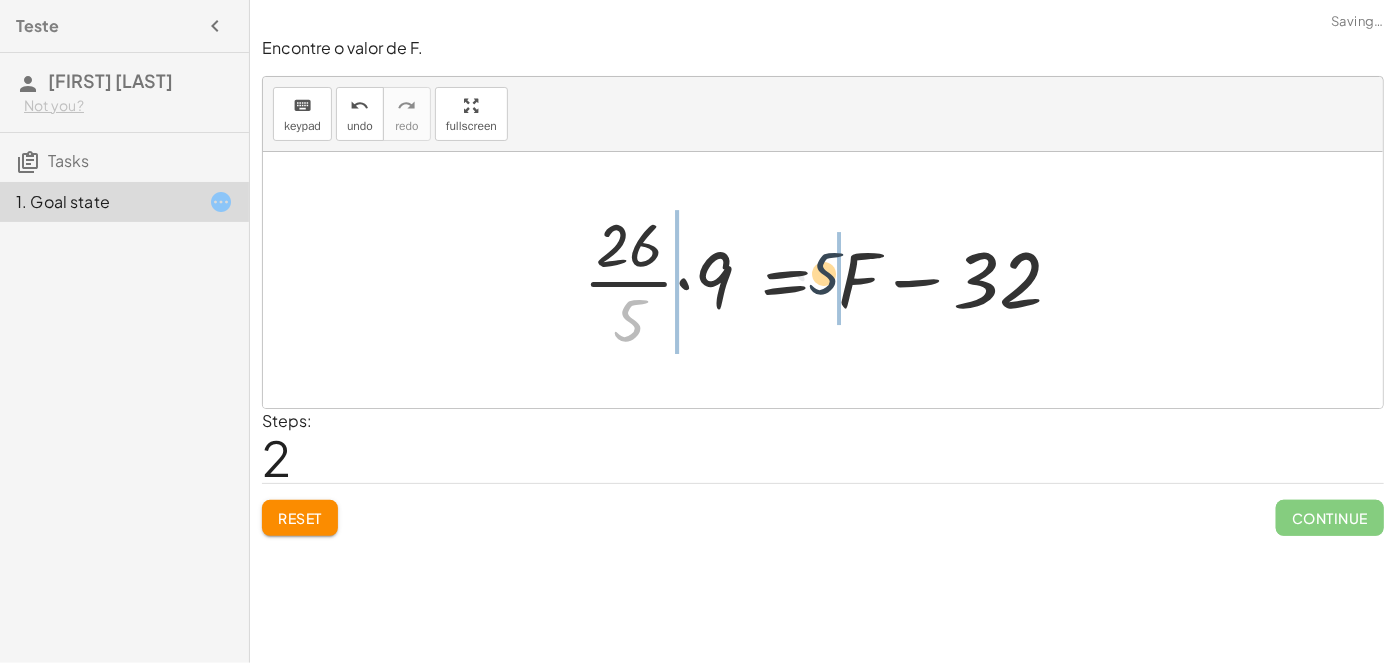 drag, startPoint x: 637, startPoint y: 321, endPoint x: 841, endPoint y: 280, distance: 208.07932 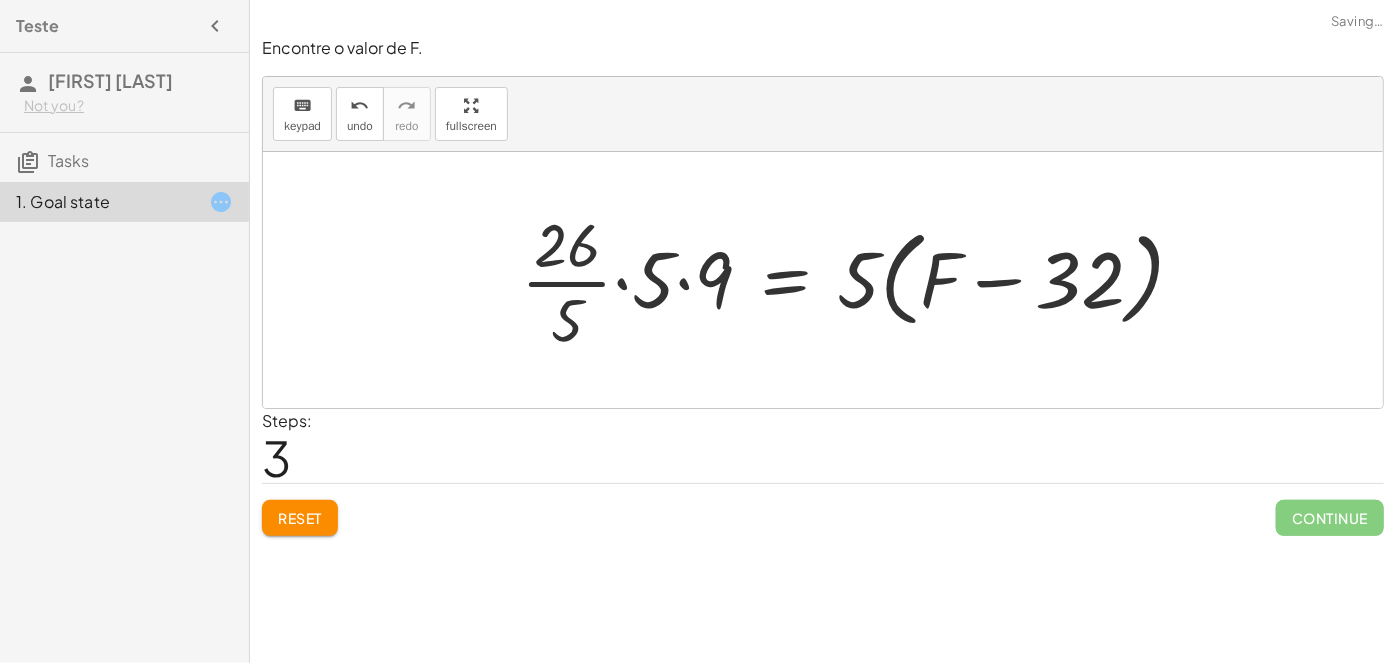 click at bounding box center [860, 280] 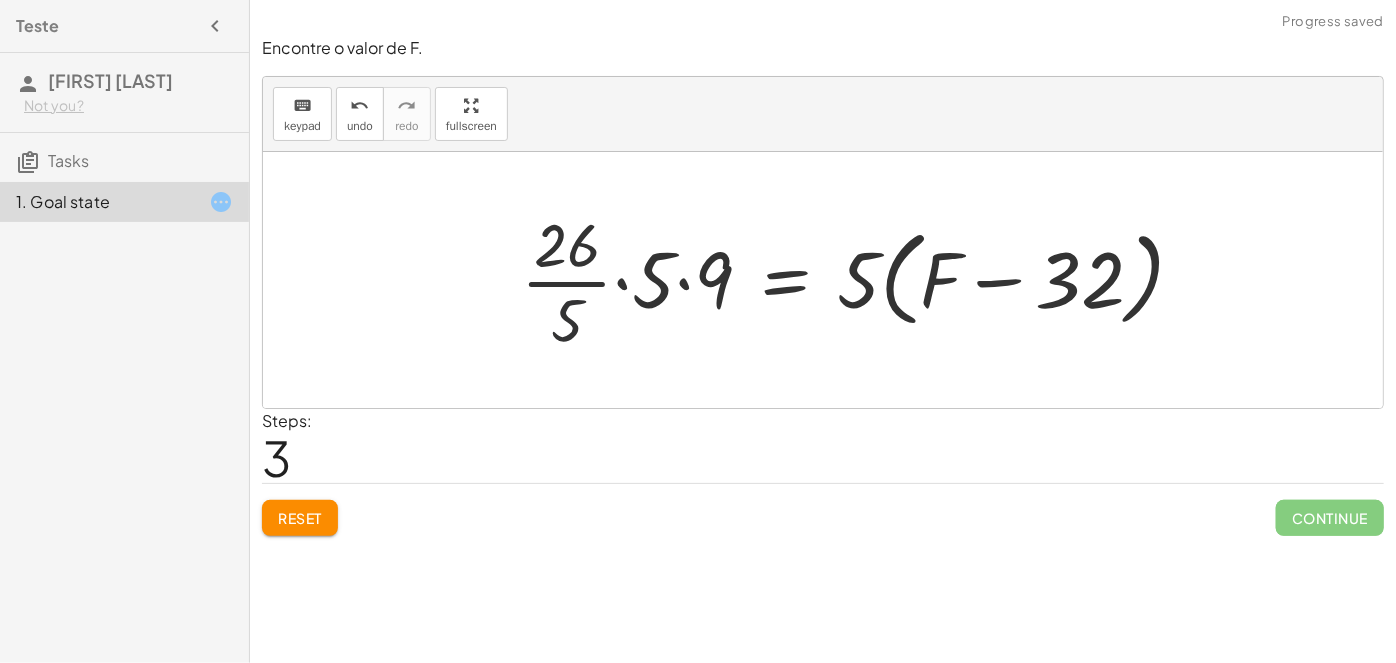 click at bounding box center [860, 280] 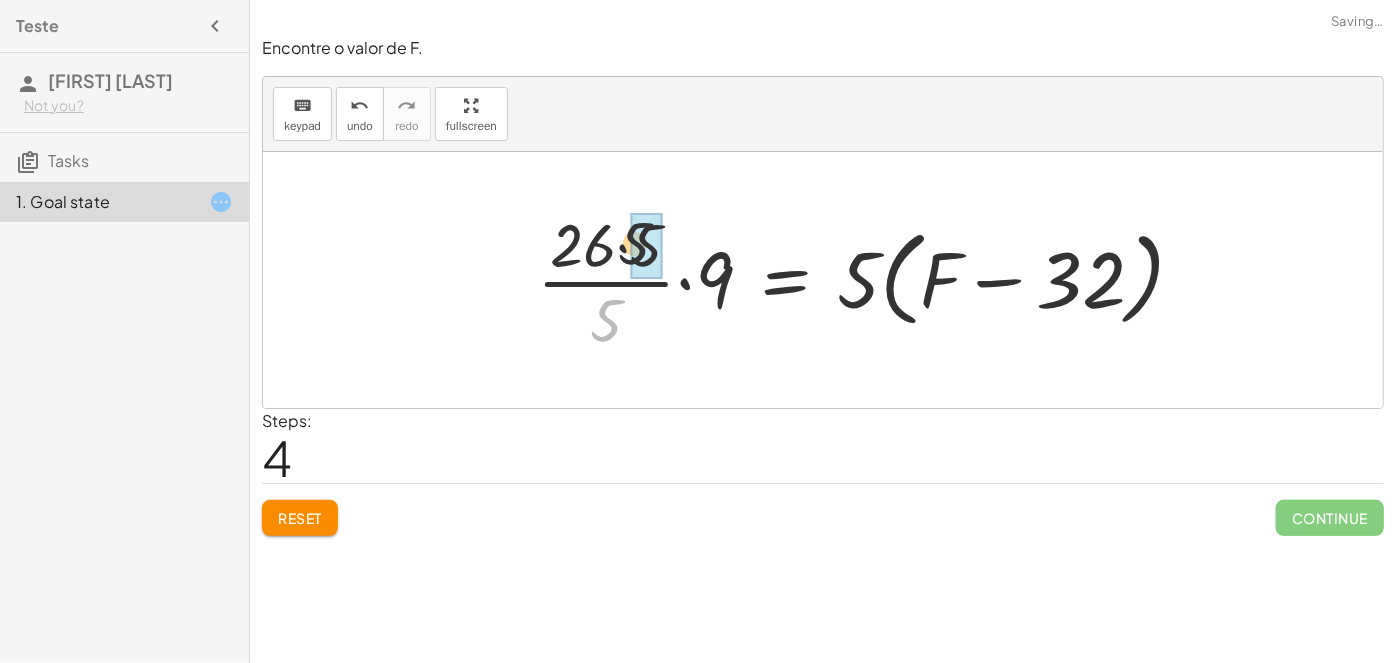 drag, startPoint x: 622, startPoint y: 312, endPoint x: 644, endPoint y: 265, distance: 51.894123 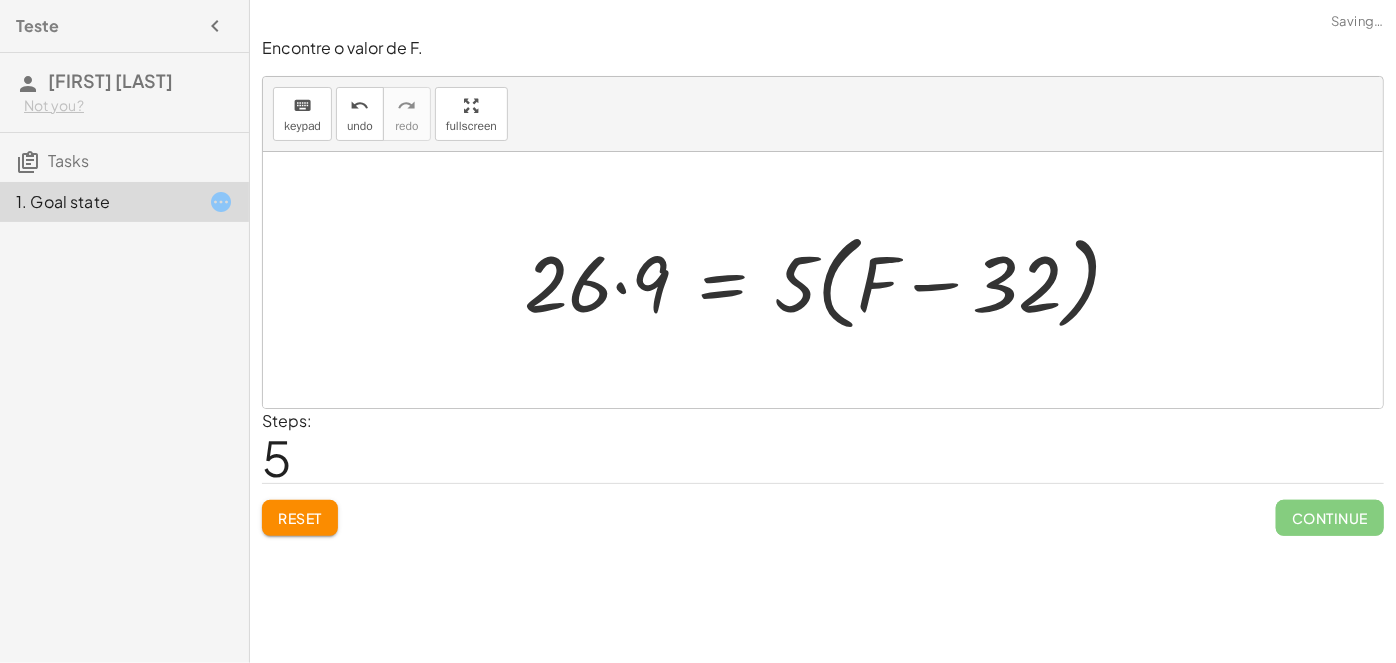 click at bounding box center [830, 280] 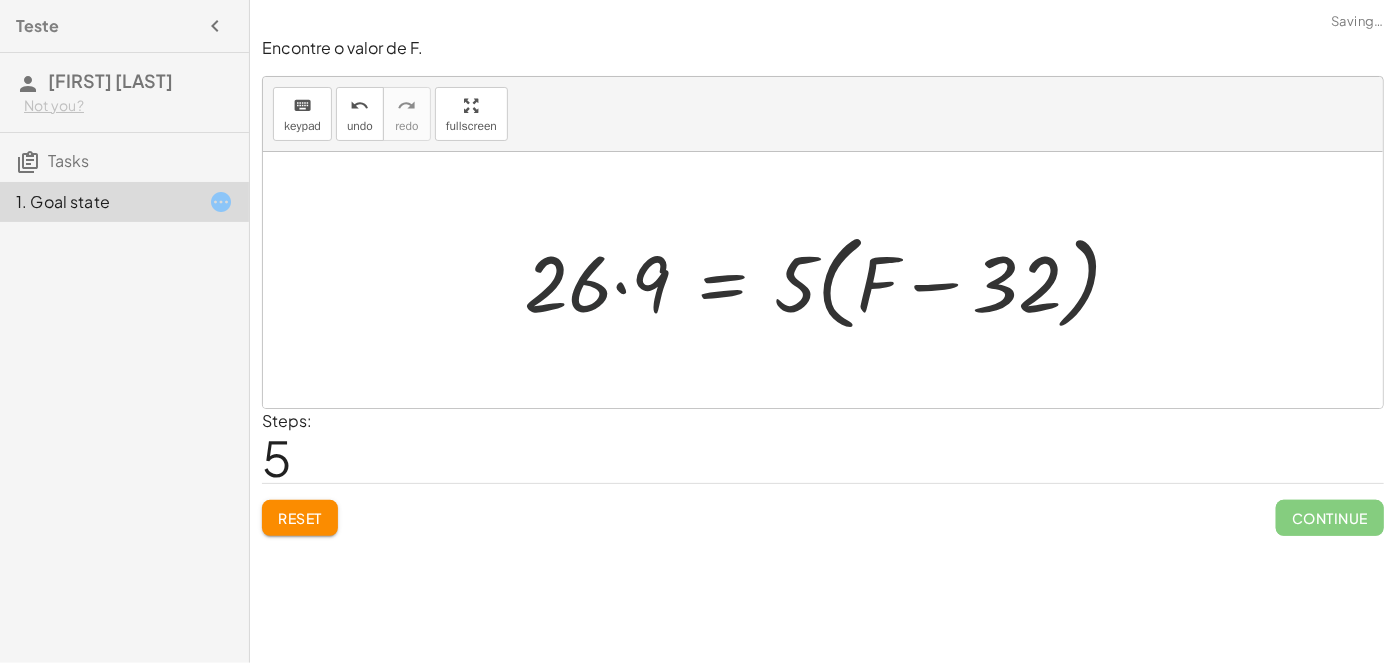 click at bounding box center [830, 280] 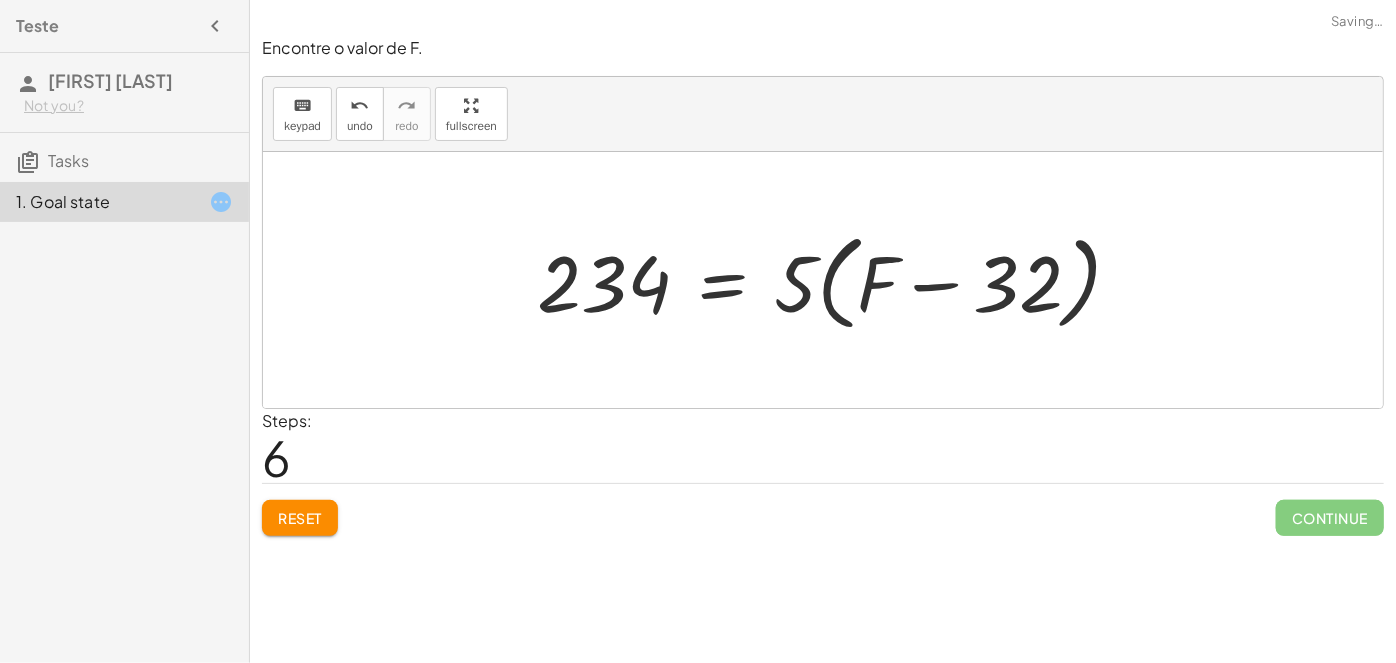 drag, startPoint x: 796, startPoint y: 276, endPoint x: 891, endPoint y: 278, distance: 95.02105 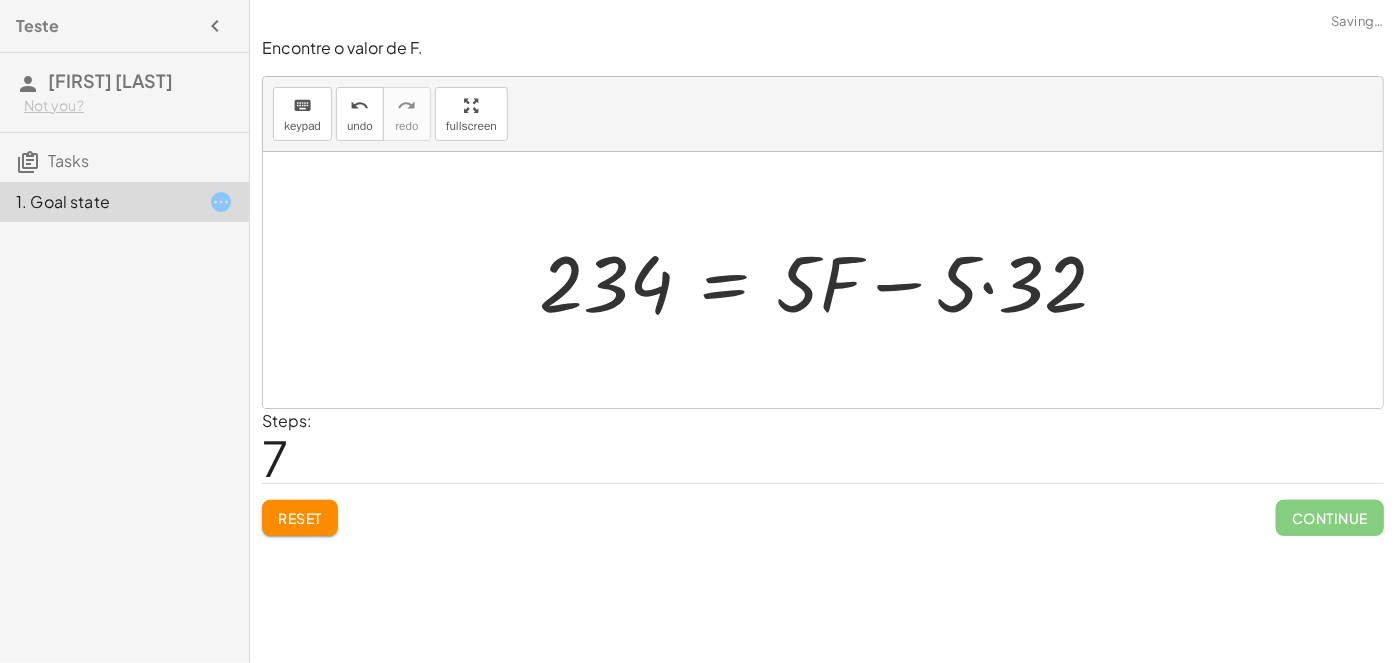 click at bounding box center (831, 280) 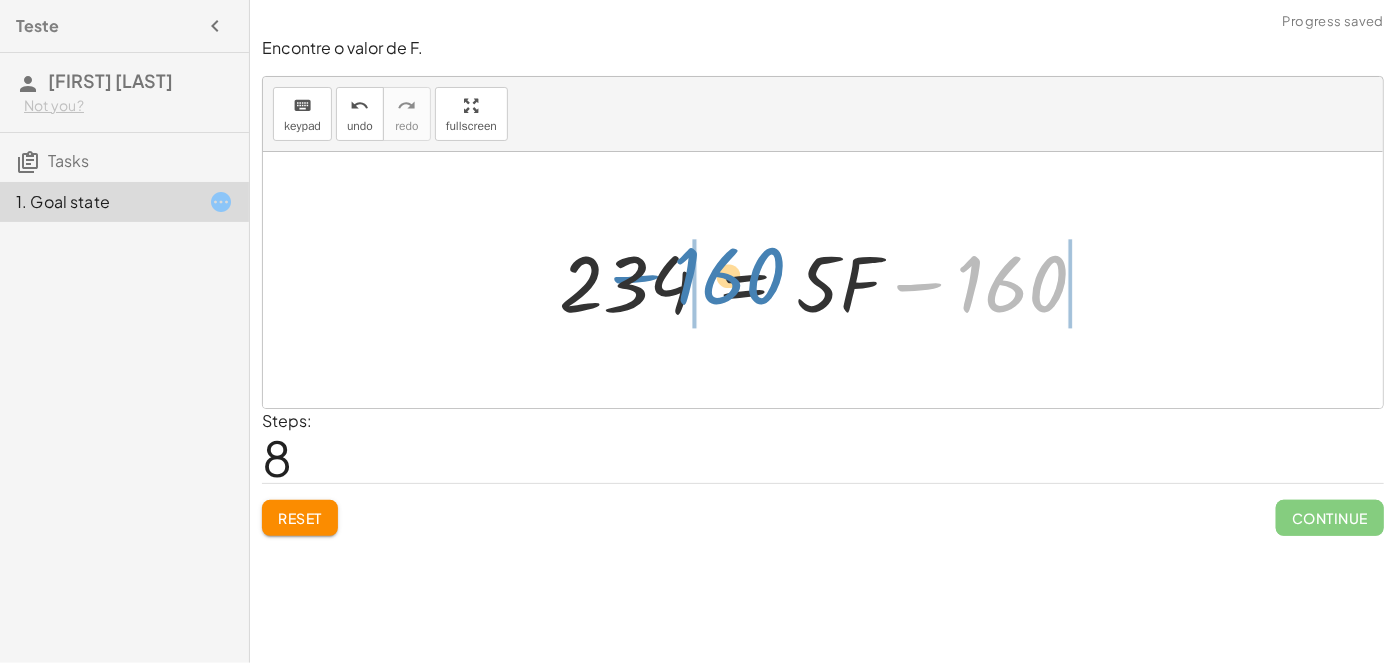 drag, startPoint x: 901, startPoint y: 284, endPoint x: 617, endPoint y: 276, distance: 284.11264 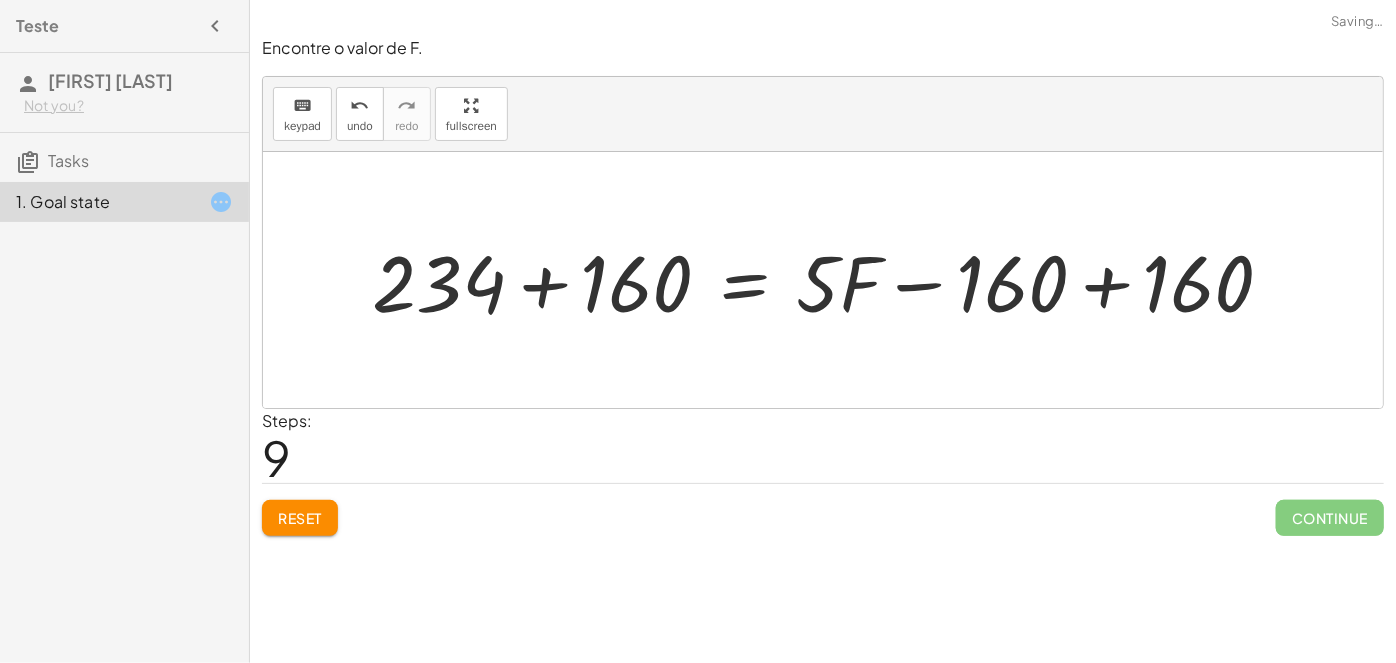 click at bounding box center [831, 280] 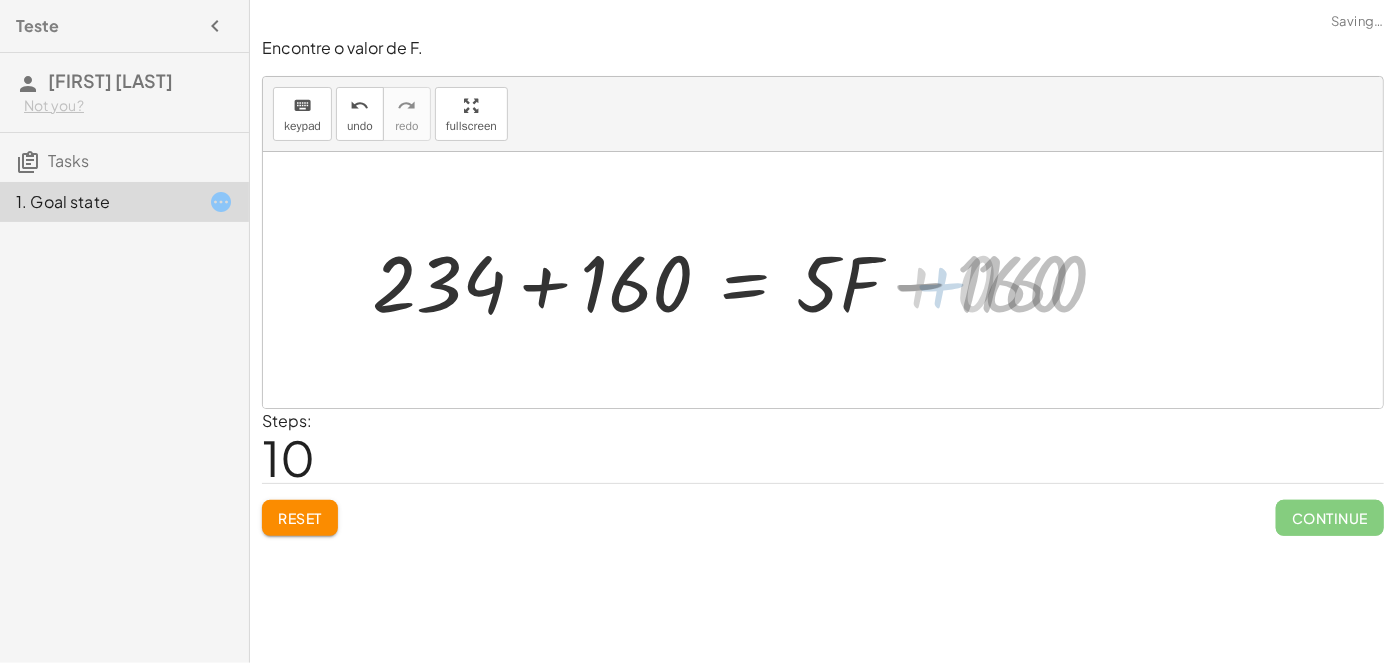 click at bounding box center [644, 280] 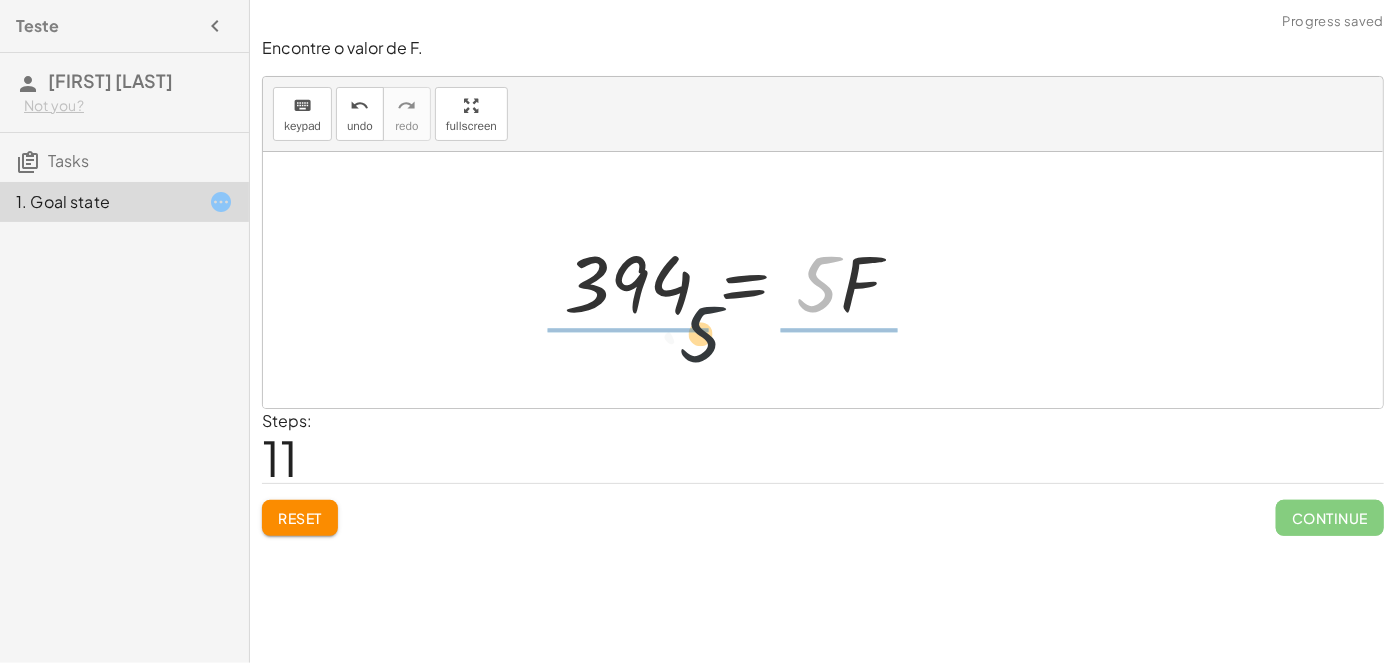 drag, startPoint x: 802, startPoint y: 283, endPoint x: 656, endPoint y: 334, distance: 154.65121 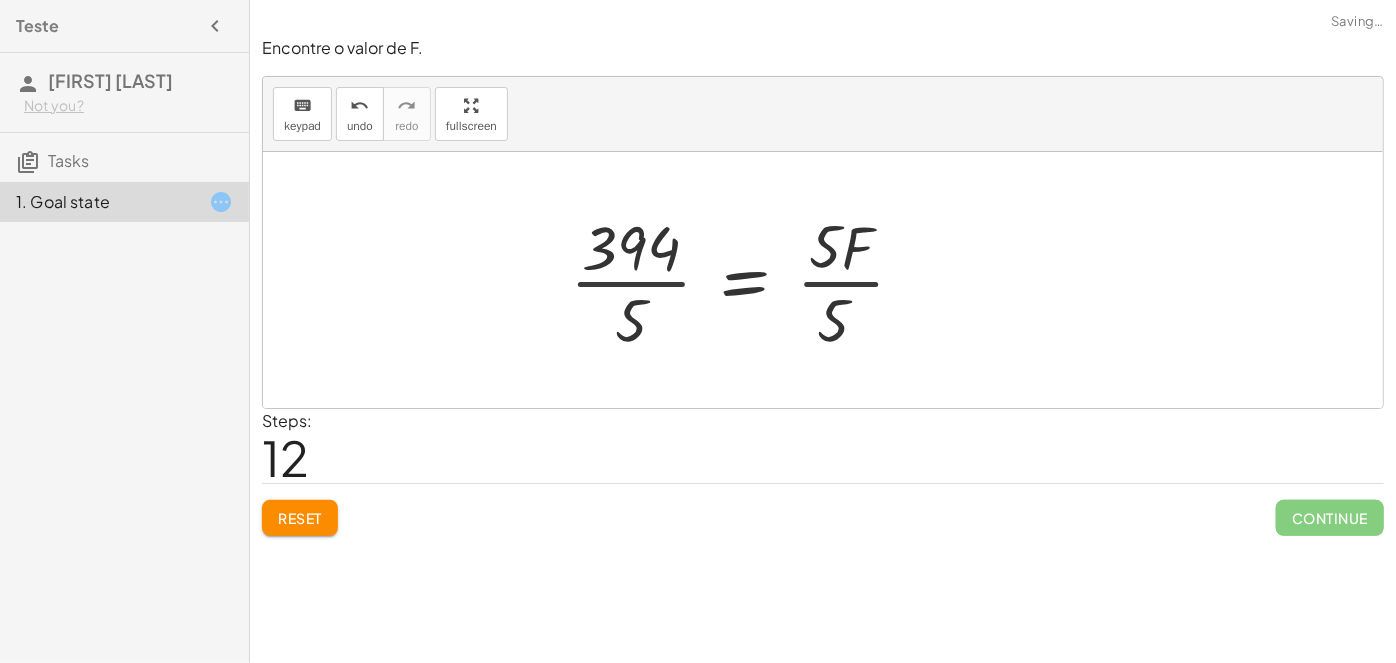 click at bounding box center (745, 280) 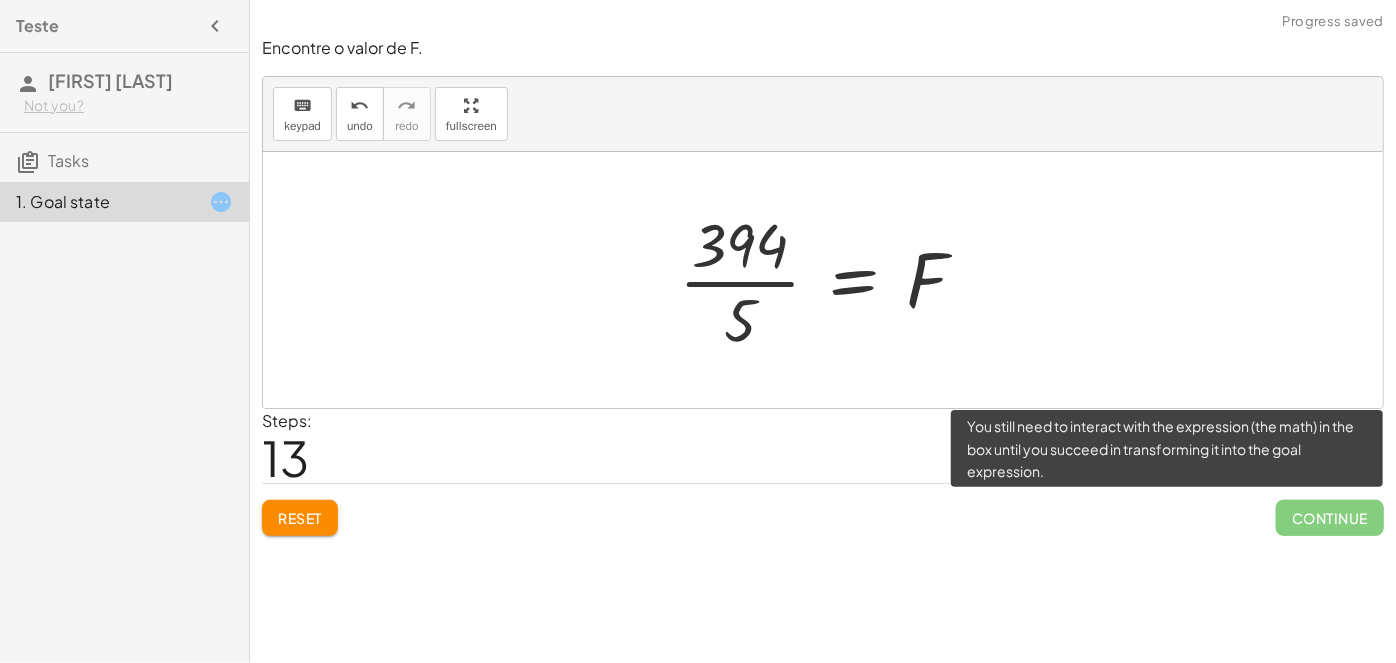 drag, startPoint x: 1325, startPoint y: 515, endPoint x: 1338, endPoint y: 512, distance: 13.341664 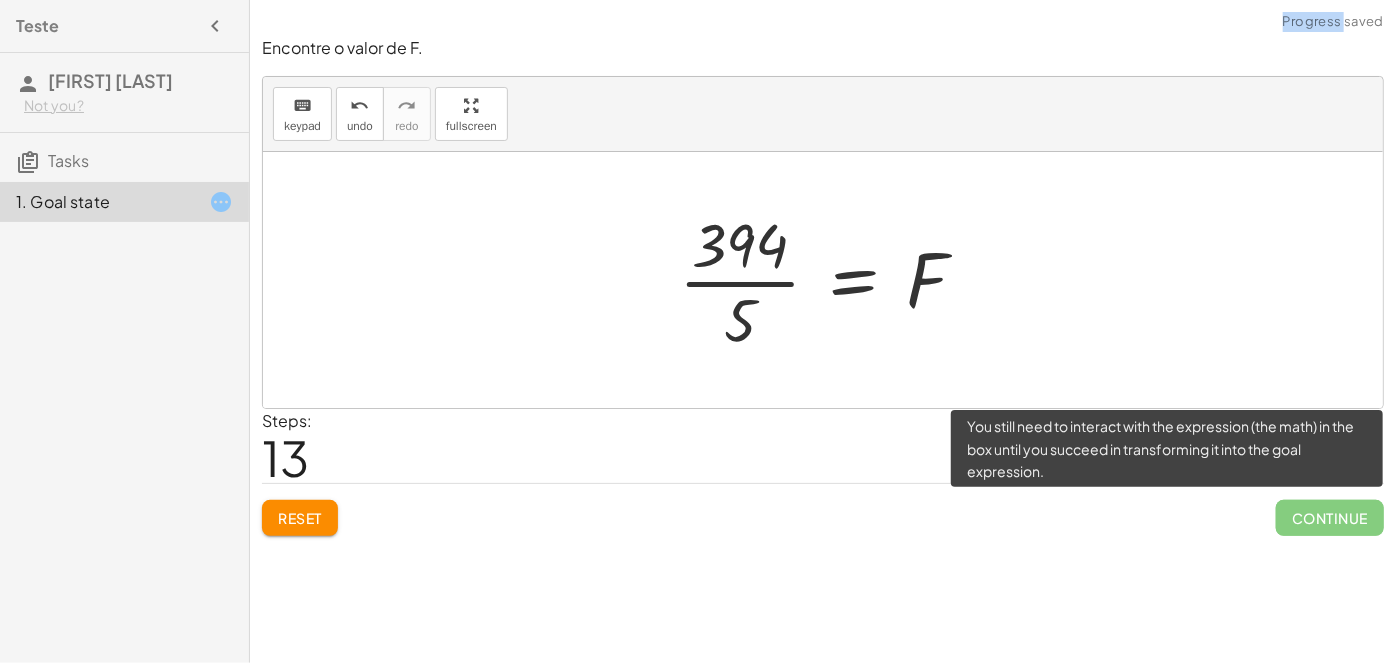 click on "Continue" 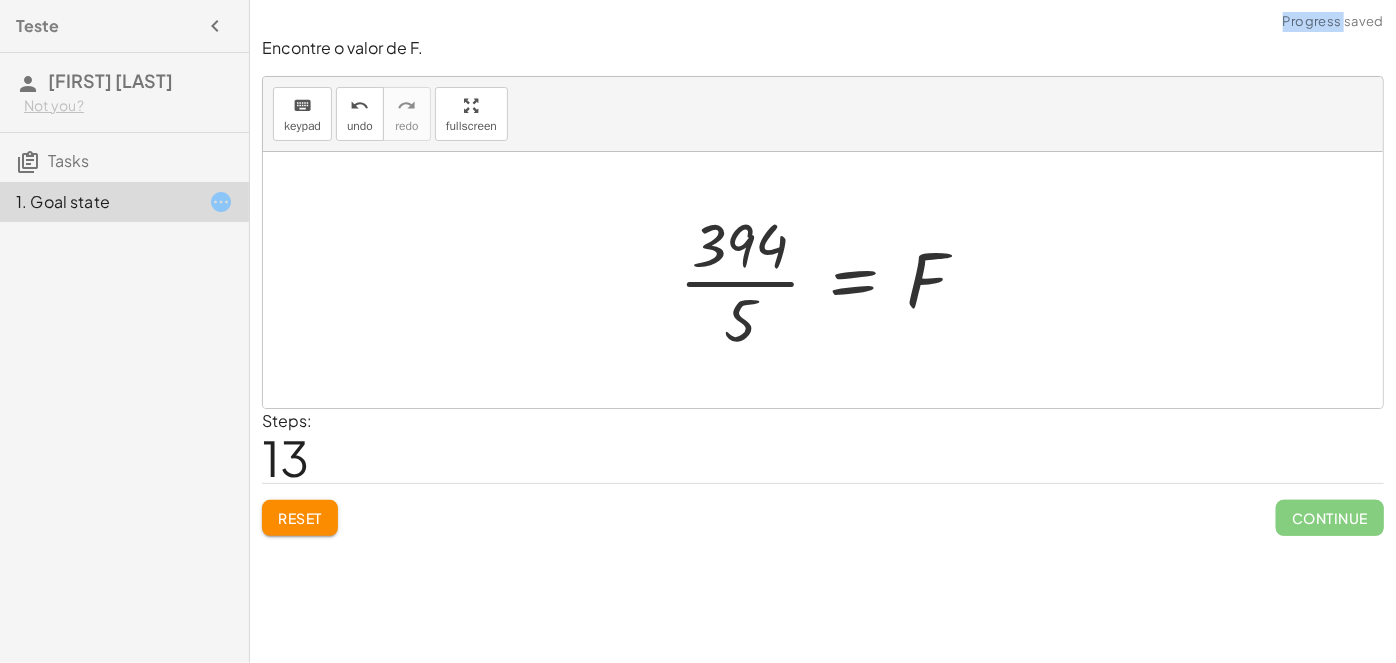 click at bounding box center (830, 280) 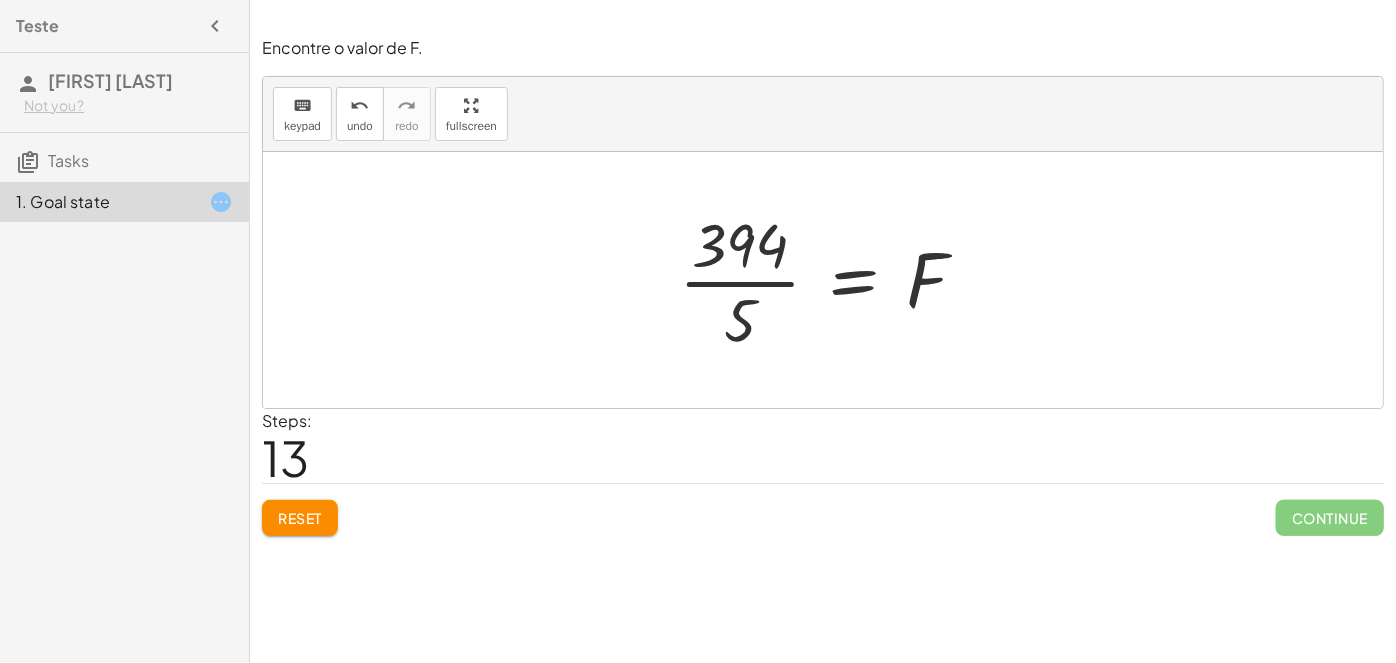 click at bounding box center [830, 280] 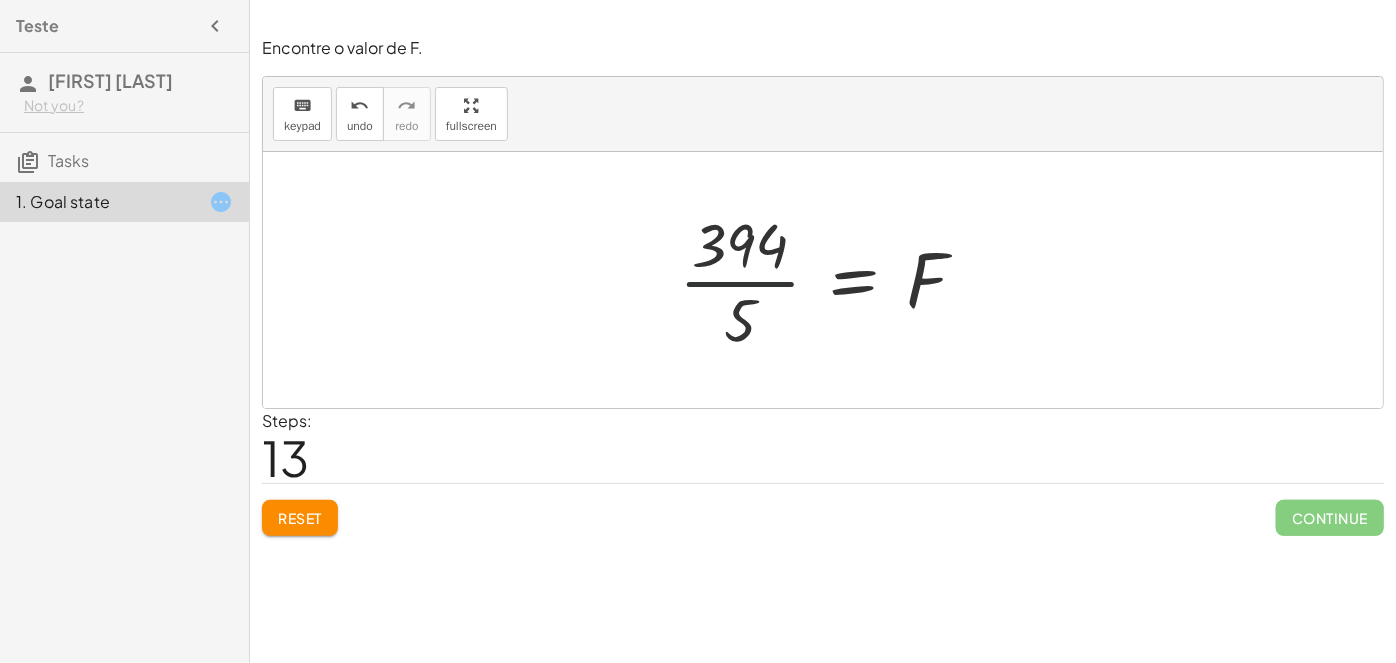 click at bounding box center (830, 280) 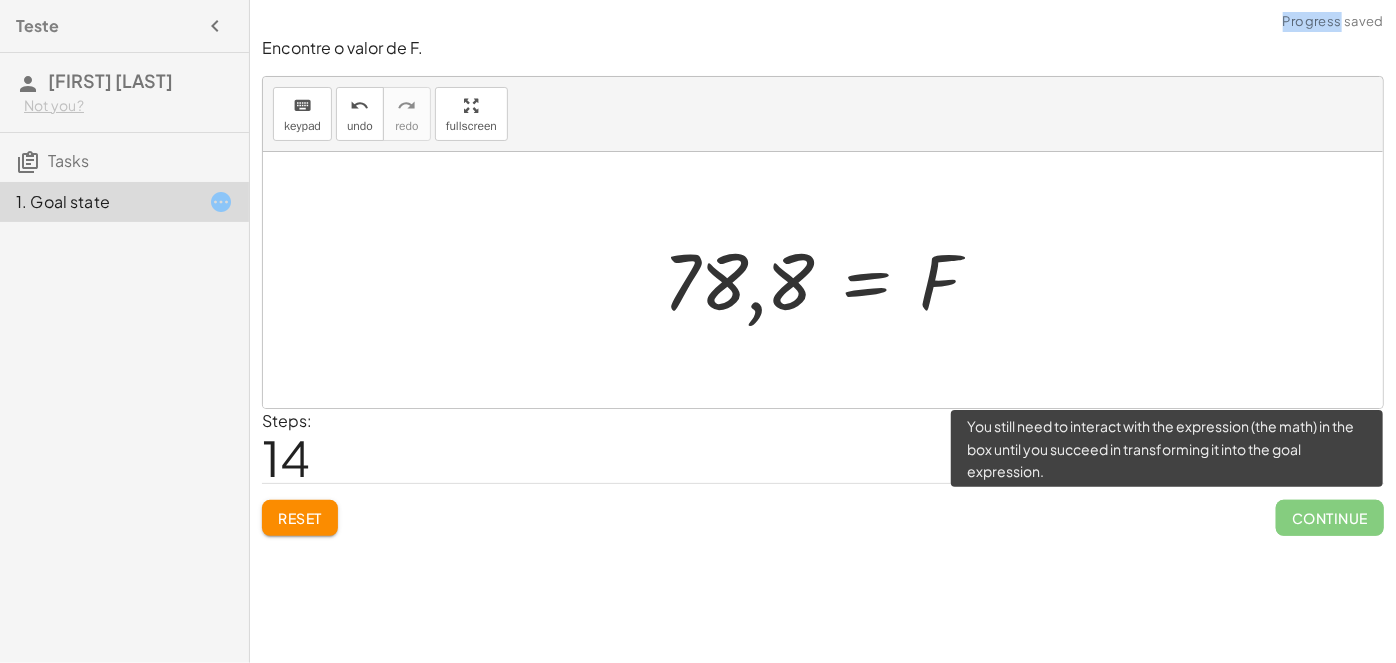 click on "Continue" 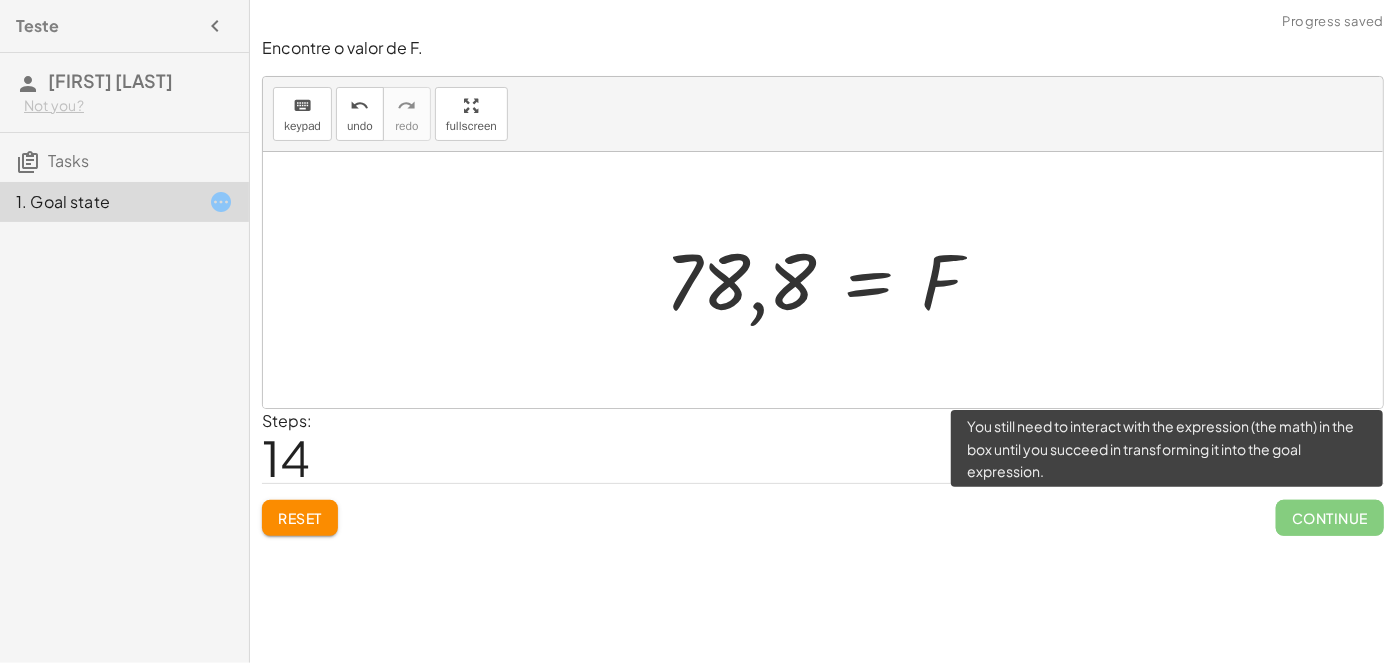 click on "Continue" 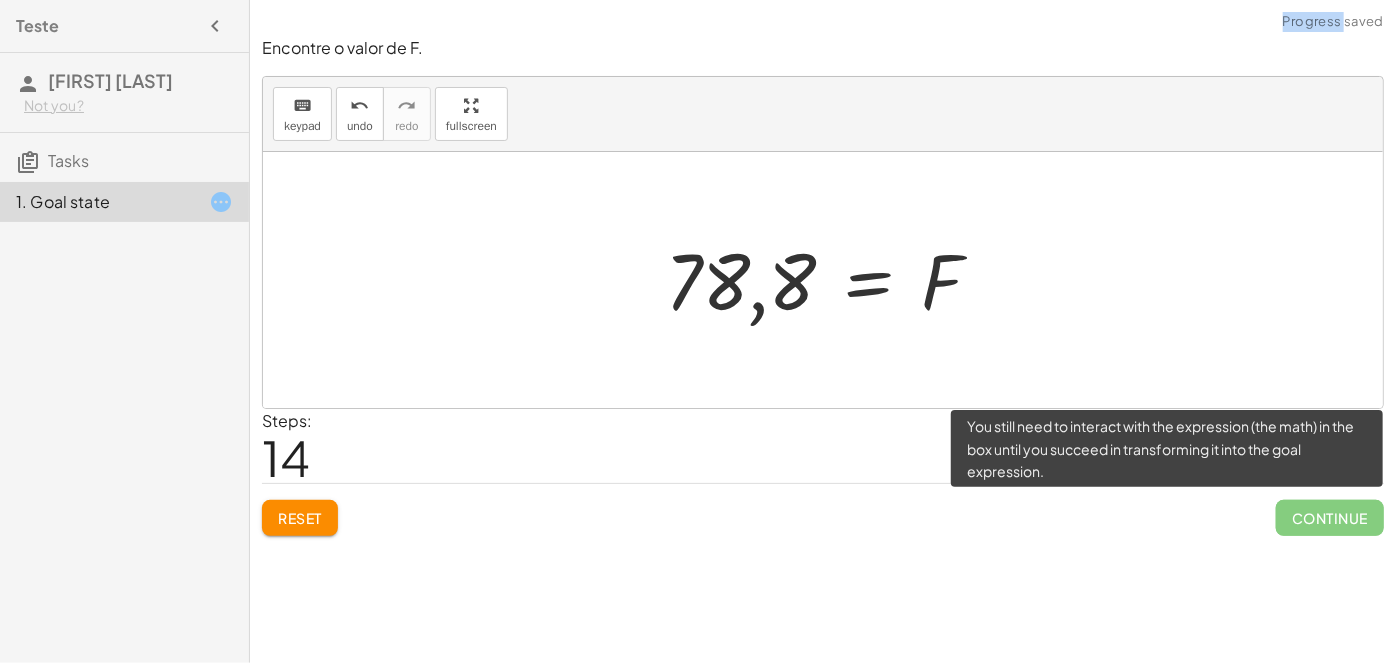 click on "Continue" 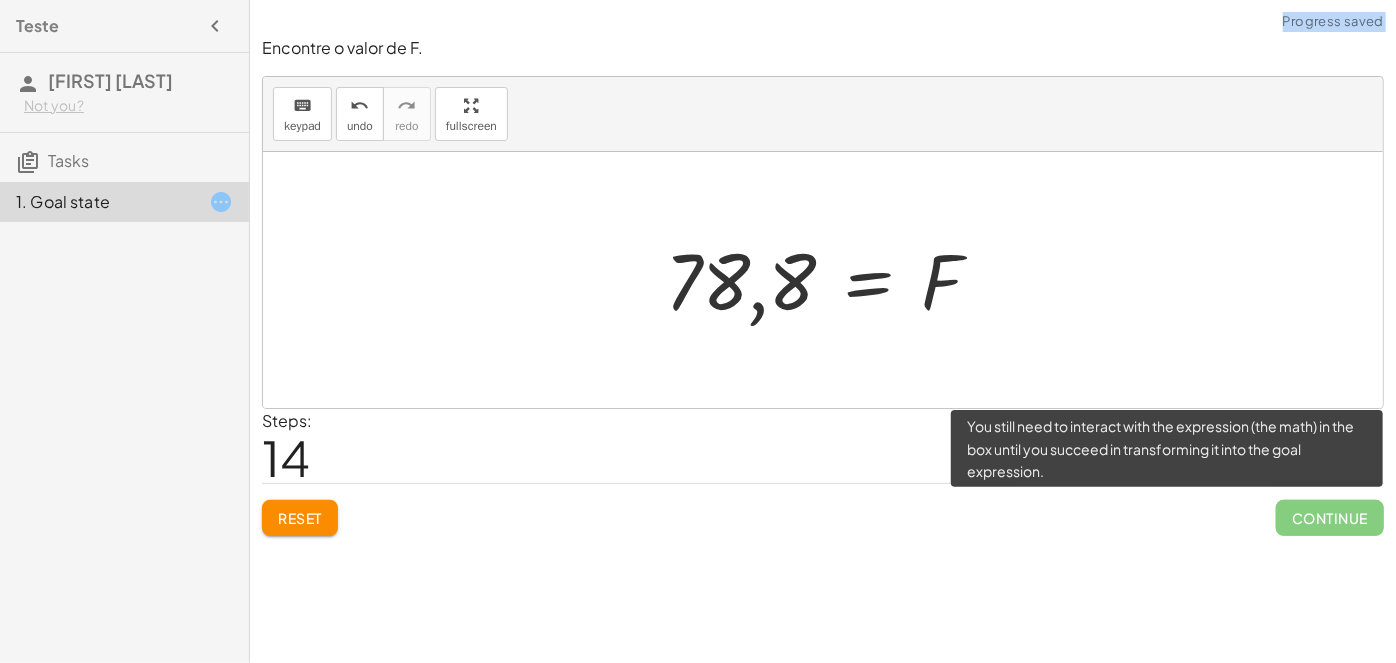 drag, startPoint x: 1331, startPoint y: 518, endPoint x: 1322, endPoint y: 512, distance: 10.816654 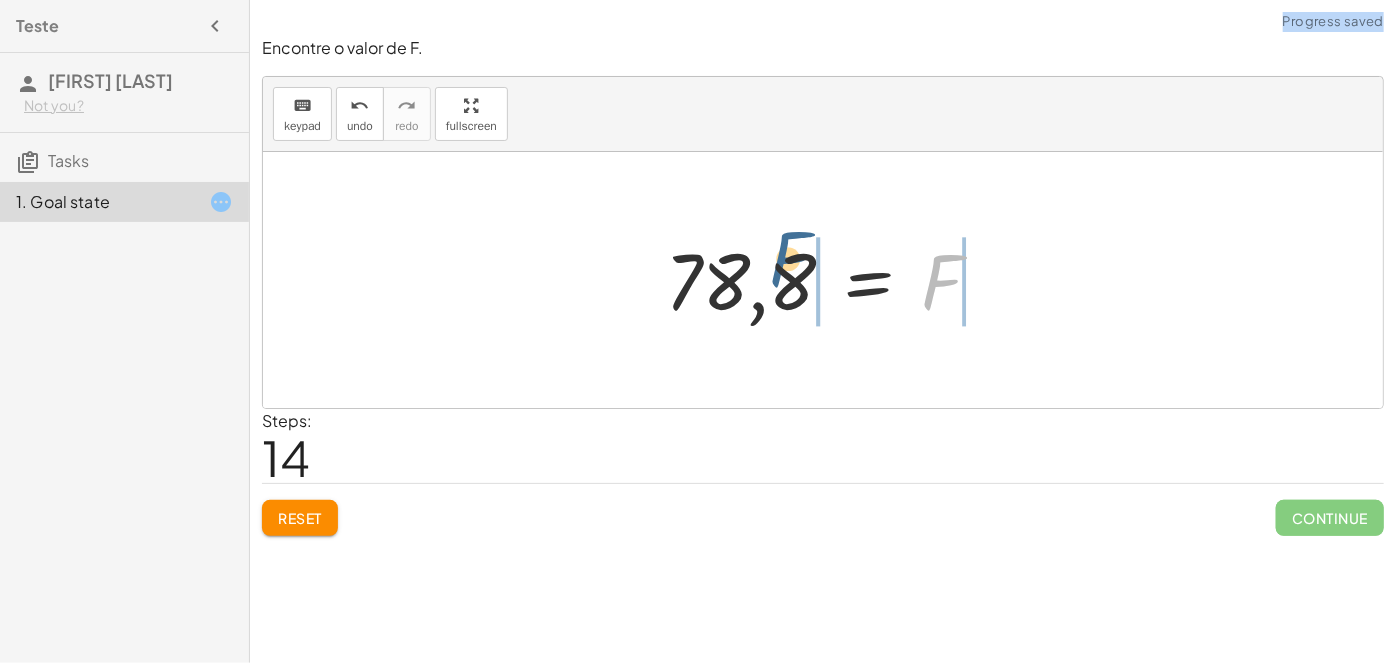 drag, startPoint x: 842, startPoint y: 267, endPoint x: 797, endPoint y: 281, distance: 47.127487 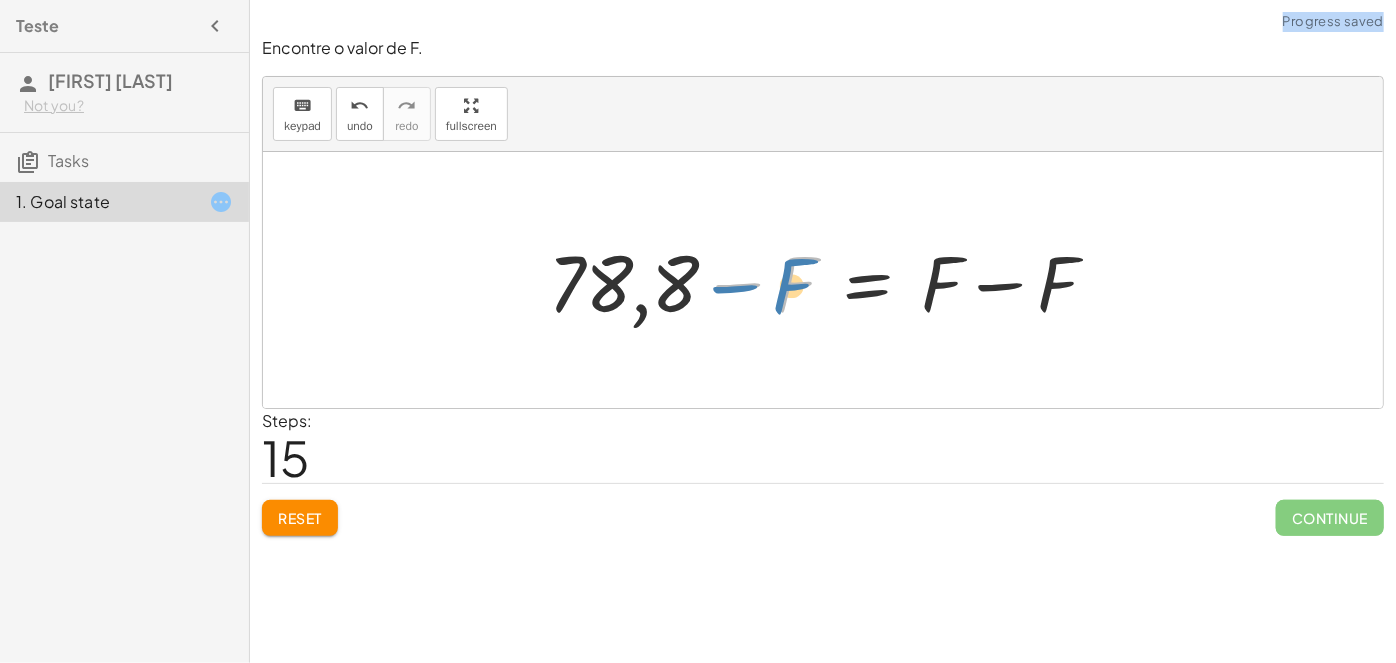 drag, startPoint x: 736, startPoint y: 288, endPoint x: 698, endPoint y: 296, distance: 38.832977 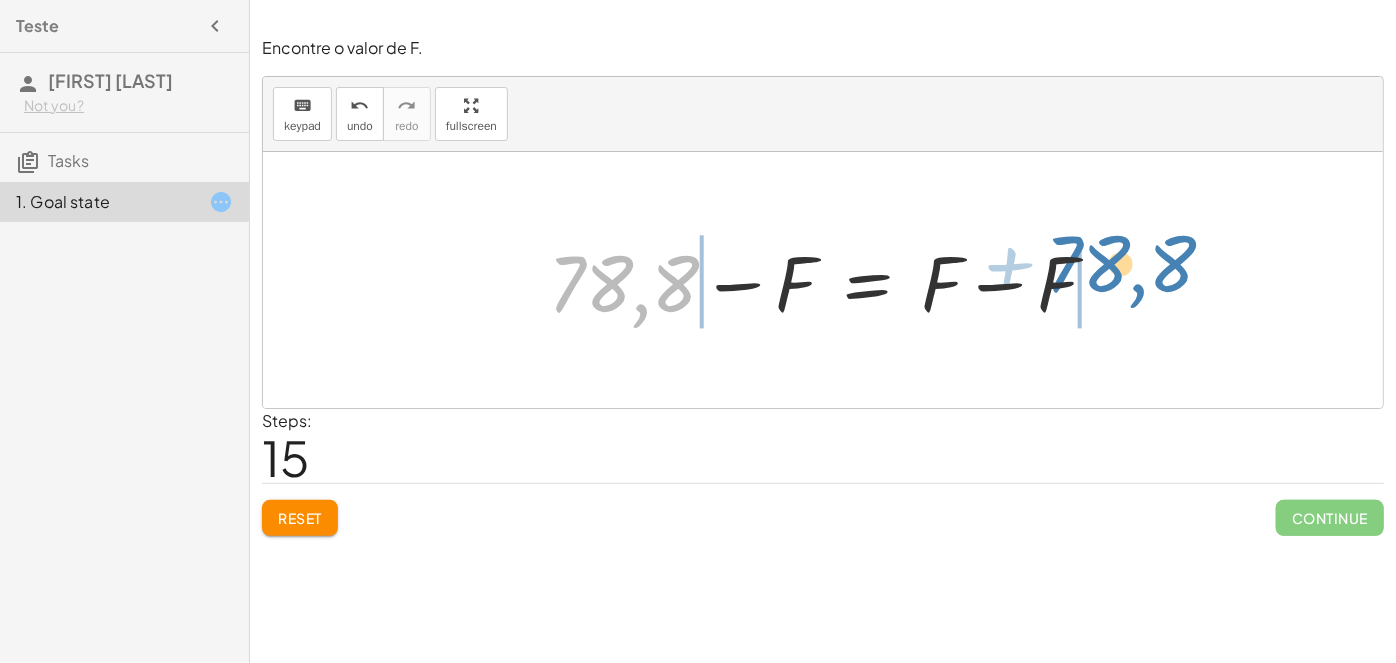 drag, startPoint x: 617, startPoint y: 290, endPoint x: 1115, endPoint y: 270, distance: 498.40146 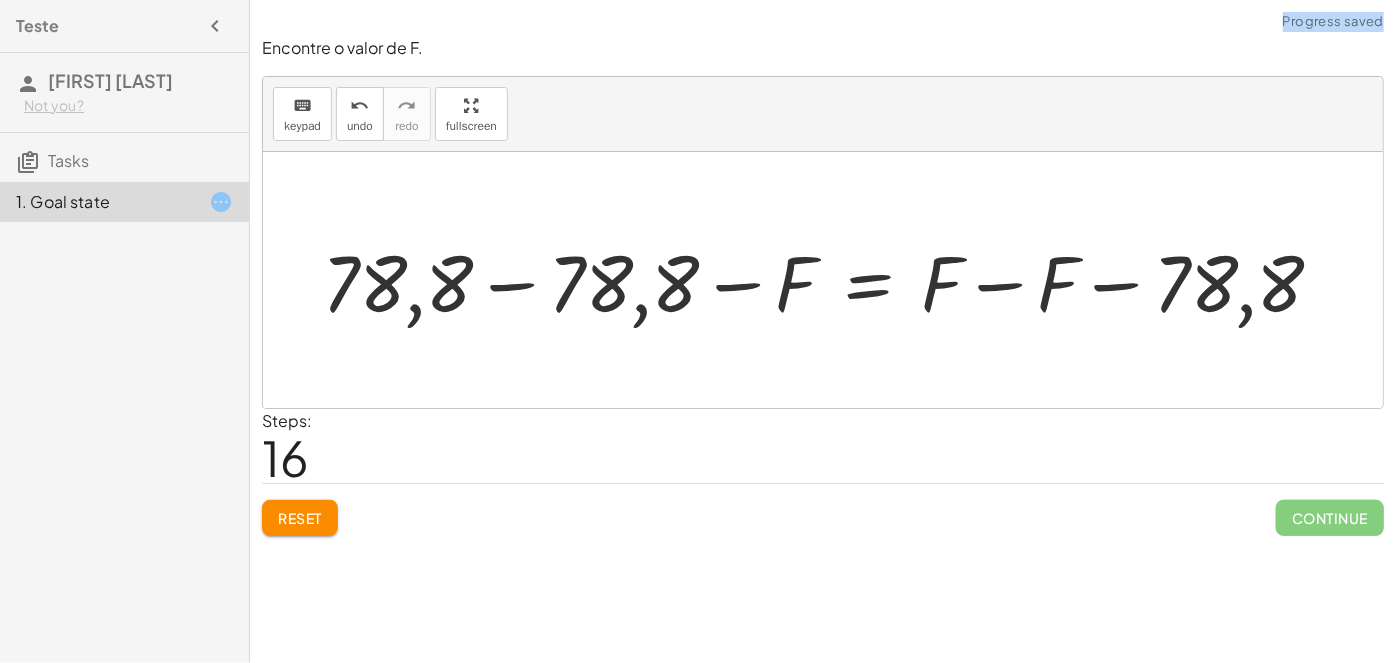 click at bounding box center (830, 280) 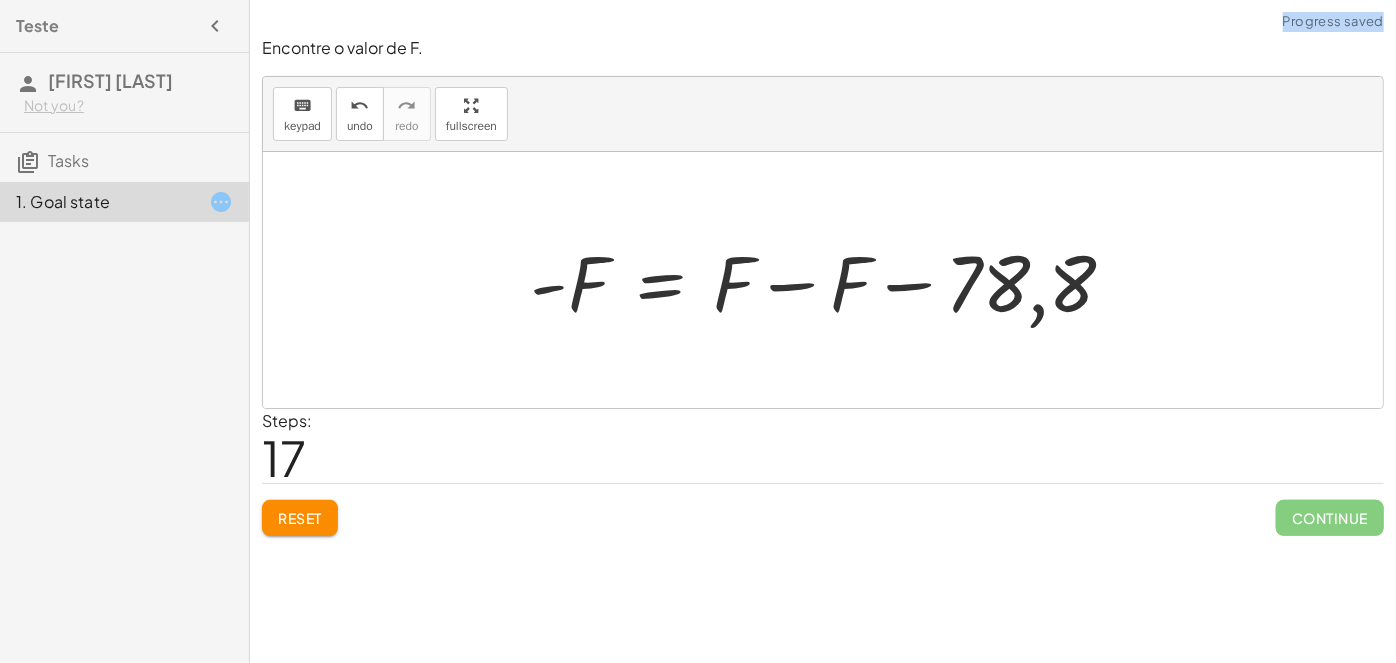 click at bounding box center (831, 280) 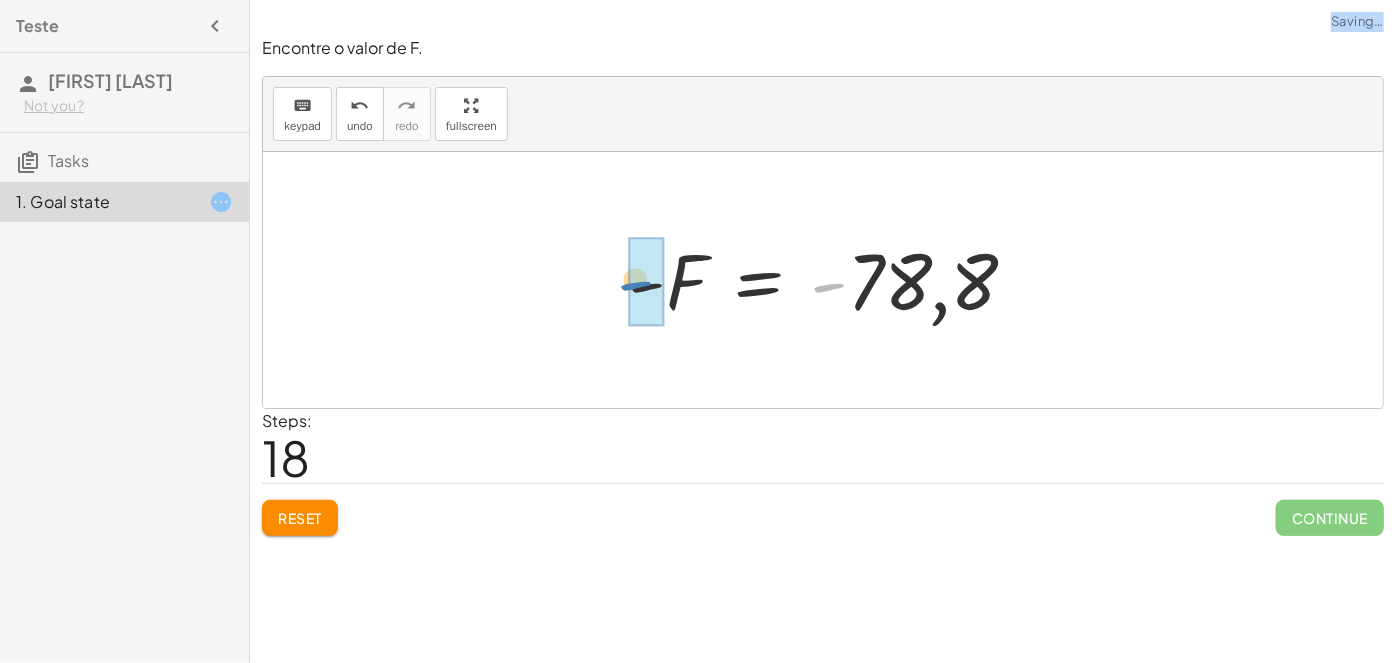 drag, startPoint x: 821, startPoint y: 288, endPoint x: 627, endPoint y: 286, distance: 194.01031 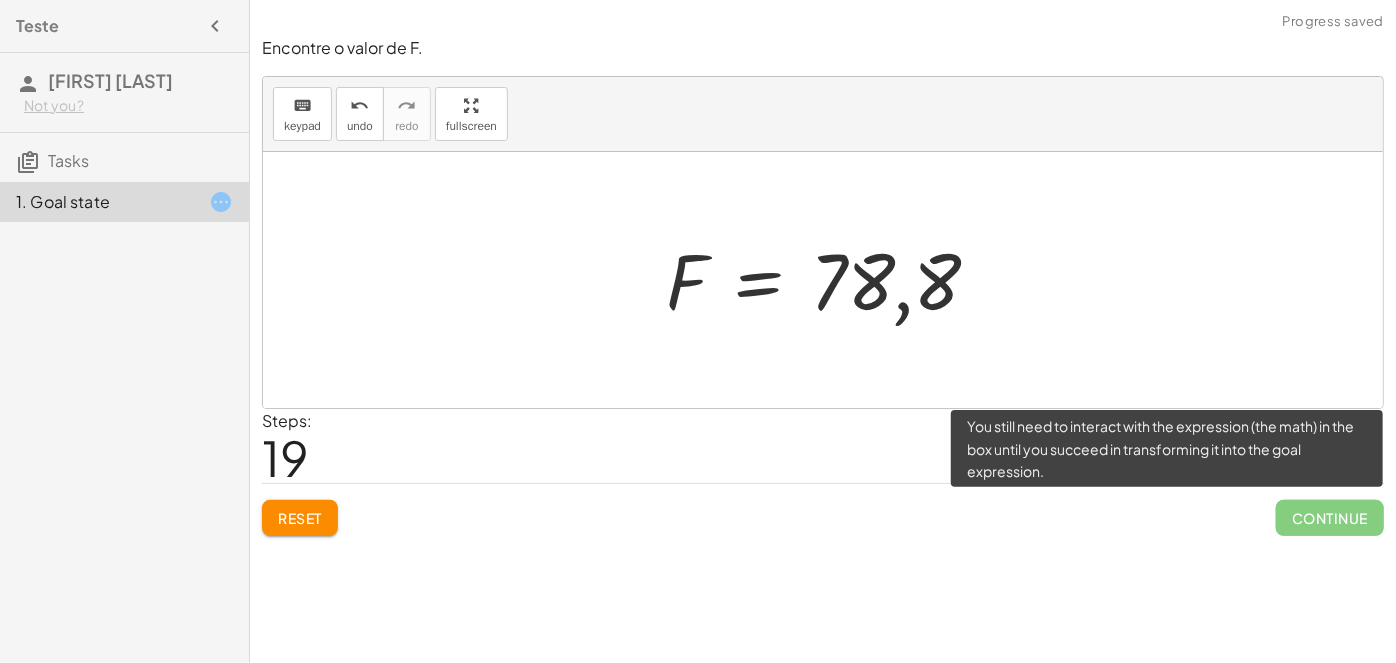 click on "Continue" 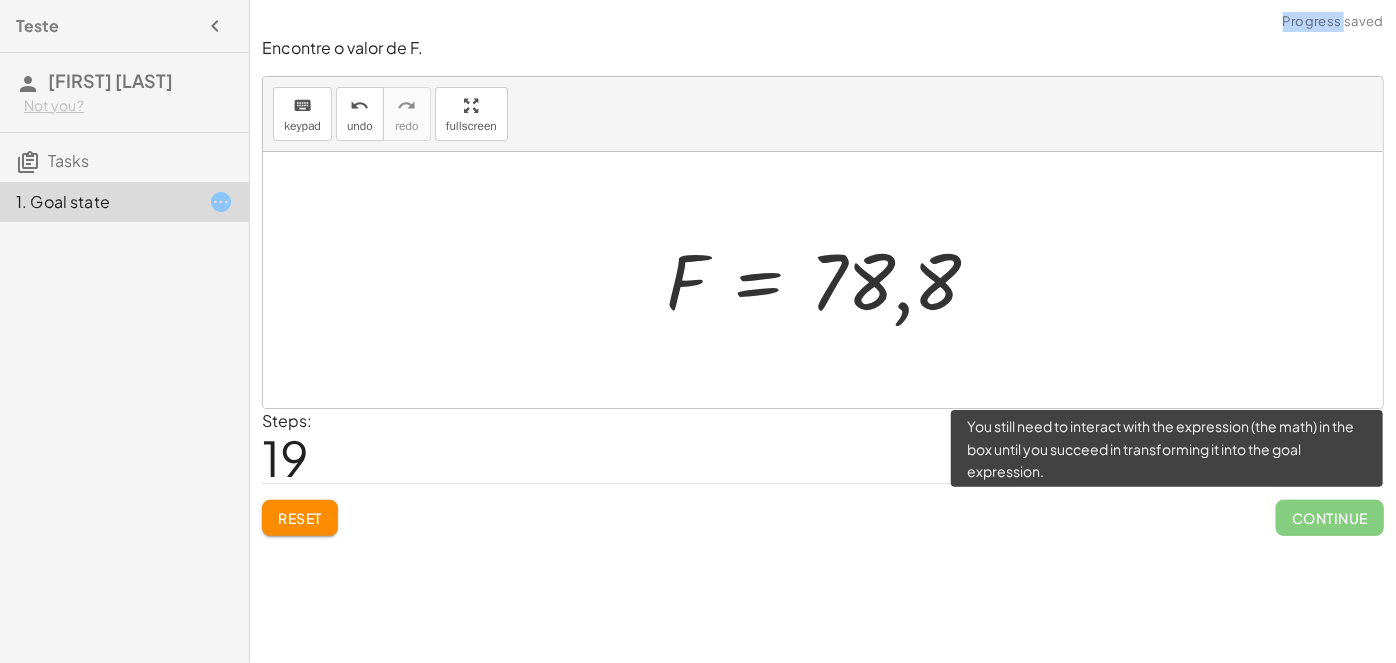 click on "Continue" 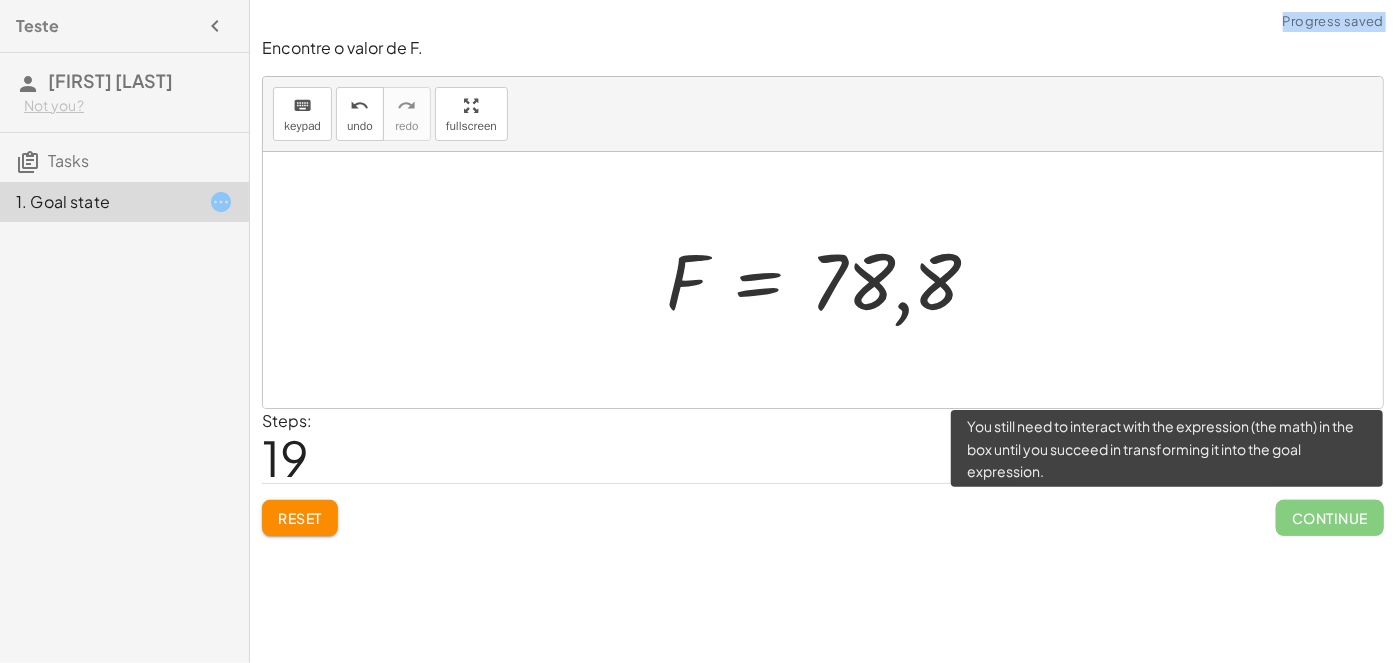 click on "Continue" 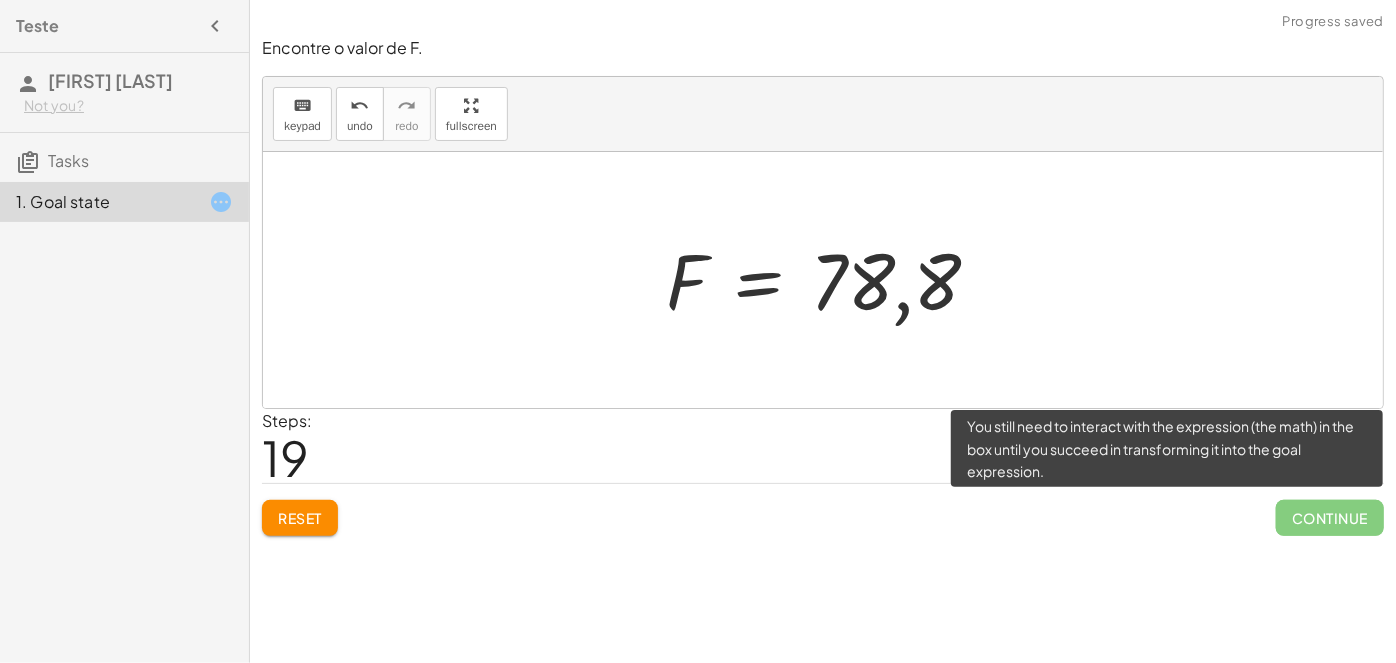 click on "Continue" 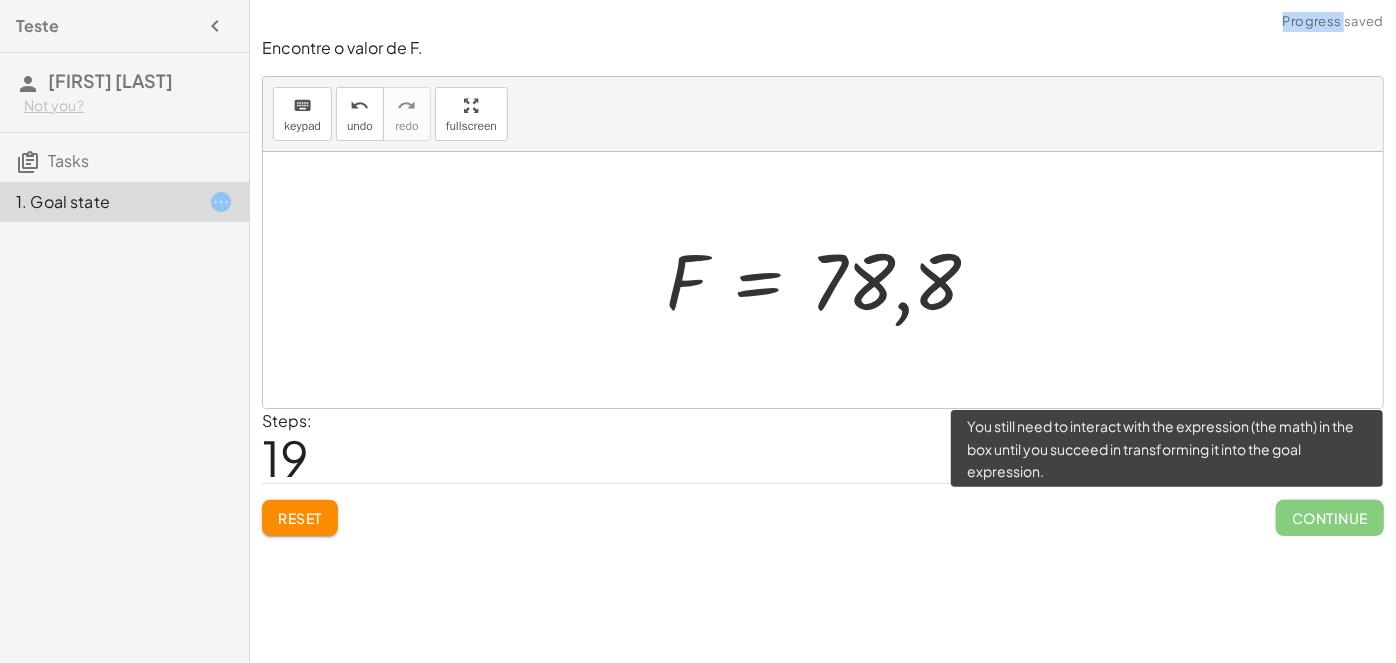 click on "Continue" 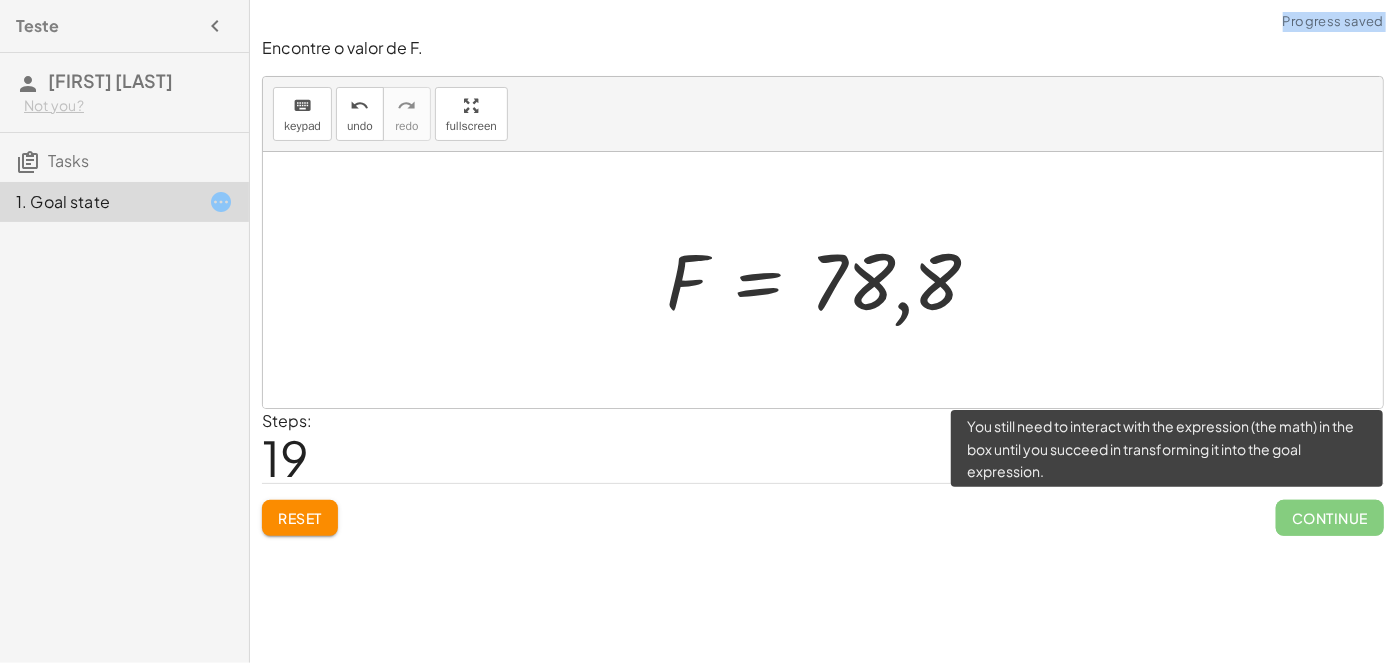 click on "Continue" 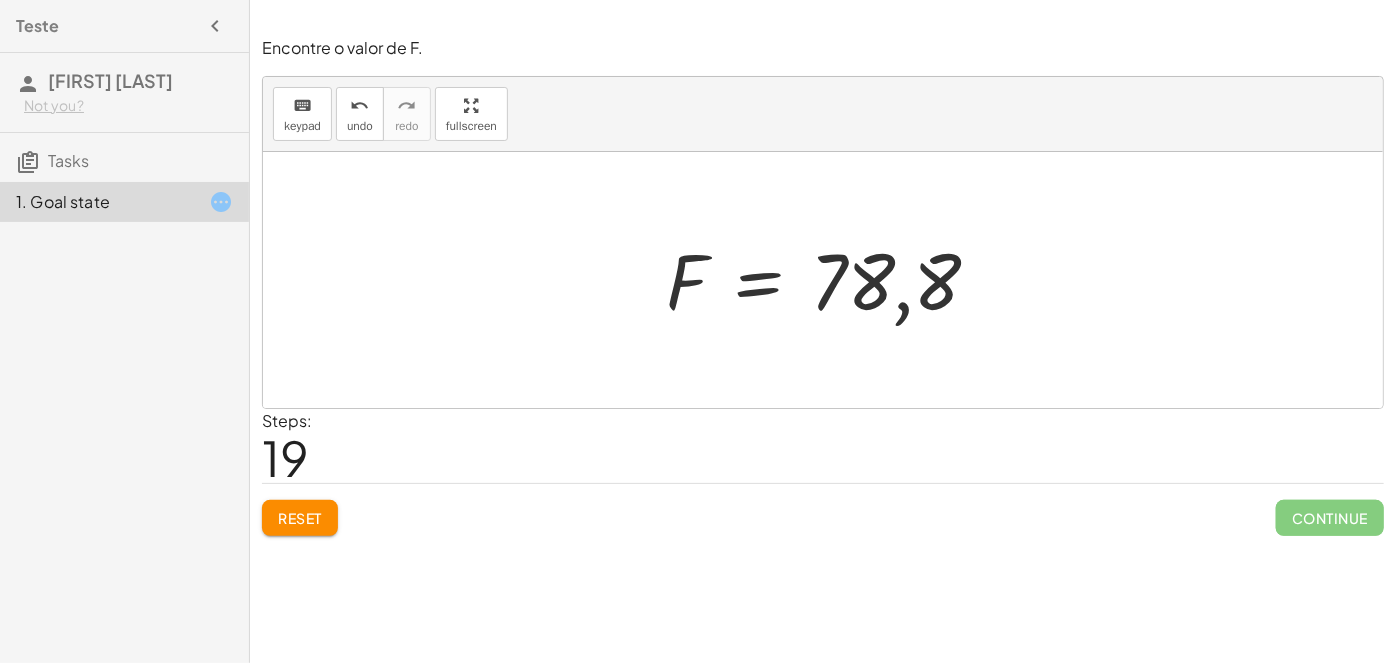 click at bounding box center [823, 280] 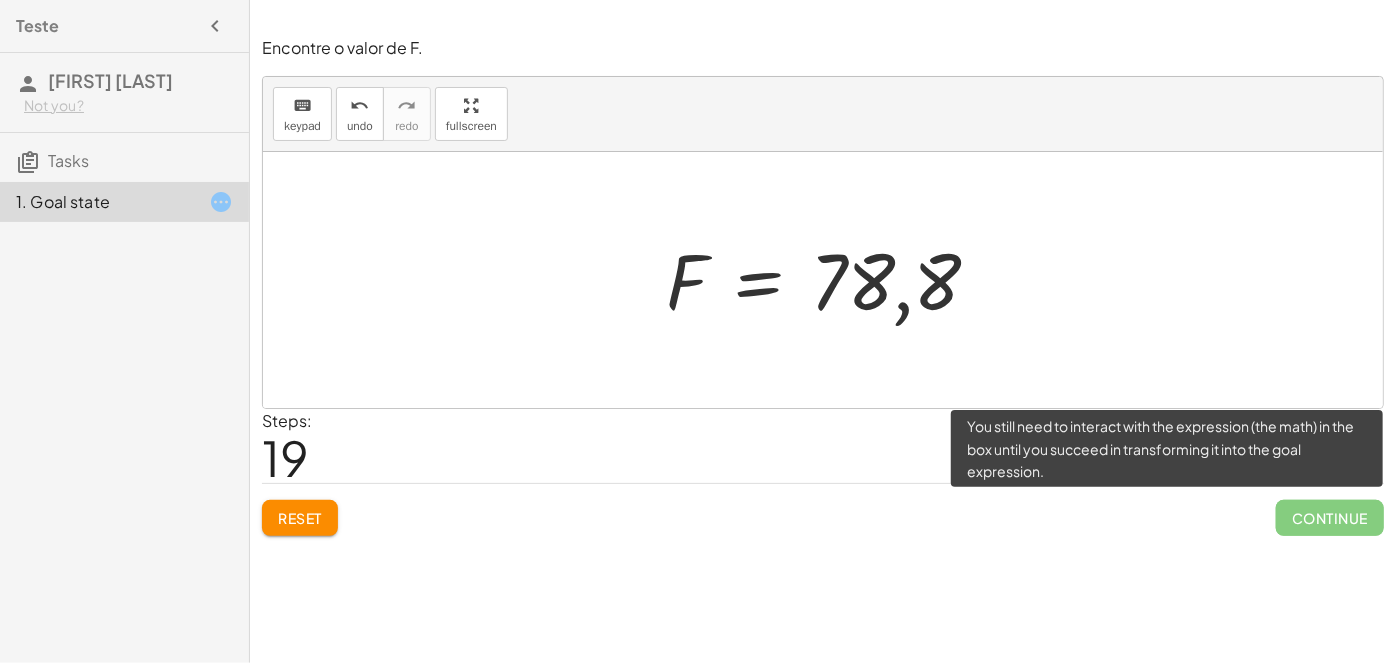 click on "Continue" 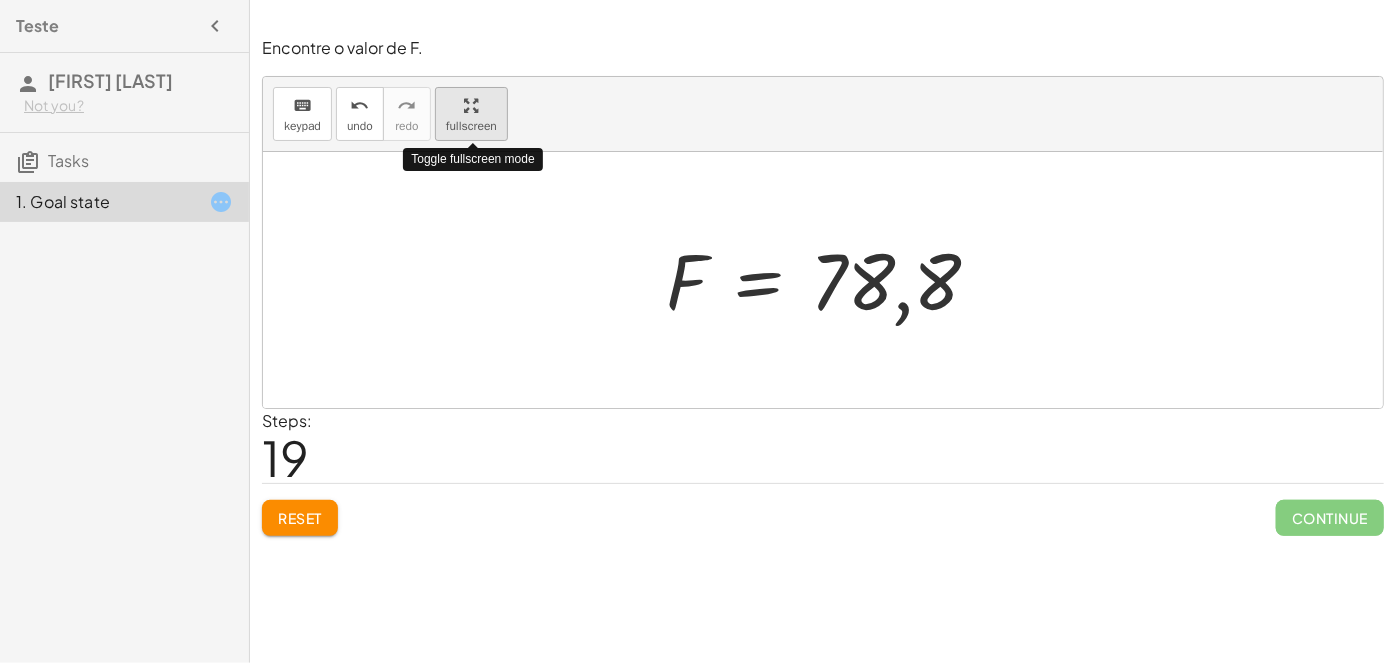 drag, startPoint x: 472, startPoint y: 113, endPoint x: 472, endPoint y: 192, distance: 79 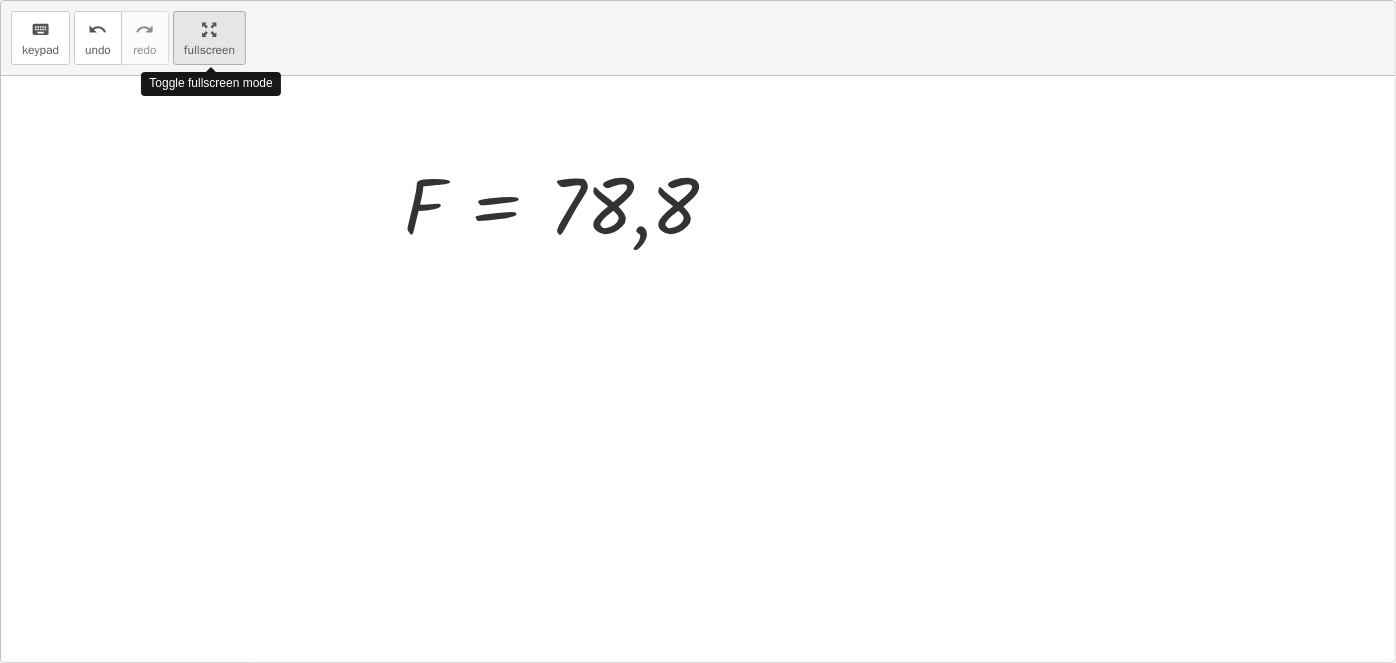 click on "keyboard keypad undo undo redo redo fullscreen Toggle fullscreen mode · 26 · 5 = · ( + F − 32 ) · 9 · · 26 · 5 · 9 = · · ( + F − 32 ) · 9 · 9 · · 26 · 5 · 9 = + F − 32 · · 26 · 5 · 5 · 9 = · 5 · ( + F − 32 ) · · 26 · 5 · 5 · 9 = · 5 · ( + F − 32 ) · 26 · 9 = · 5 · ( + F − 32 ) 234 = · 5 · ( + F − 32 ) 234 = + · 5 · F − · 5 · 32 234 = + · 5 · F − 160 + 234 + 160 = + · 5 · F − 160 + 160 + 234 + 160 = + · 5 · F + 0 + 234 + 160 = · 5 · F 394 = · 5 · F · 394 · 5 = · 5 · F · 5 · 394 · 5 = F 78,8 = F + 78,8 − F = + F − F + 78,8 − 78,8 − F = + F − F − 78,8 + 0 − F = + F − F − 78,8 - F = + F − F − 78,8 - F = + 0 − 78,8 - F = - 78,8 = F 78,8 ×" at bounding box center [698, 331] 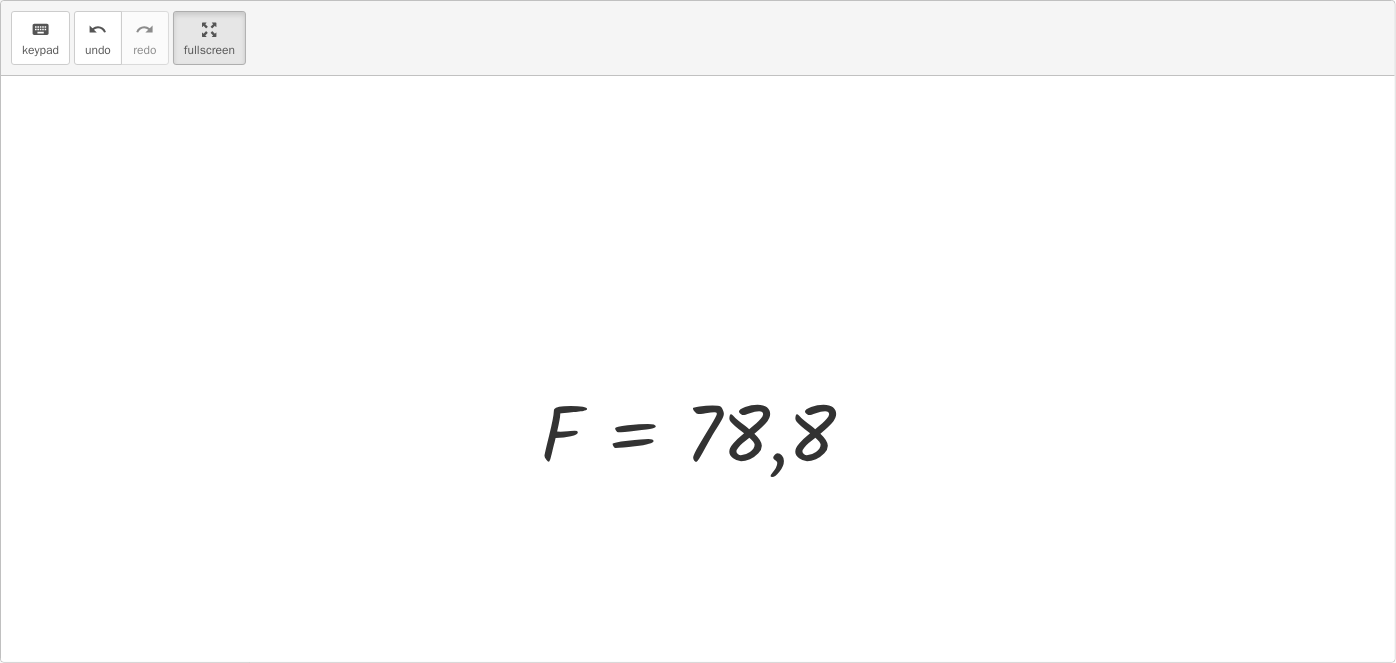 click at bounding box center (698, 369) 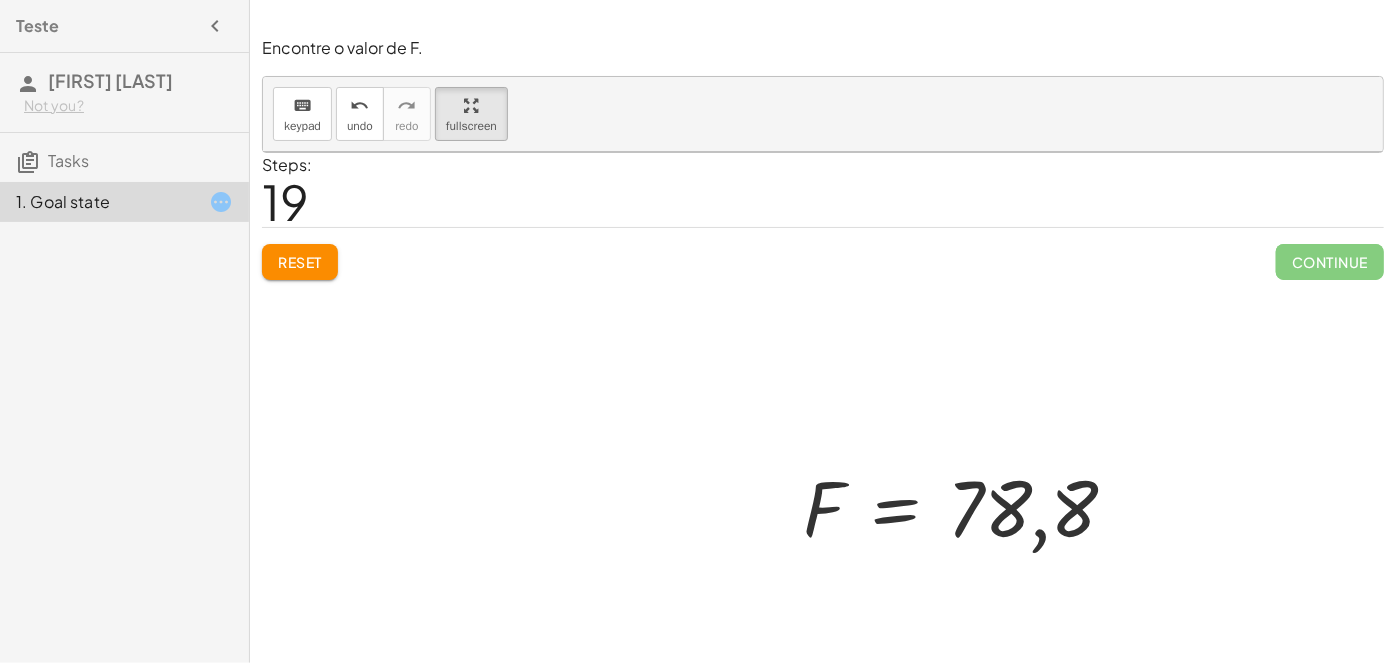 click at bounding box center [823, 441] 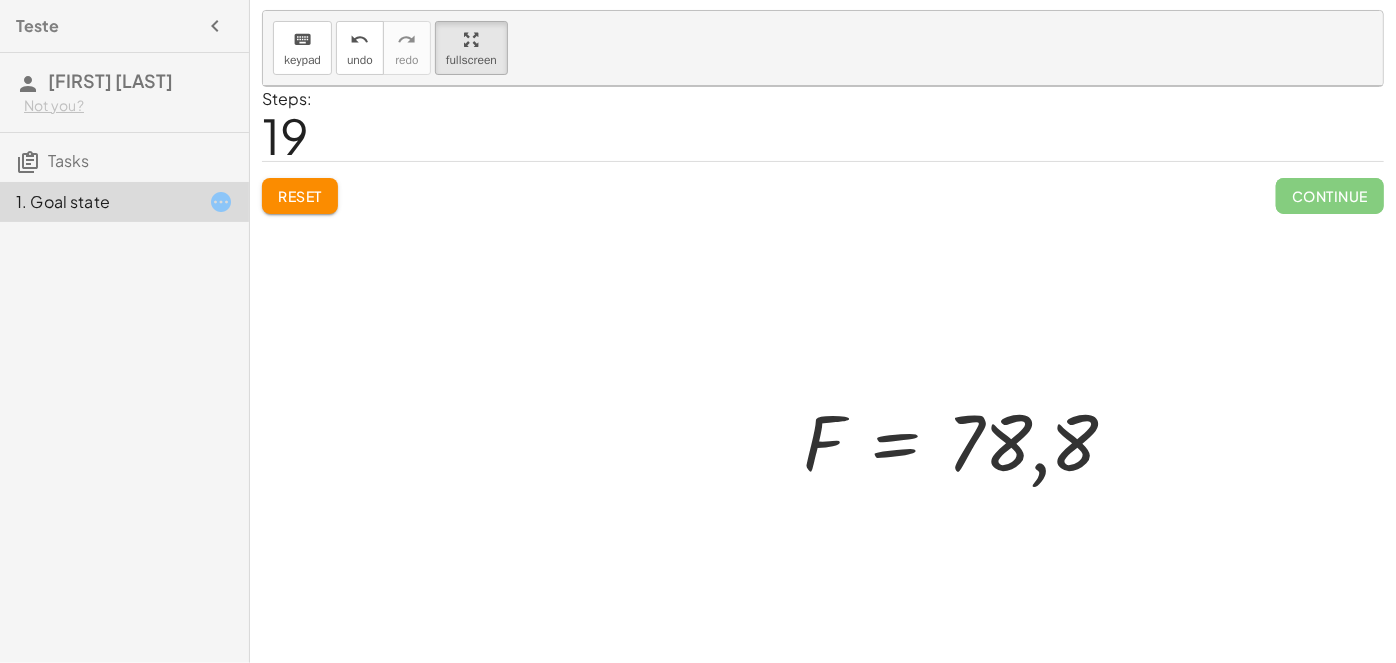 scroll, scrollTop: 0, scrollLeft: 0, axis: both 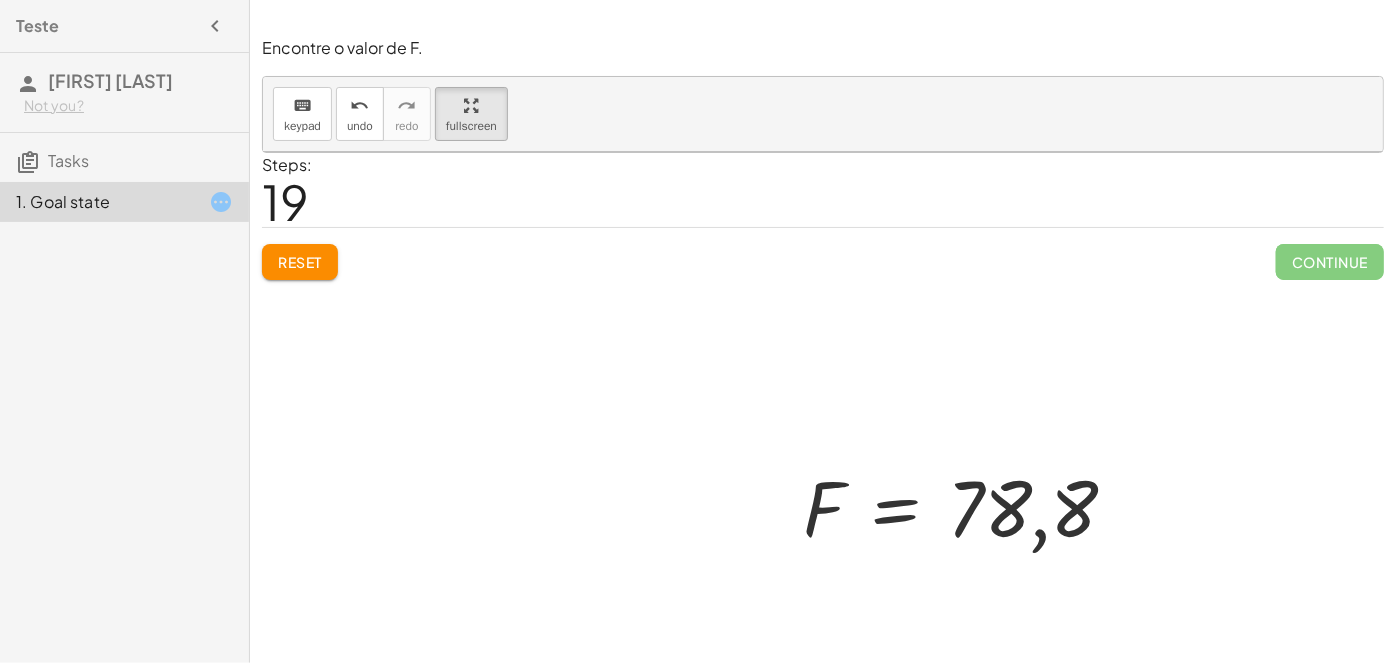 click at bounding box center (823, 441) 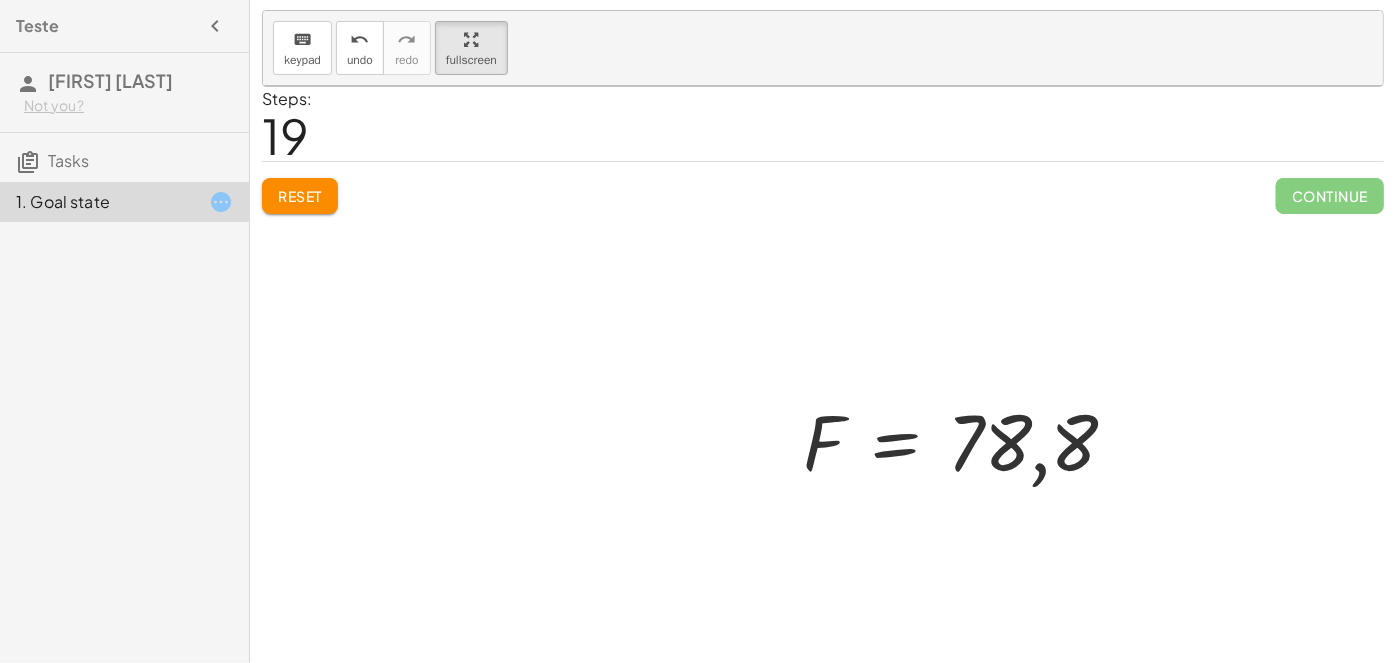 click on "Tasks" 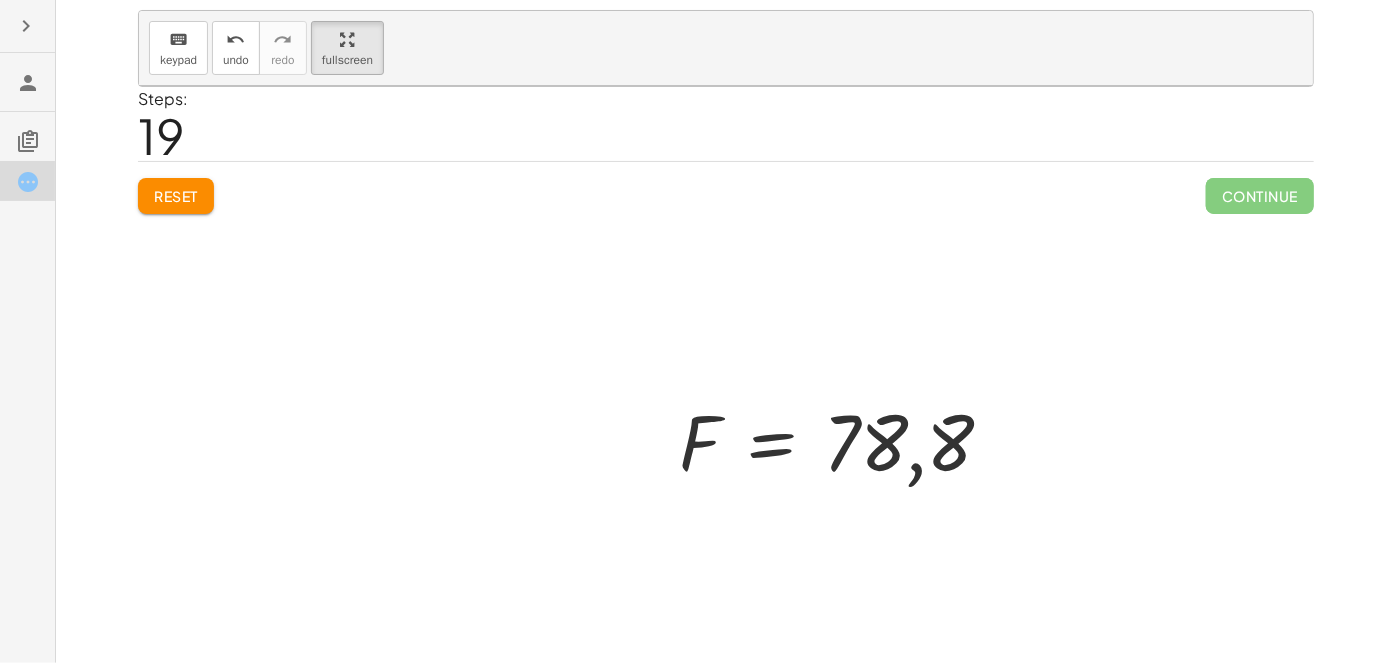 click 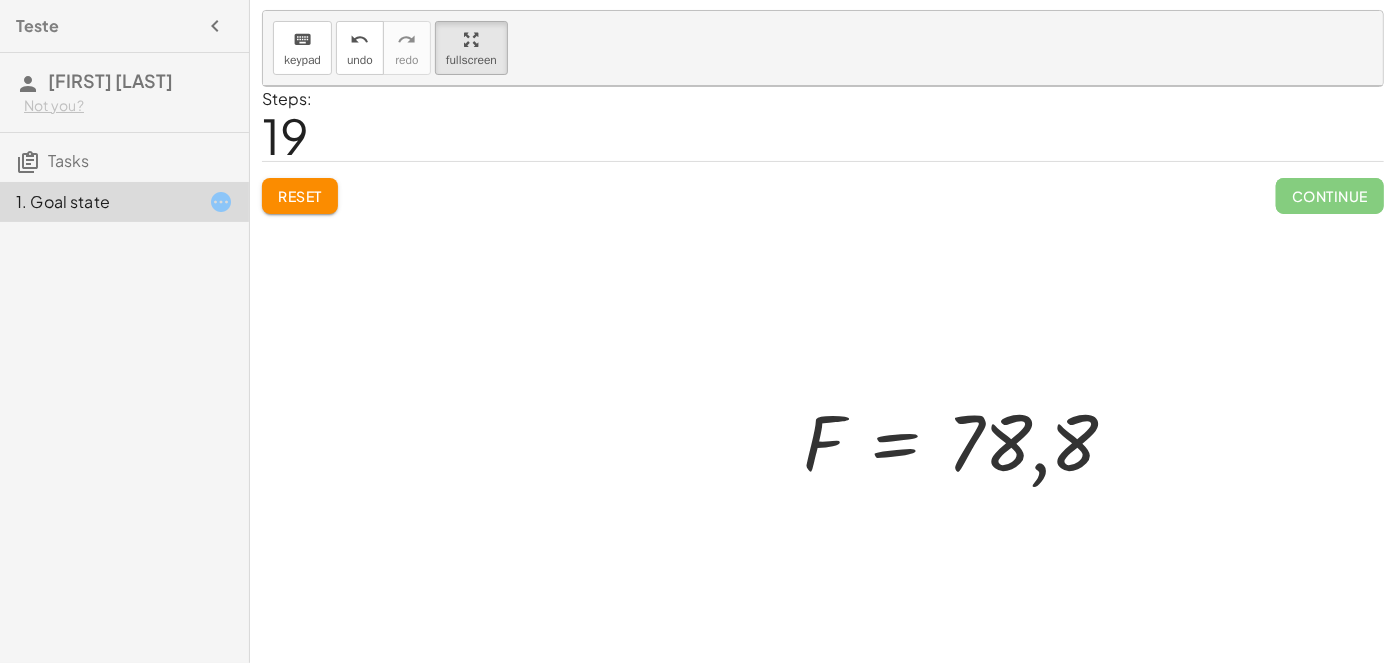 click on "Teste" at bounding box center [37, 26] 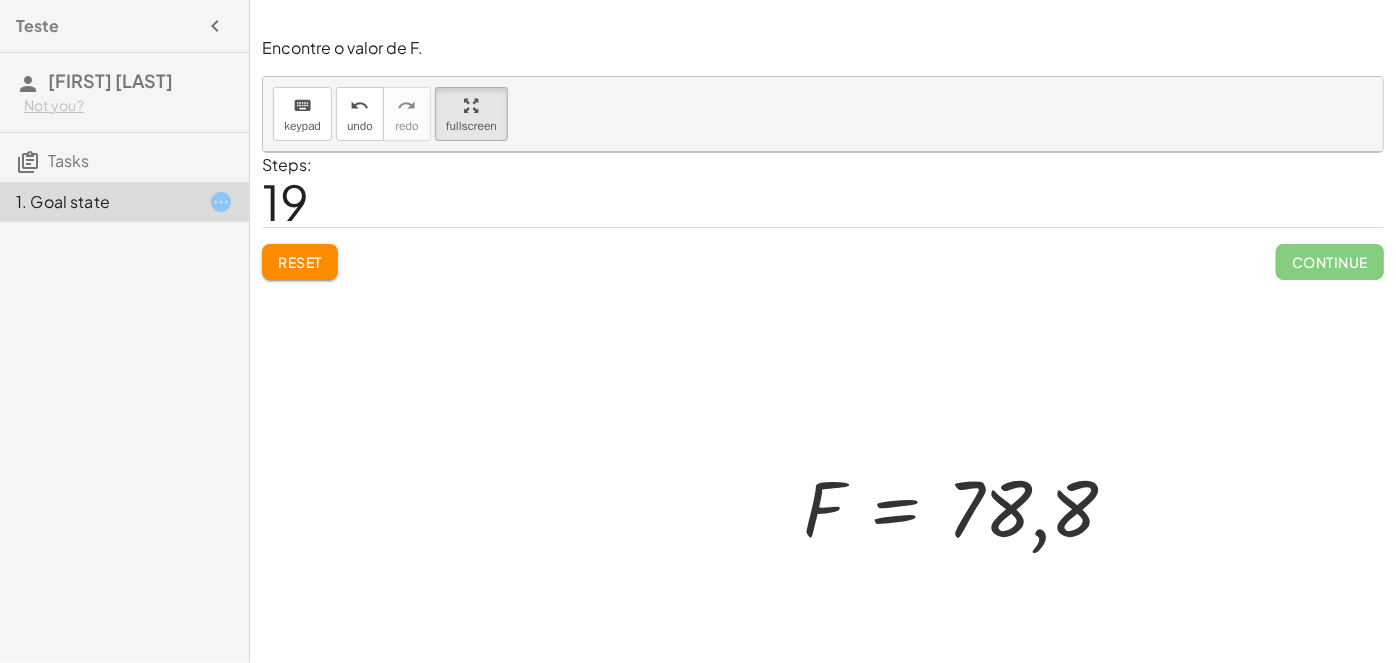 scroll, scrollTop: 0, scrollLeft: 0, axis: both 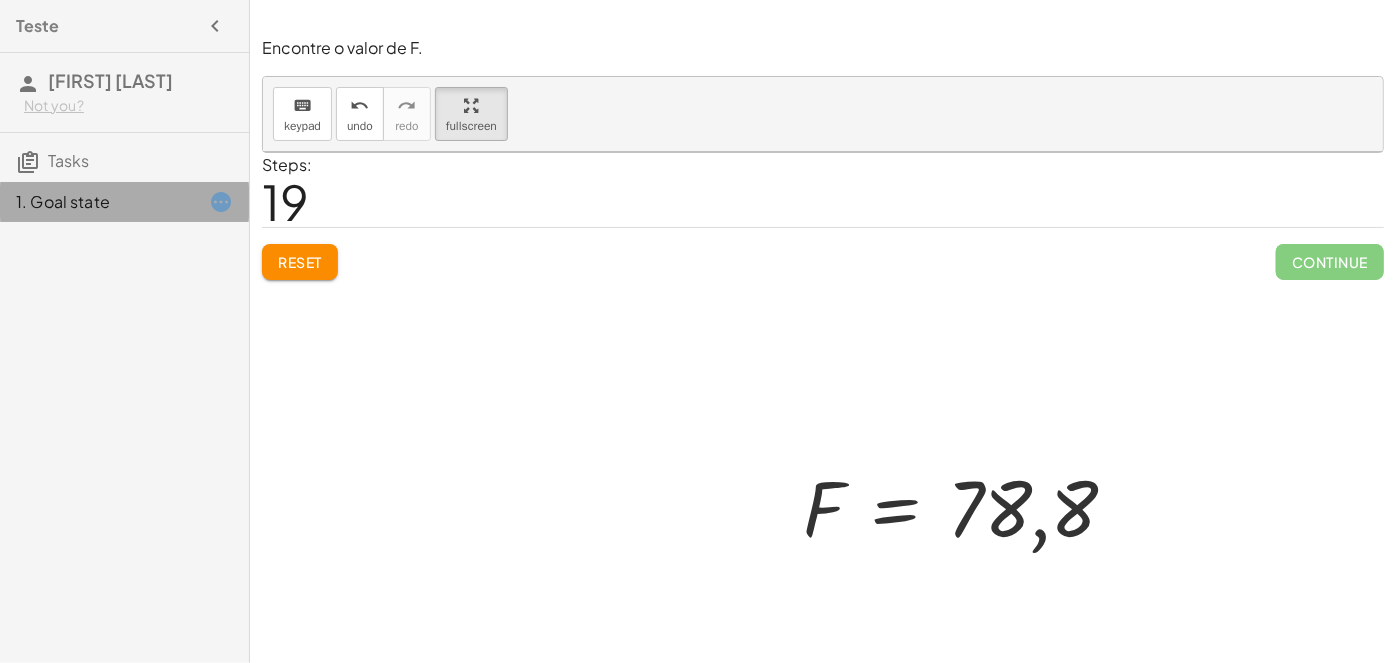 click 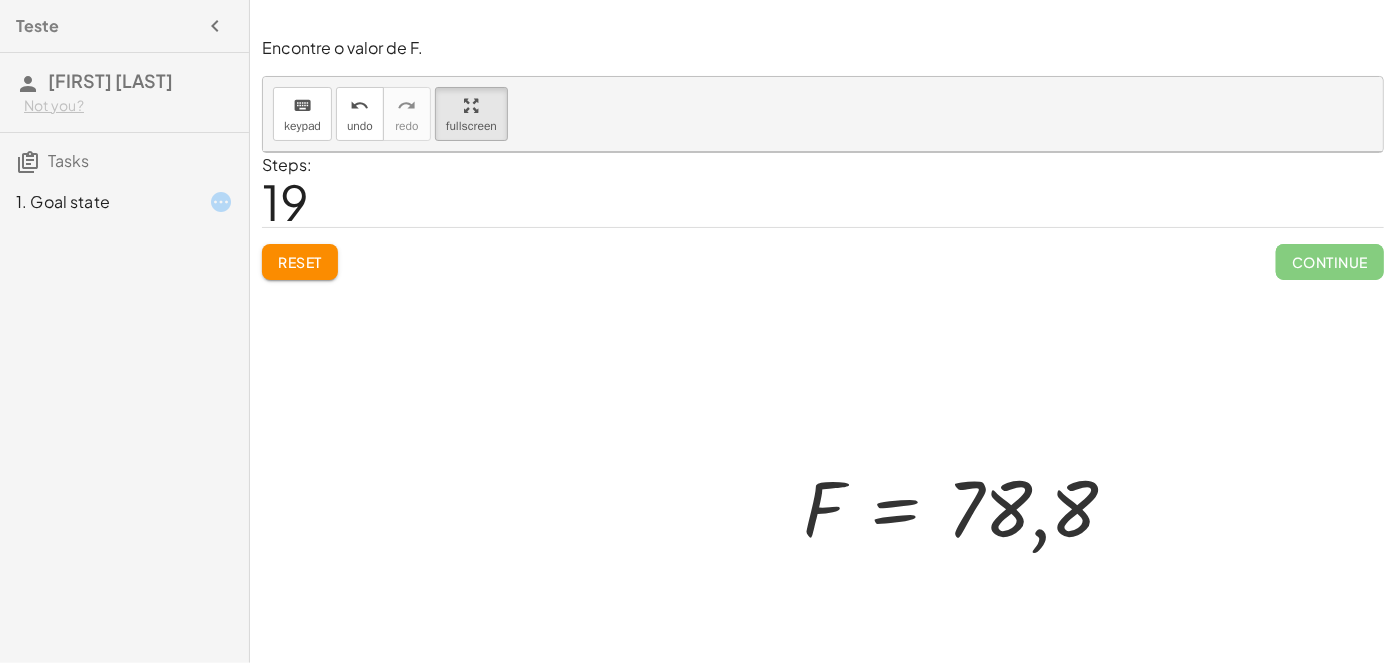 click 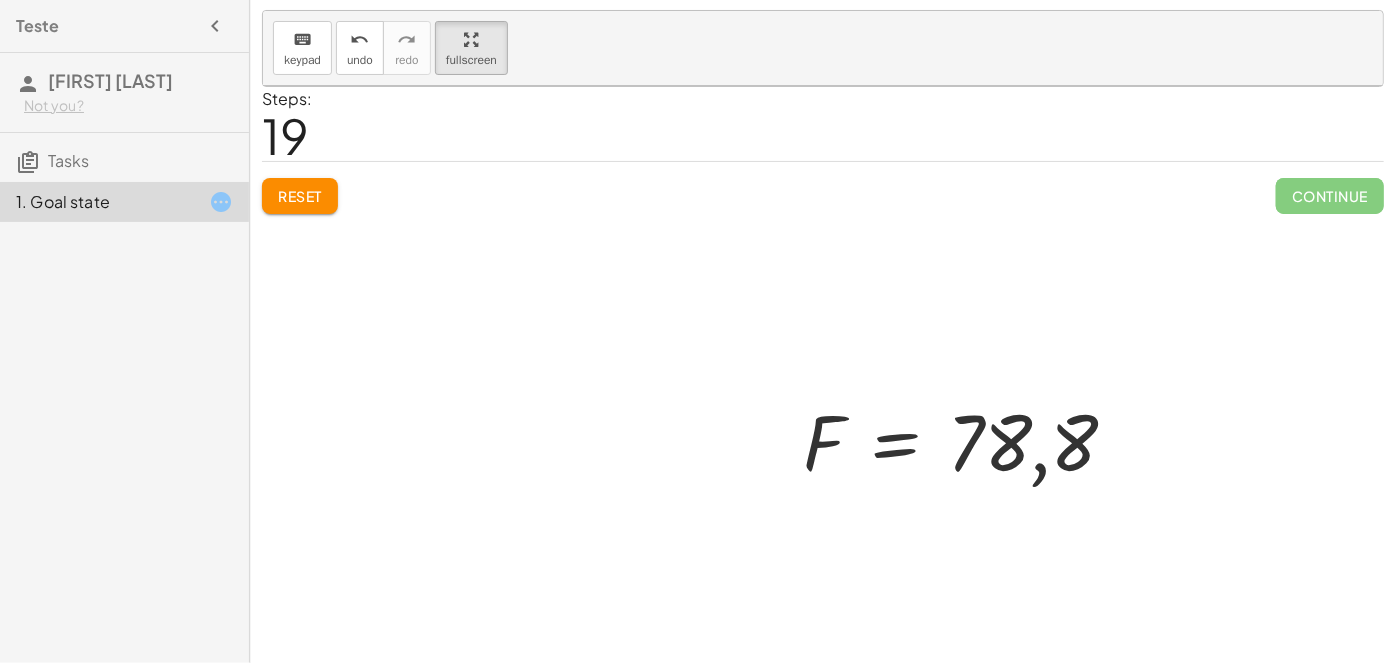 scroll, scrollTop: 0, scrollLeft: 0, axis: both 